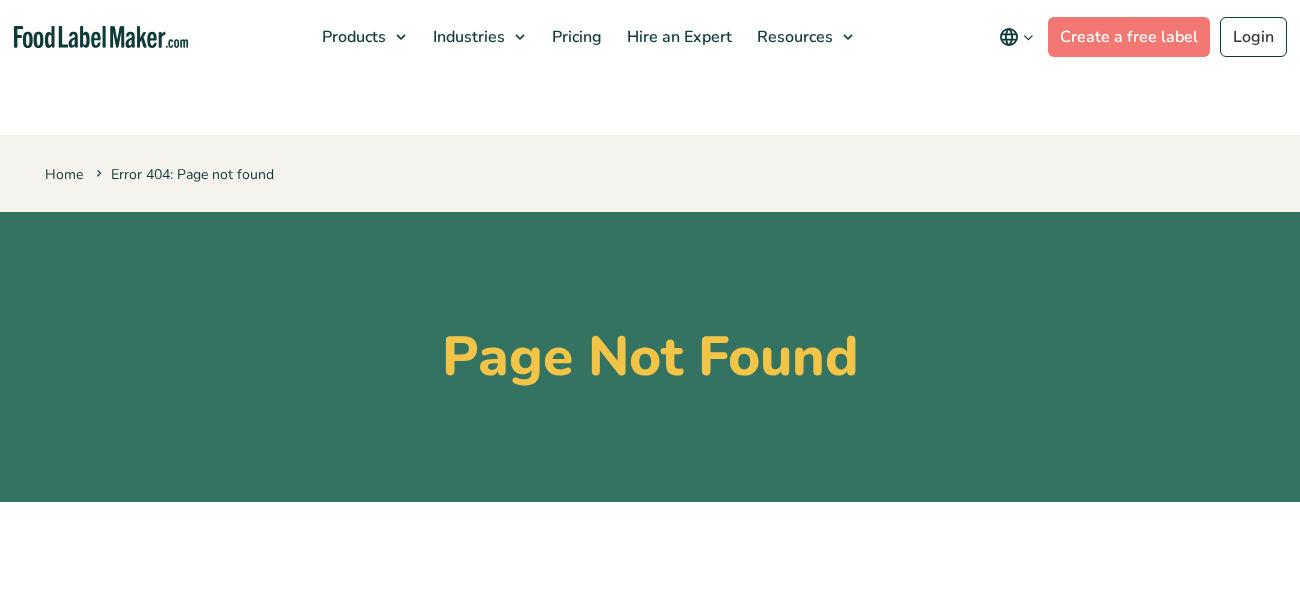scroll, scrollTop: 0, scrollLeft: 0, axis: both 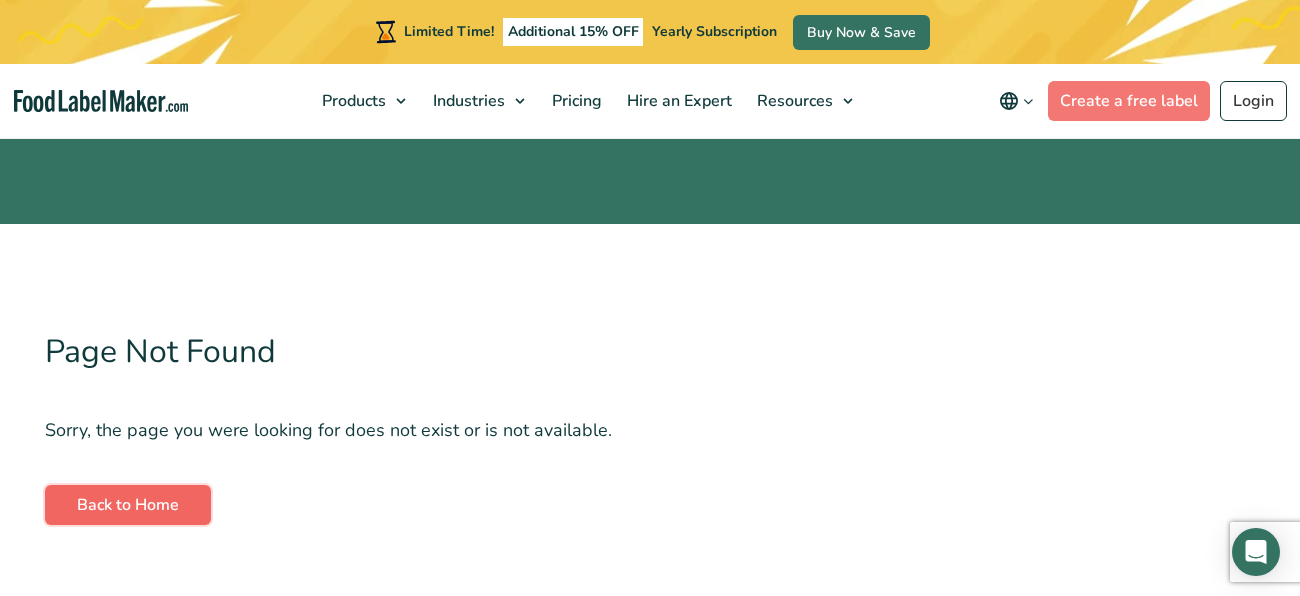click on "Back to Home" at bounding box center [128, 505] 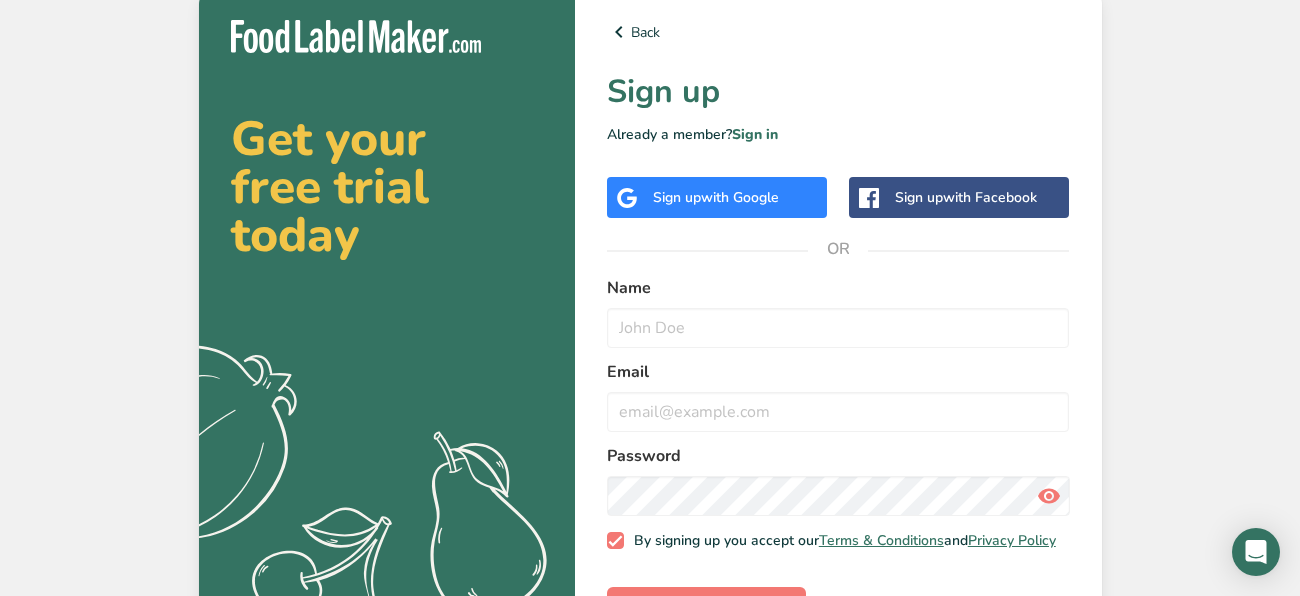 scroll, scrollTop: 0, scrollLeft: 0, axis: both 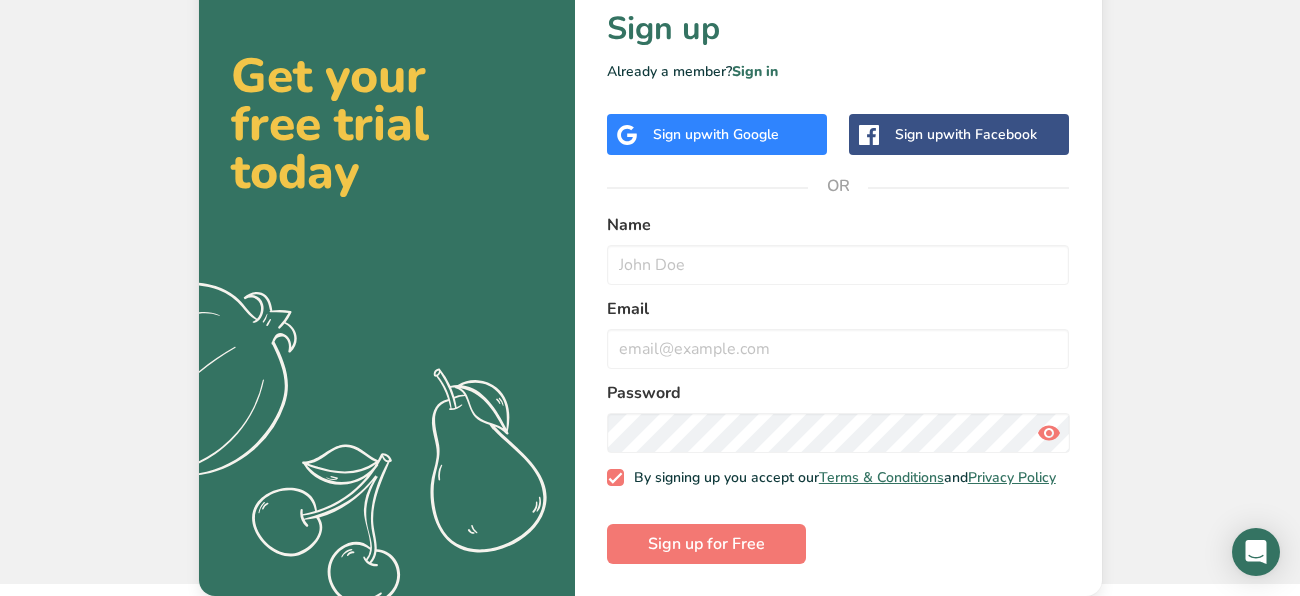 click on "Sign up  with Google" at bounding box center (717, 134) 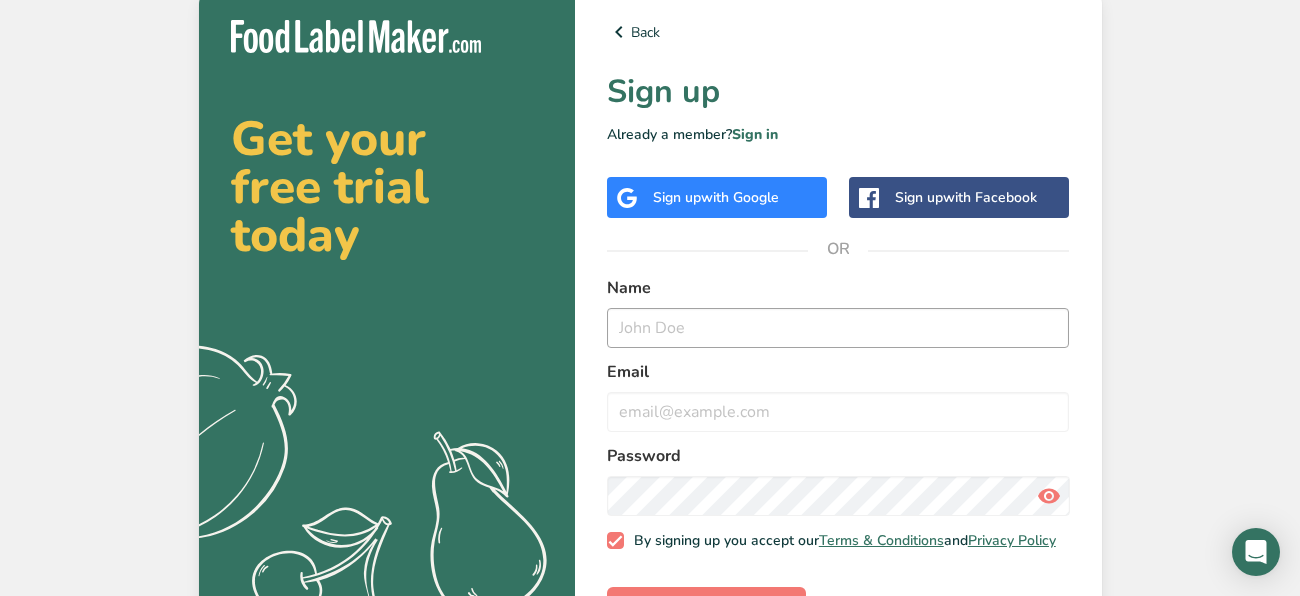 scroll, scrollTop: 0, scrollLeft: 0, axis: both 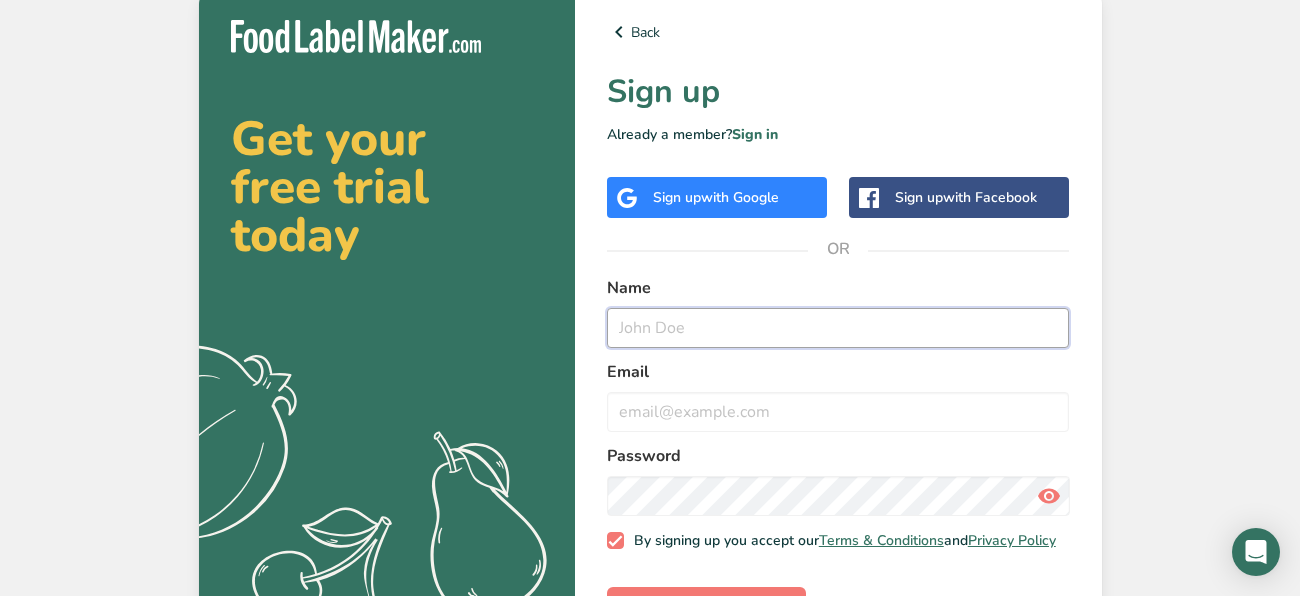 click at bounding box center (838, 328) 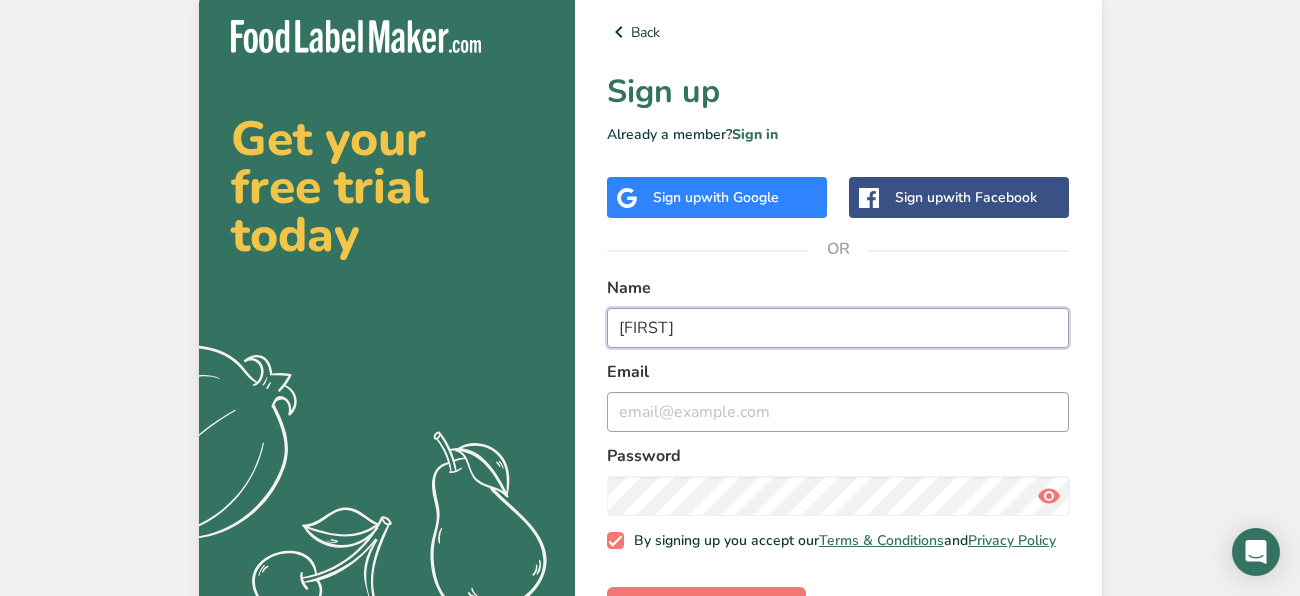 type on "[FIRST]" 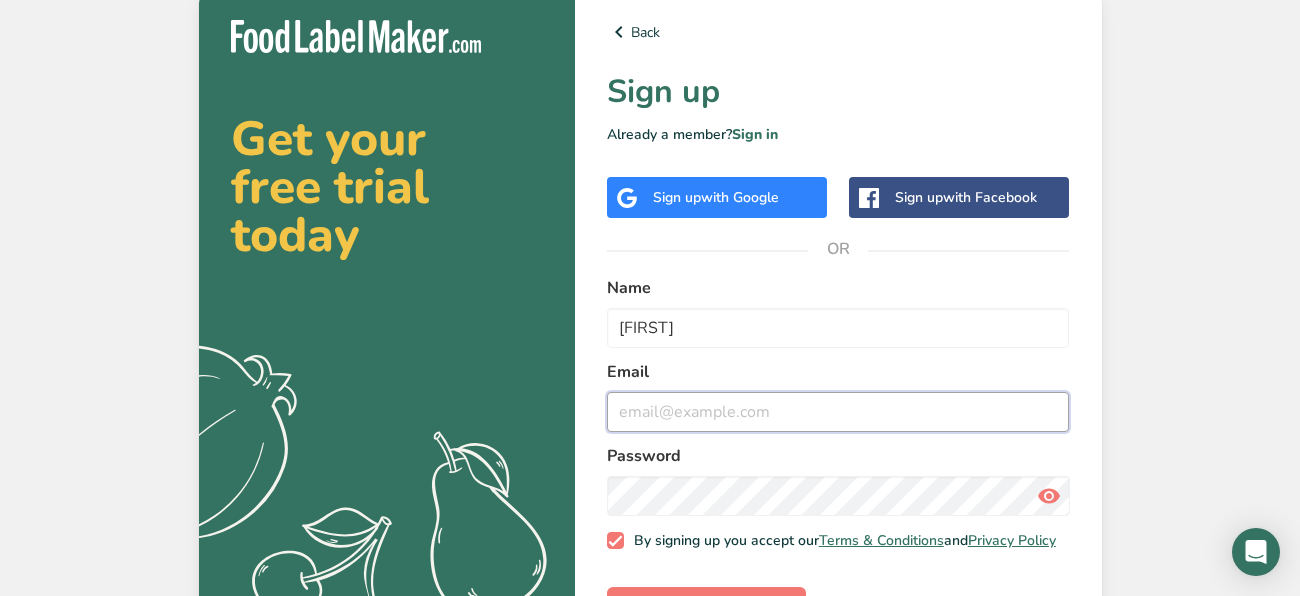 click at bounding box center (838, 412) 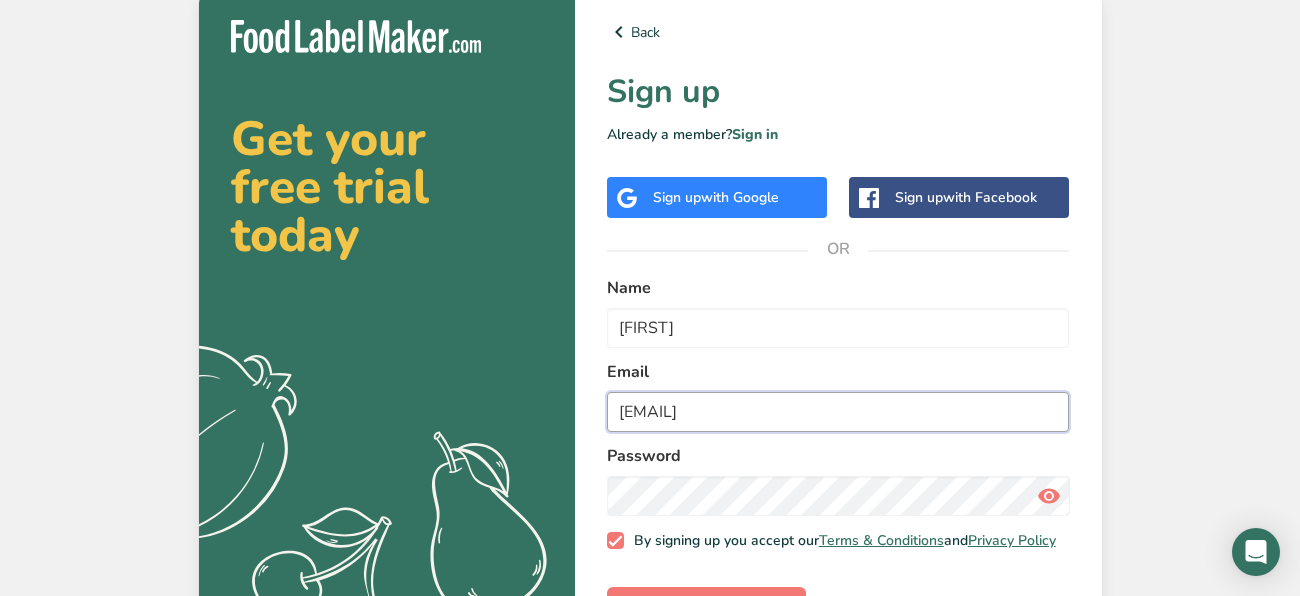 type on "[EMAIL]" 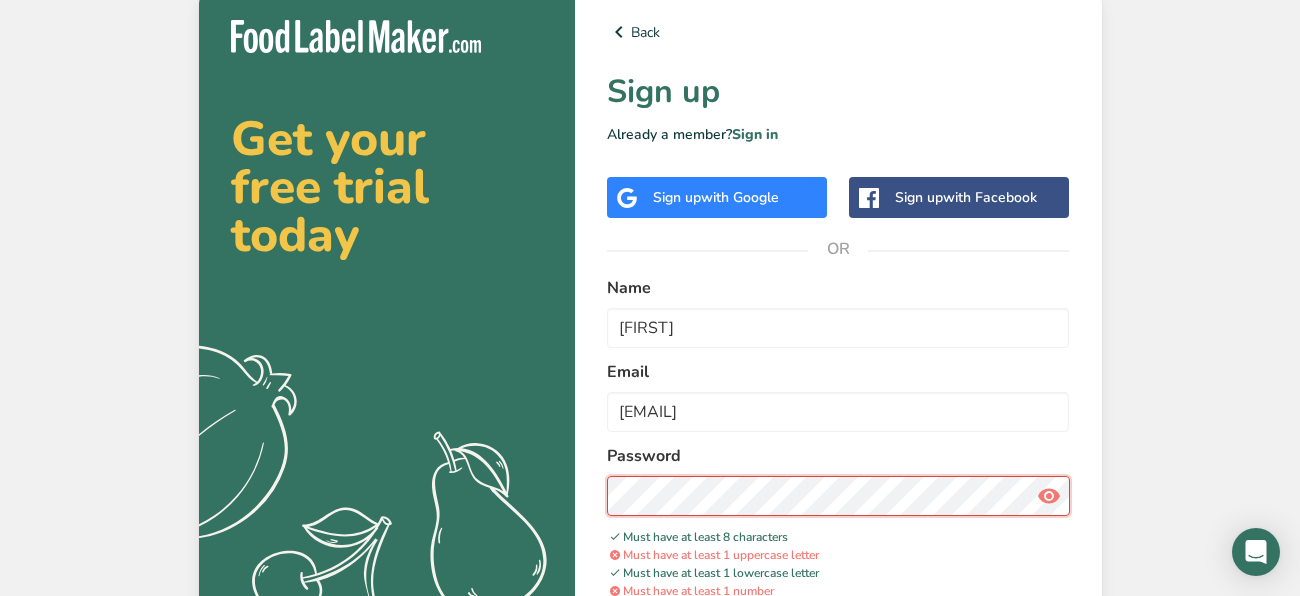 click on "Sign up for Free" at bounding box center (706, 691) 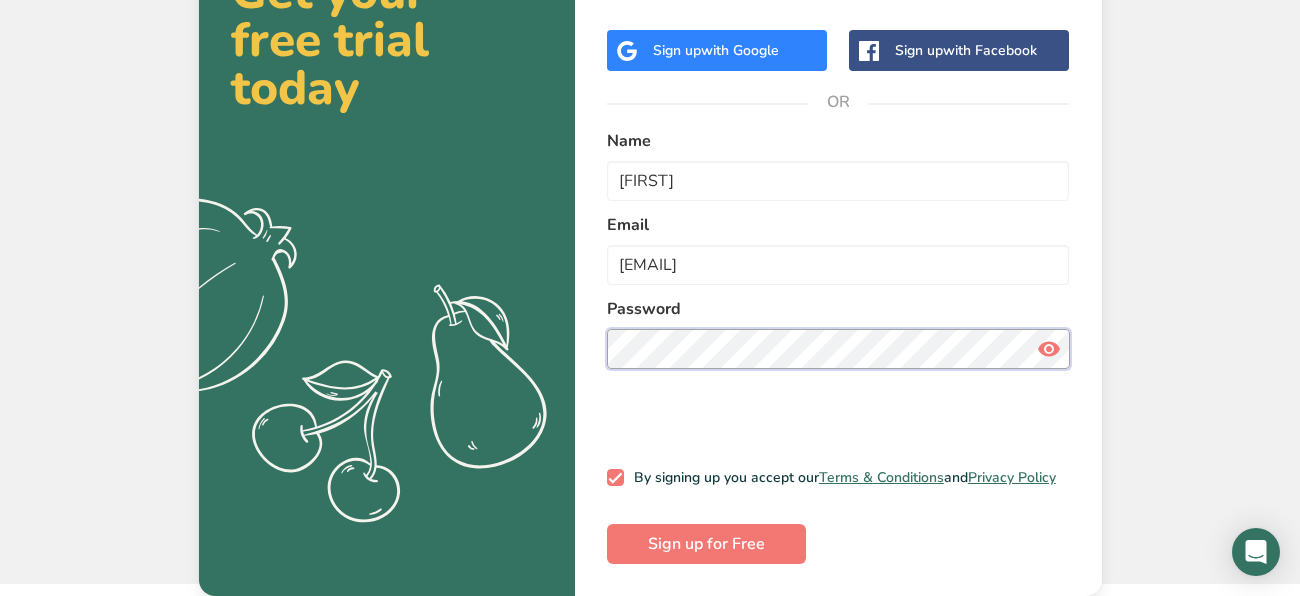 scroll, scrollTop: 75, scrollLeft: 0, axis: vertical 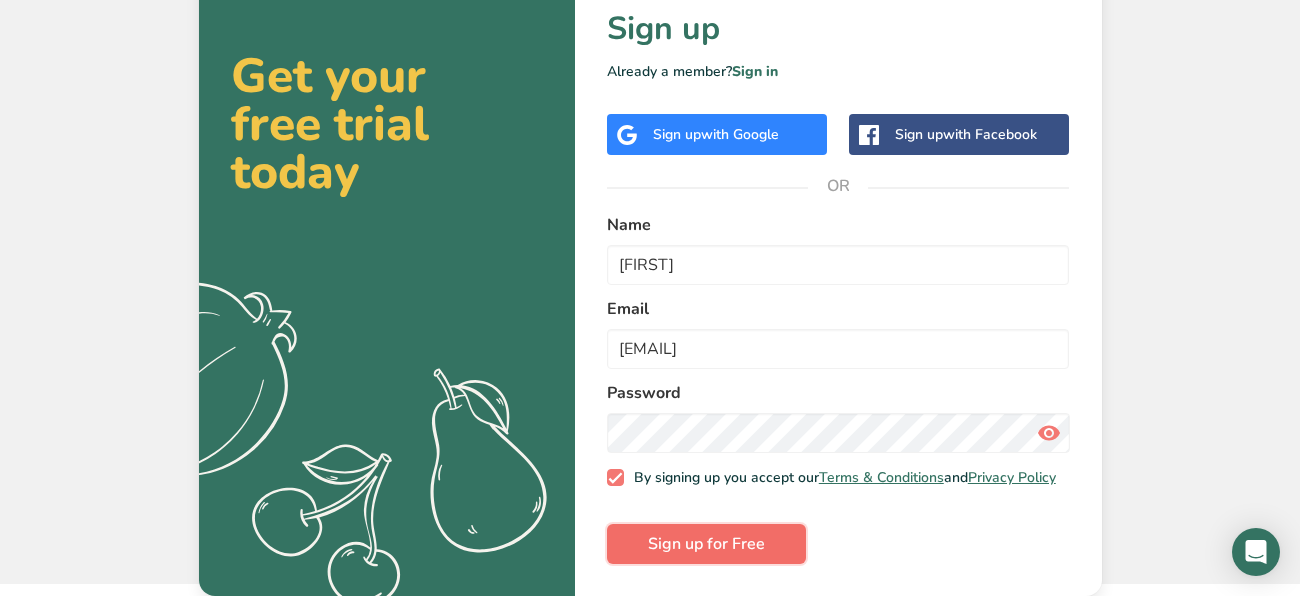 click on "Sign up for Free" at bounding box center (706, 544) 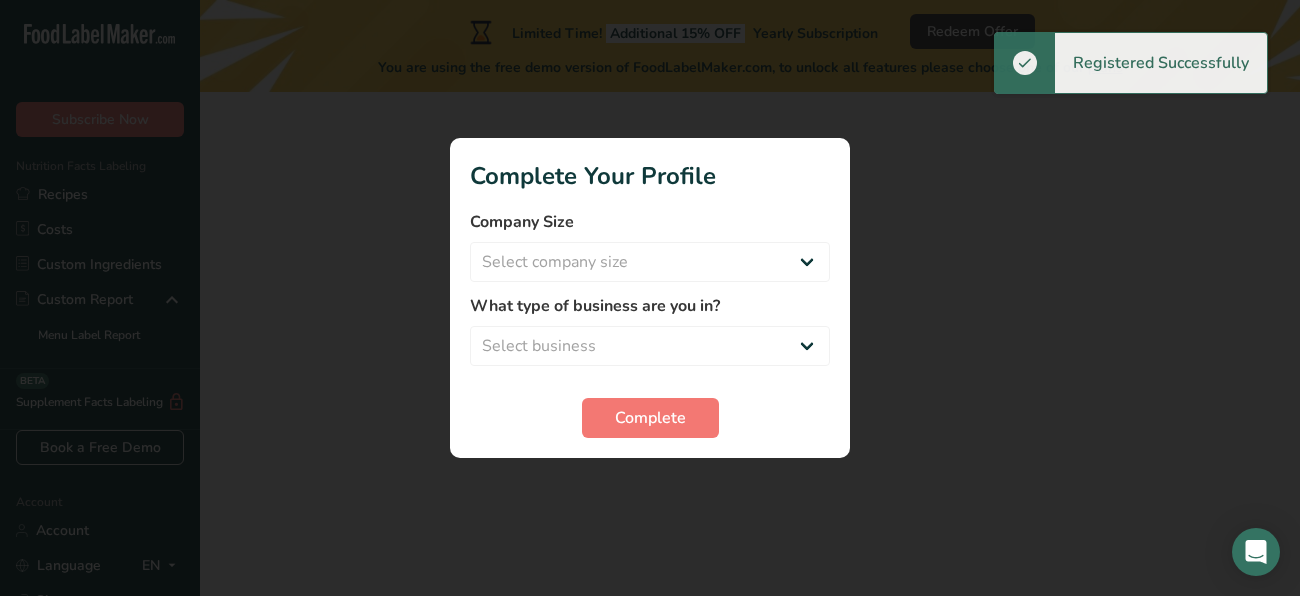 scroll, scrollTop: 0, scrollLeft: 0, axis: both 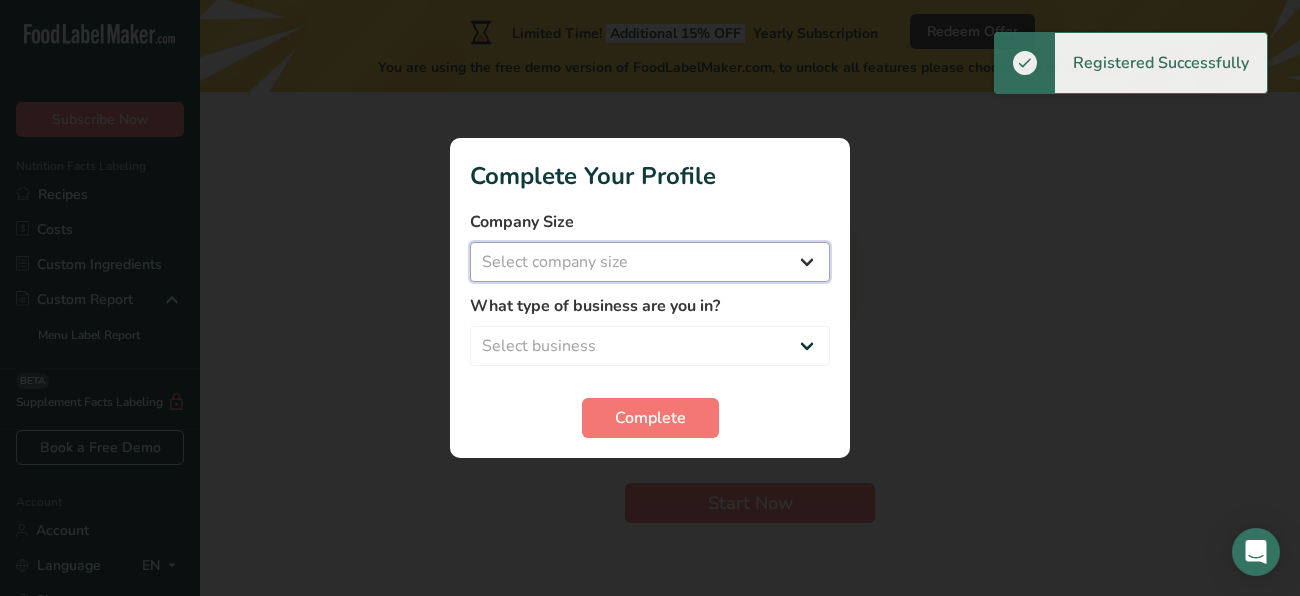 click on "Select company size
Fewer than 10 Employees
10 to 50 Employees
51 to 500 Employees
Over 500 Employees" at bounding box center (650, 262) 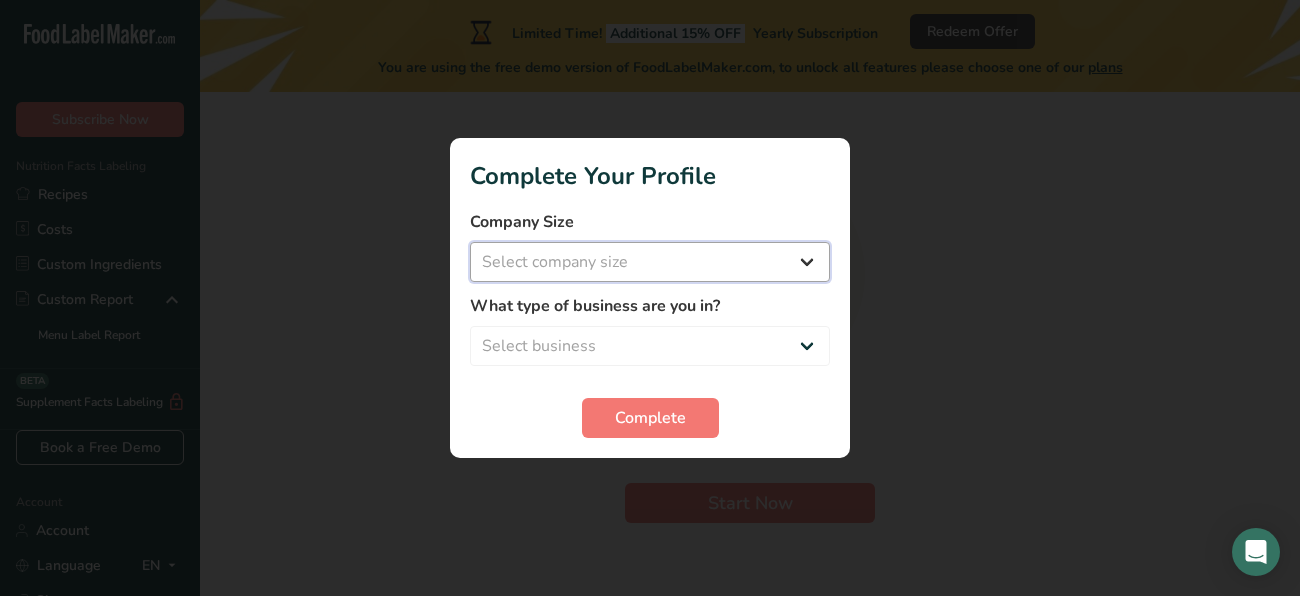select on "2" 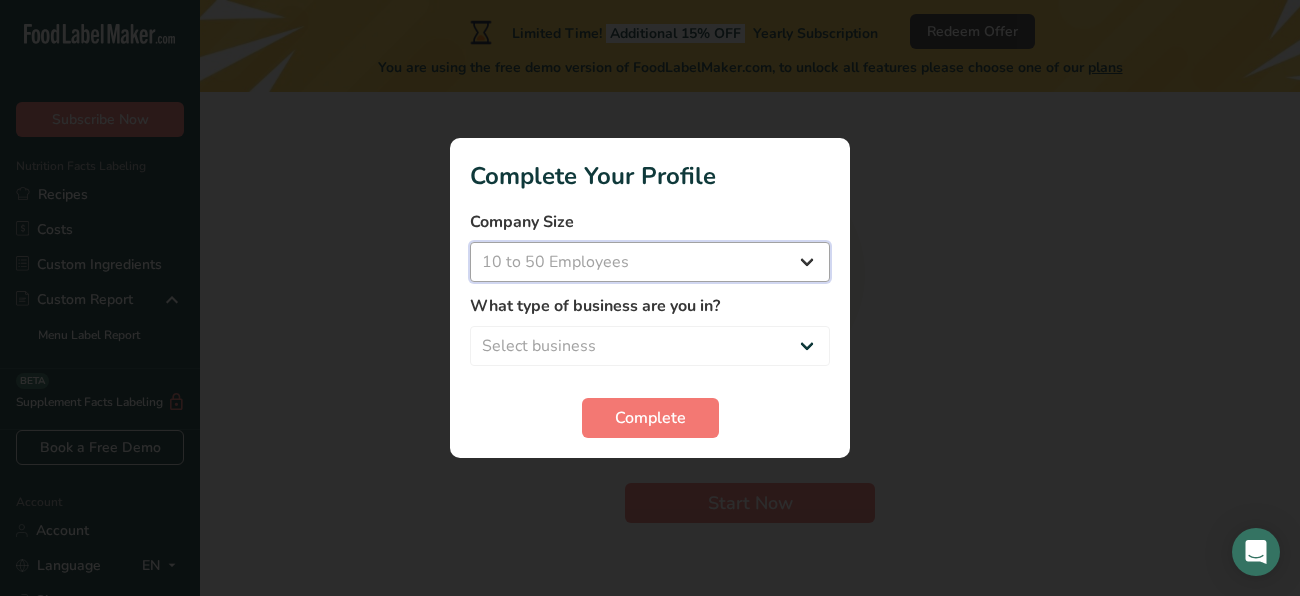 click on "Select company size
Fewer than 10 Employees
10 to 50 Employees
51 to 500 Employees
Over 500 Employees" at bounding box center (650, 262) 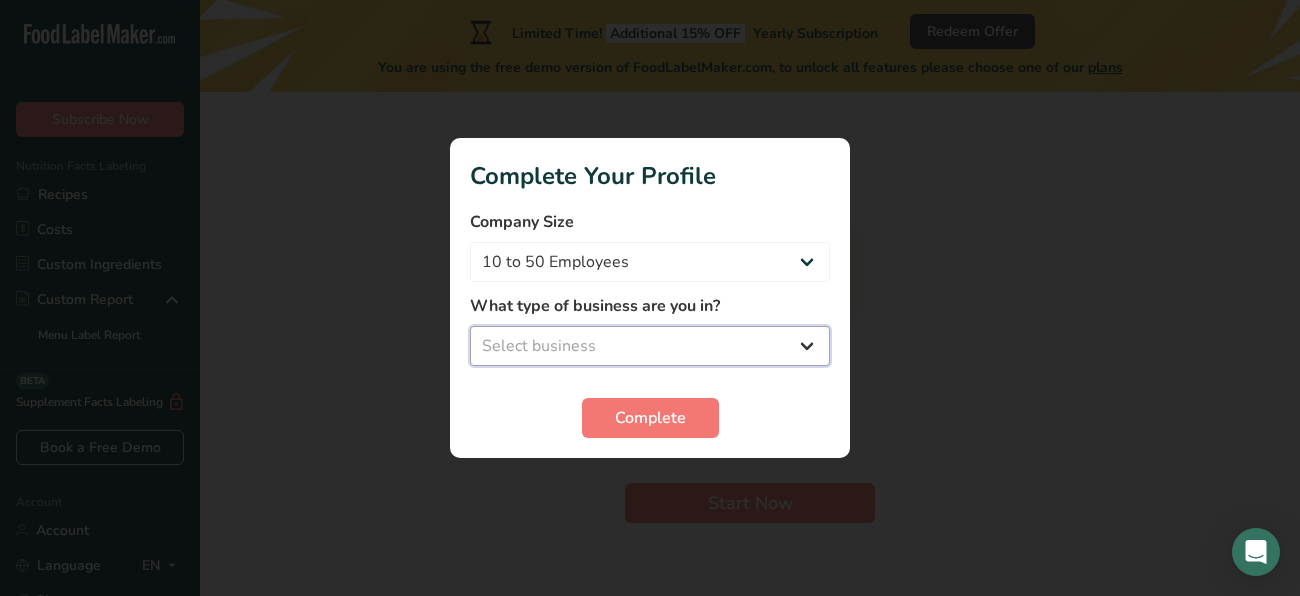 click on "Select business
Packaged Food Manufacturer
Restaurant & Cafe
Bakery
Meal Plans & Catering Company
Nutritionist
Food Blogger
Personal Trainer
Other" at bounding box center [650, 346] 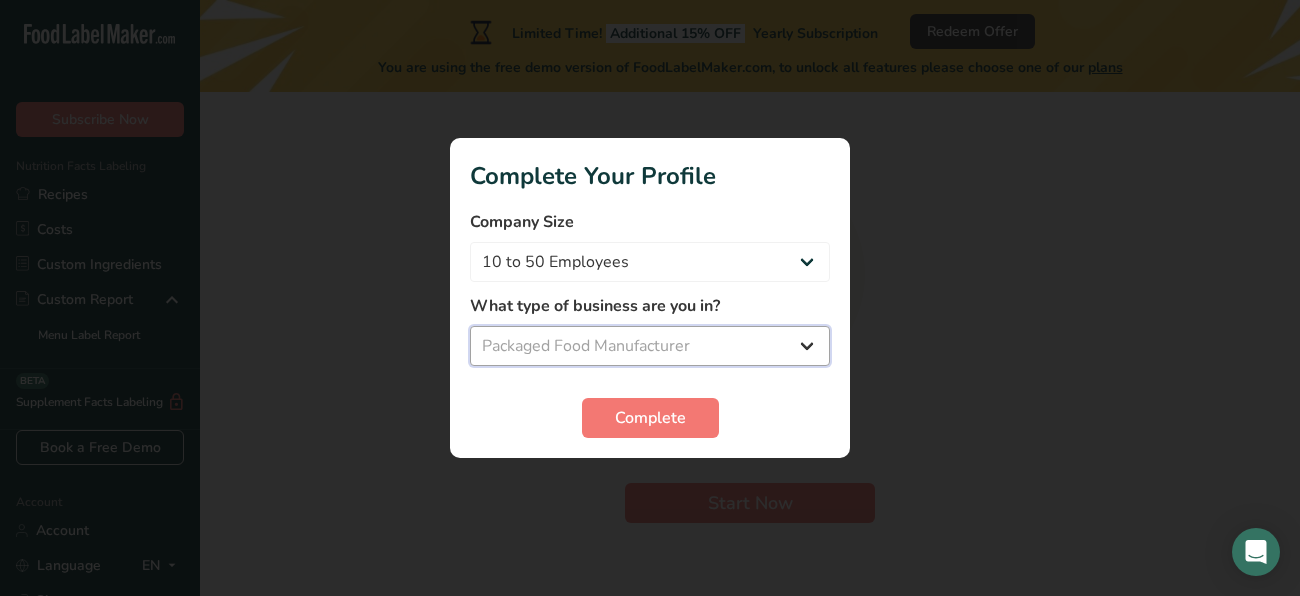 click on "Select business
Packaged Food Manufacturer
Restaurant & Cafe
Bakery
Meal Plans & Catering Company
Nutritionist
Food Blogger
Personal Trainer
Other" at bounding box center (650, 346) 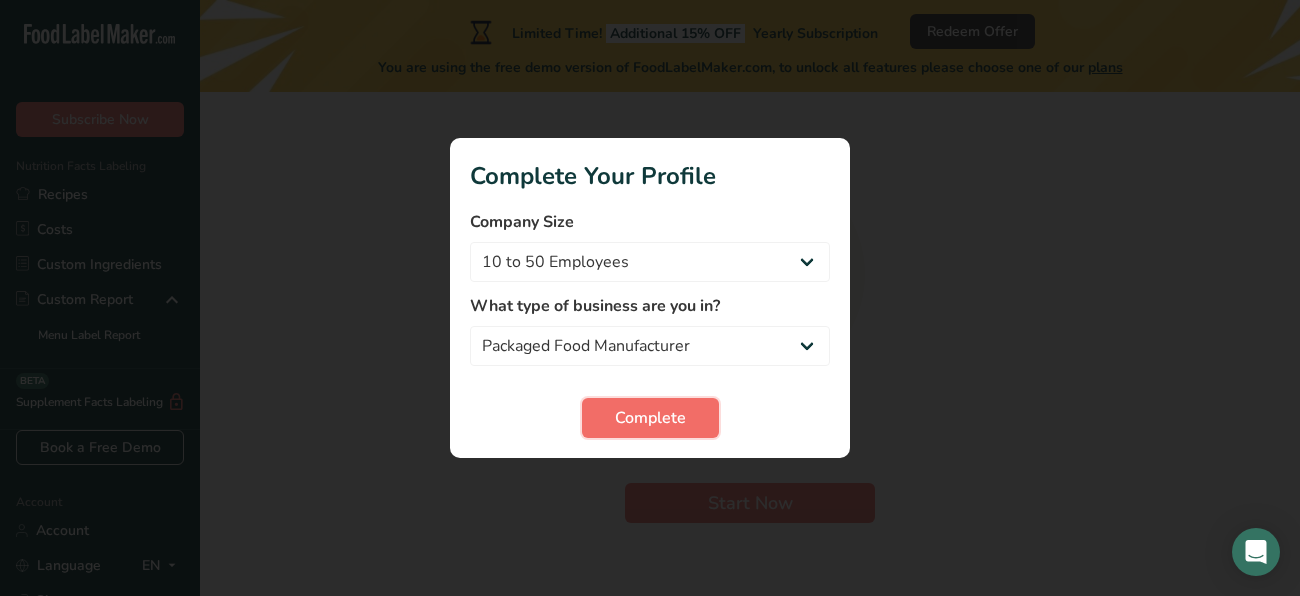 click on "Complete" at bounding box center (650, 418) 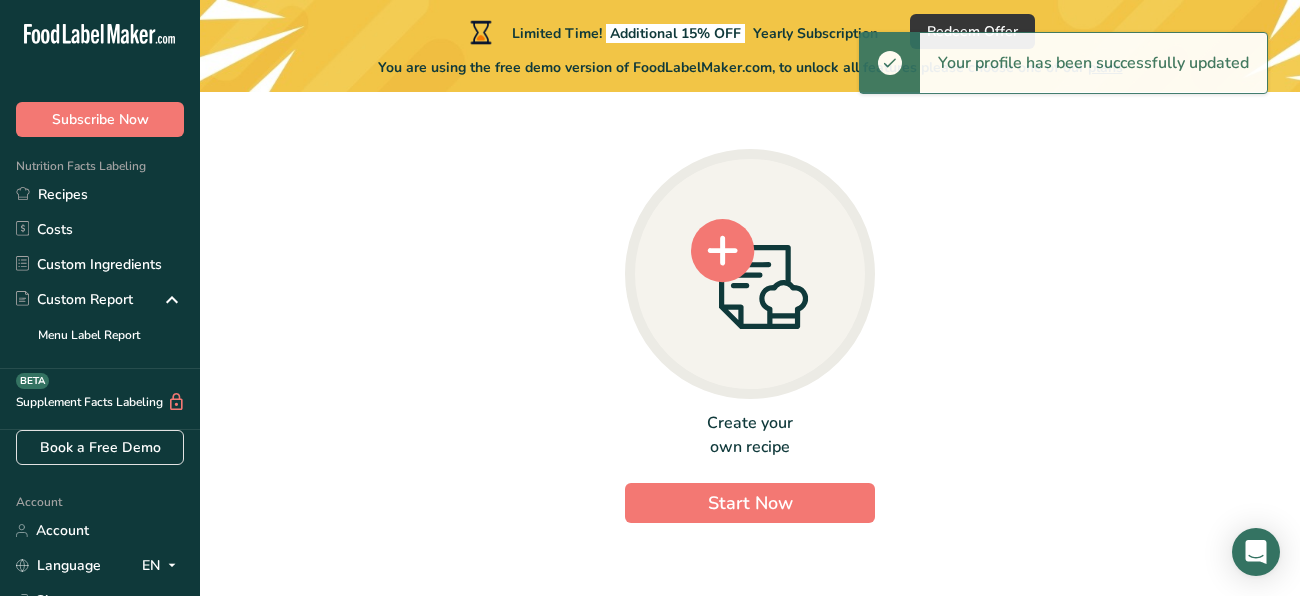 click 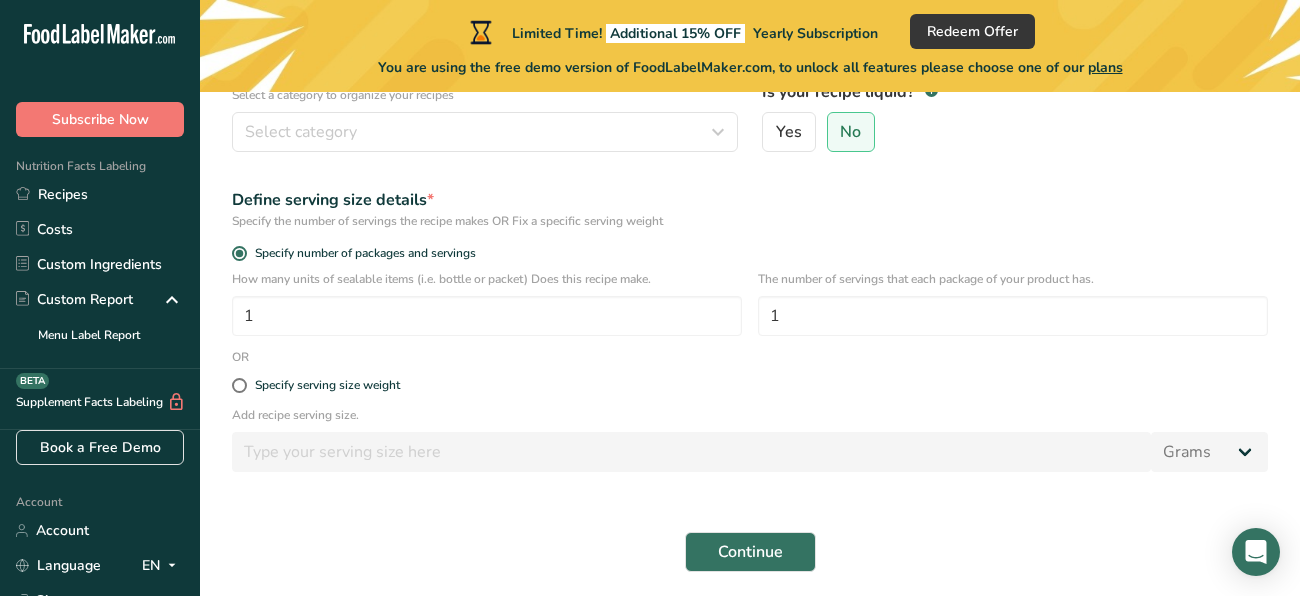 scroll, scrollTop: 0, scrollLeft: 0, axis: both 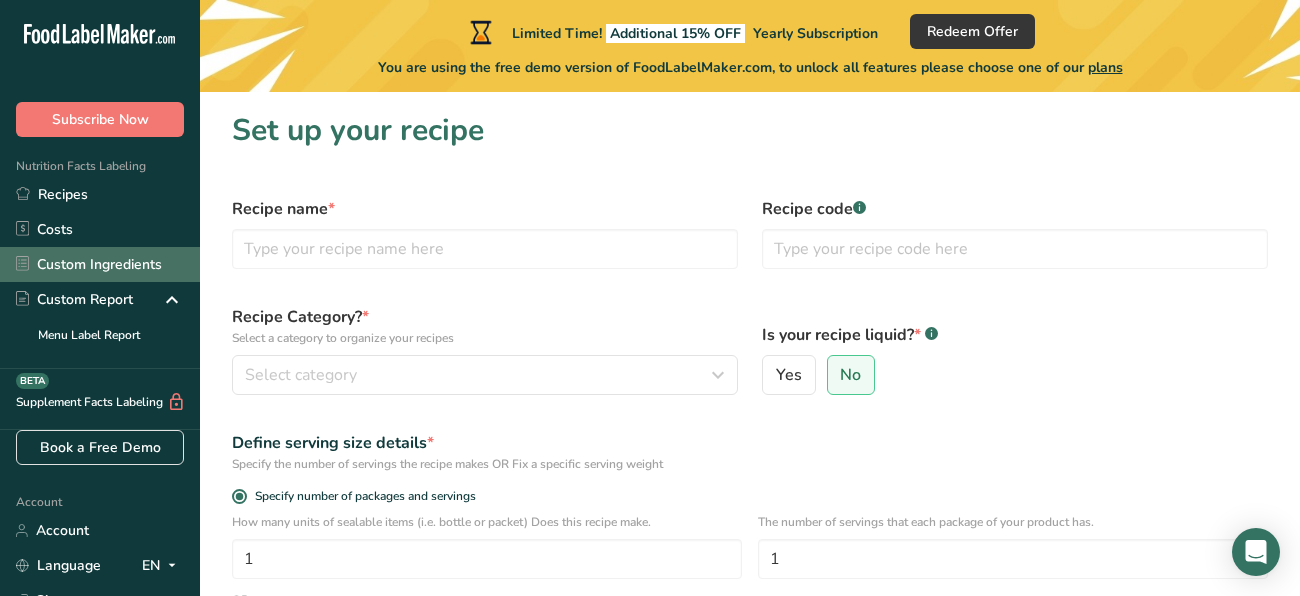 click on "Custom Ingredients" at bounding box center [100, 264] 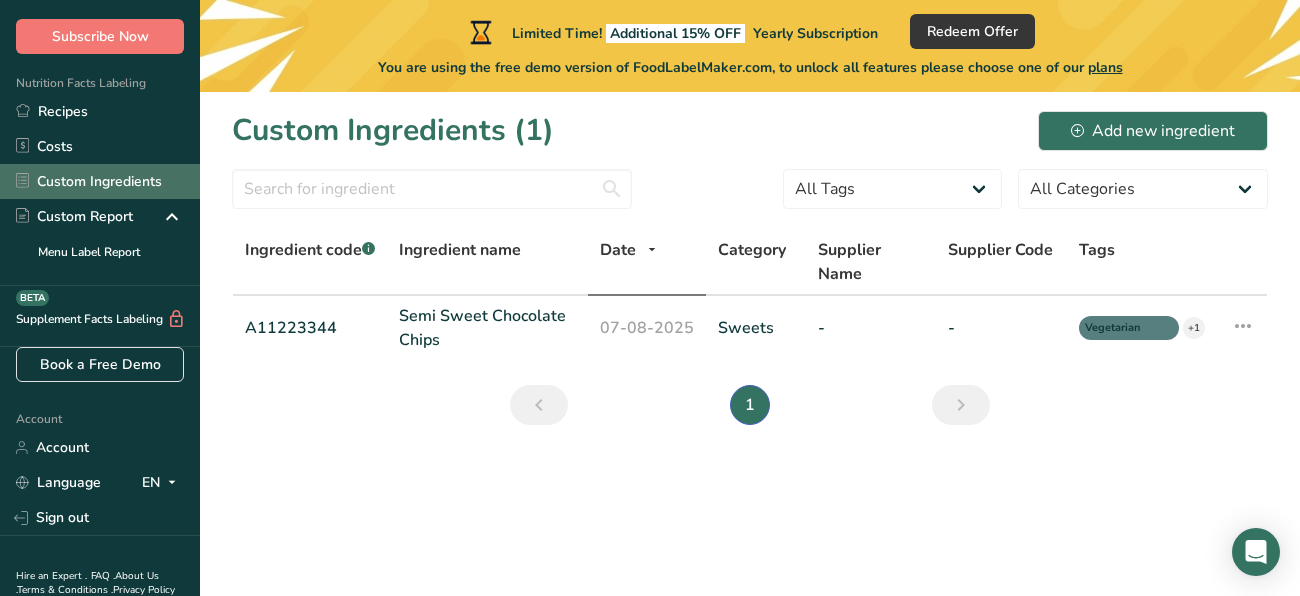 scroll, scrollTop: 0, scrollLeft: 0, axis: both 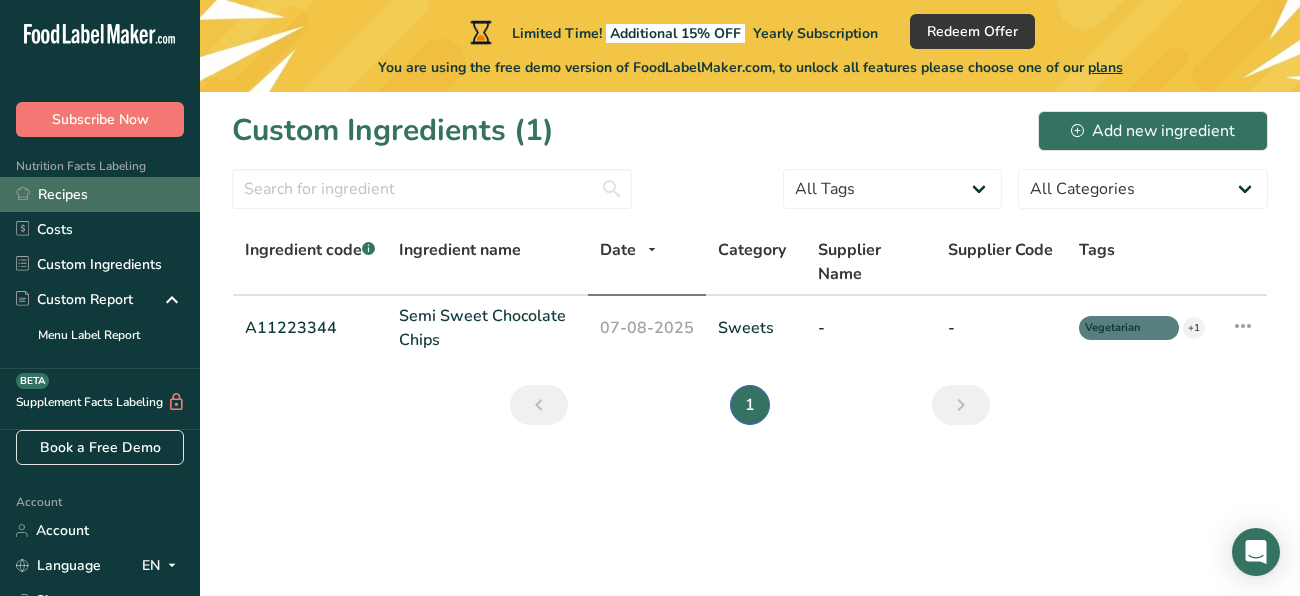 click on "Recipes" at bounding box center [100, 194] 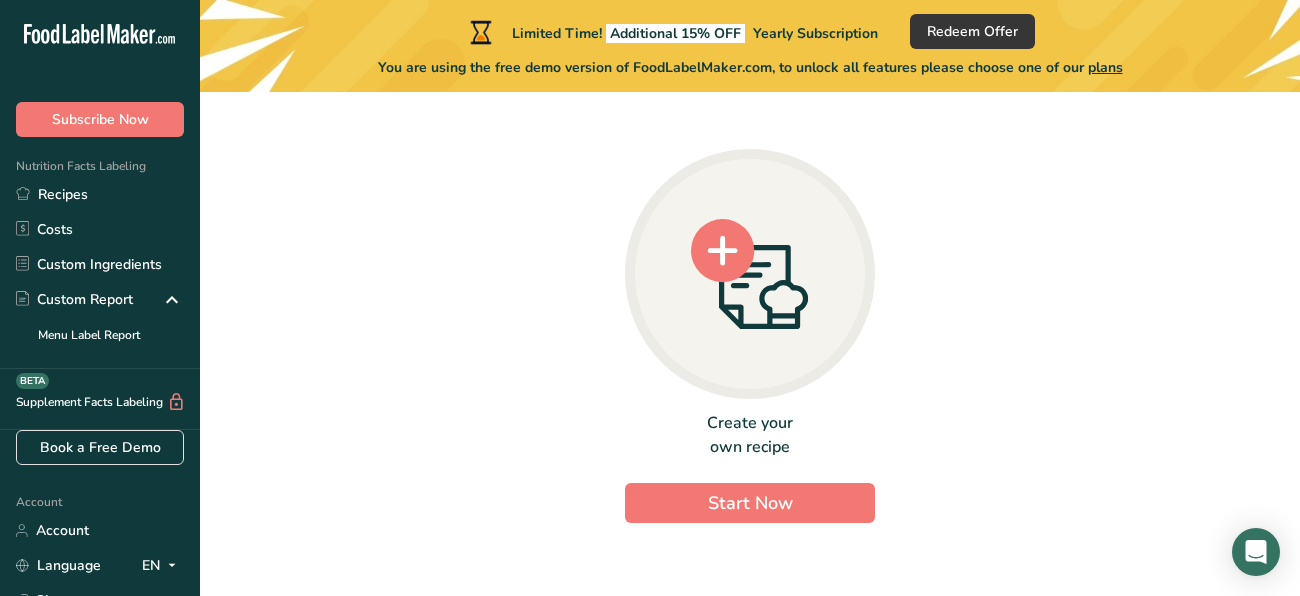 click 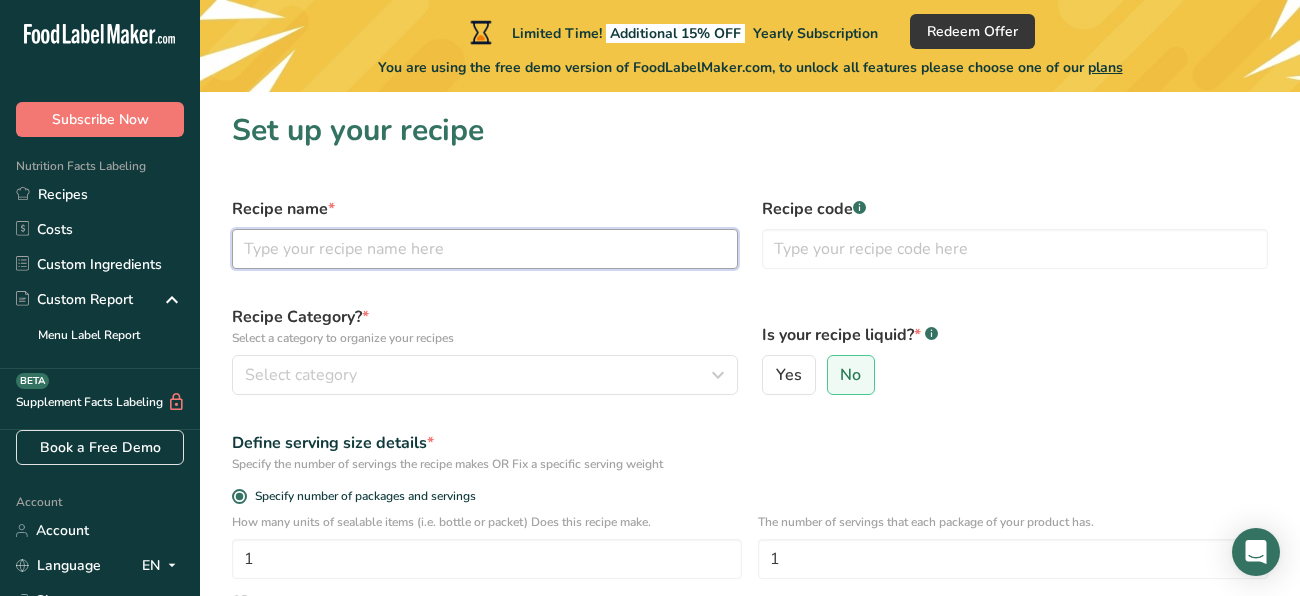 click at bounding box center (485, 249) 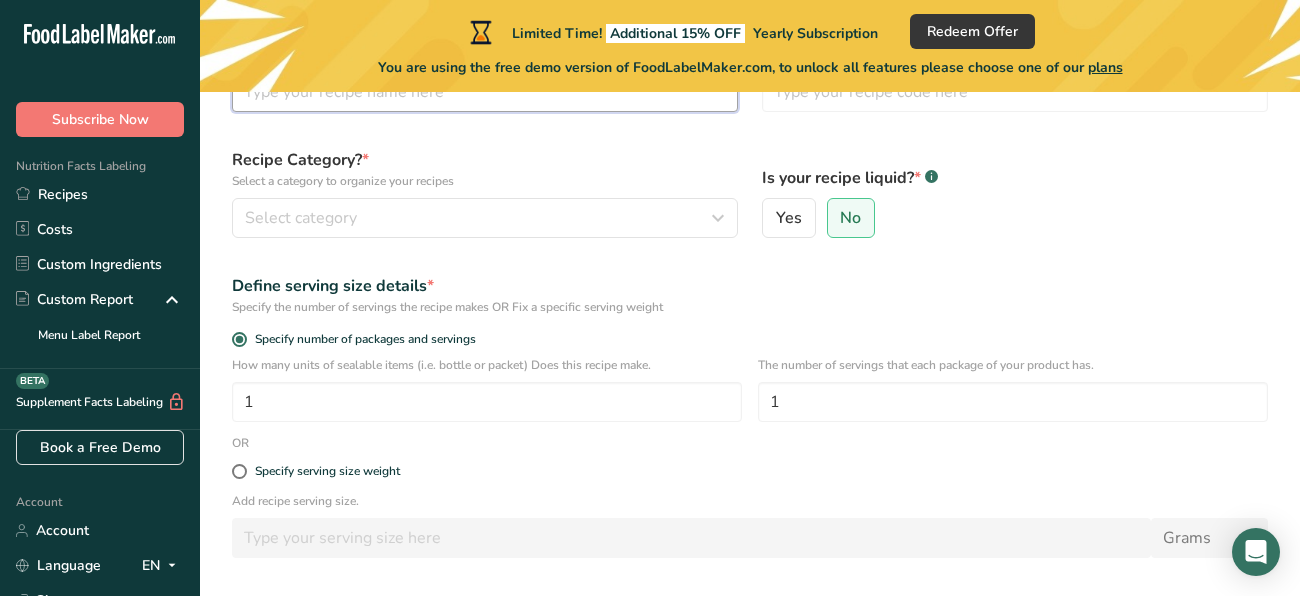 scroll, scrollTop: 162, scrollLeft: 0, axis: vertical 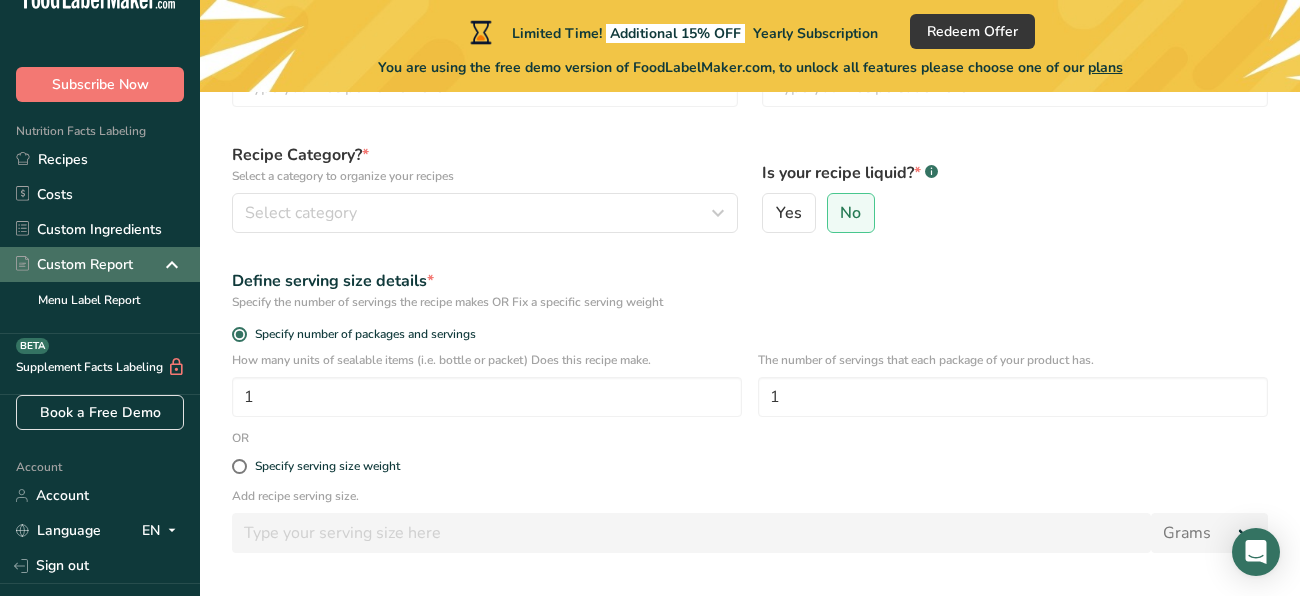 click on "Custom Report" at bounding box center [100, 264] 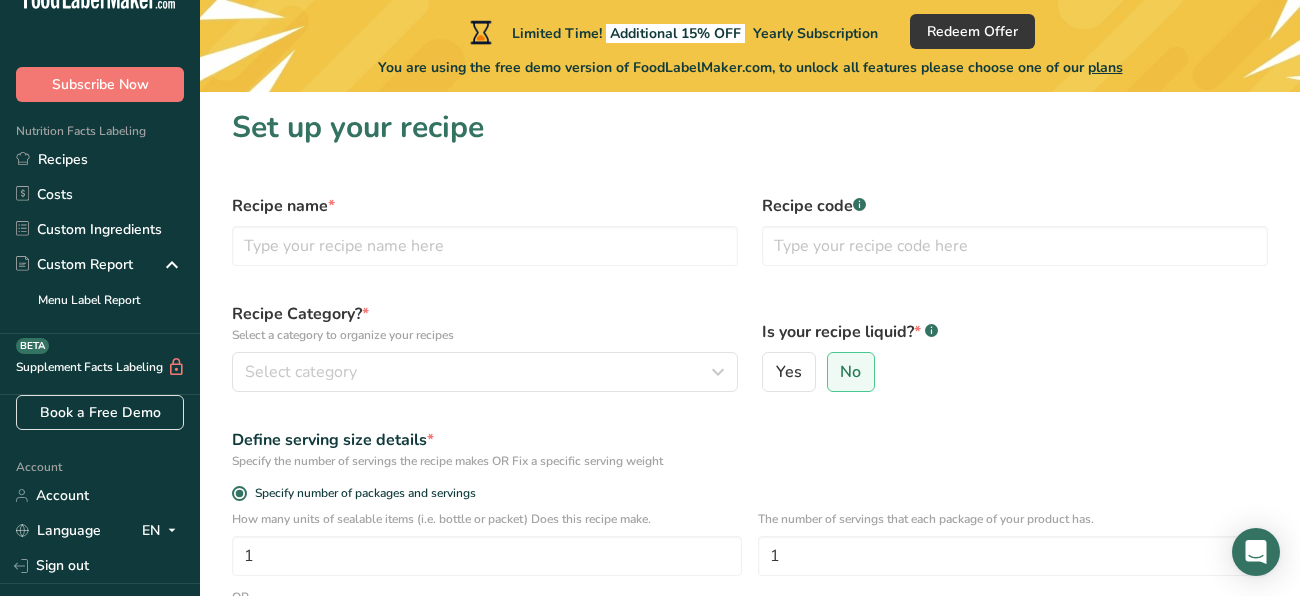 scroll, scrollTop: 0, scrollLeft: 0, axis: both 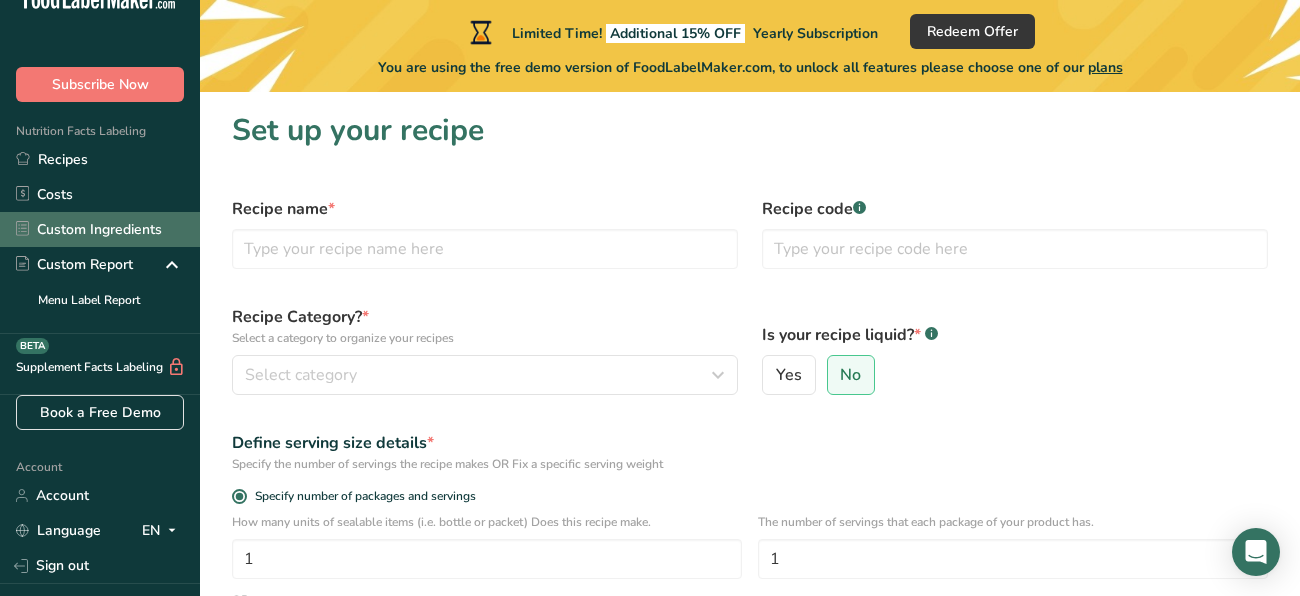 click on "Custom Ingredients" at bounding box center (100, 229) 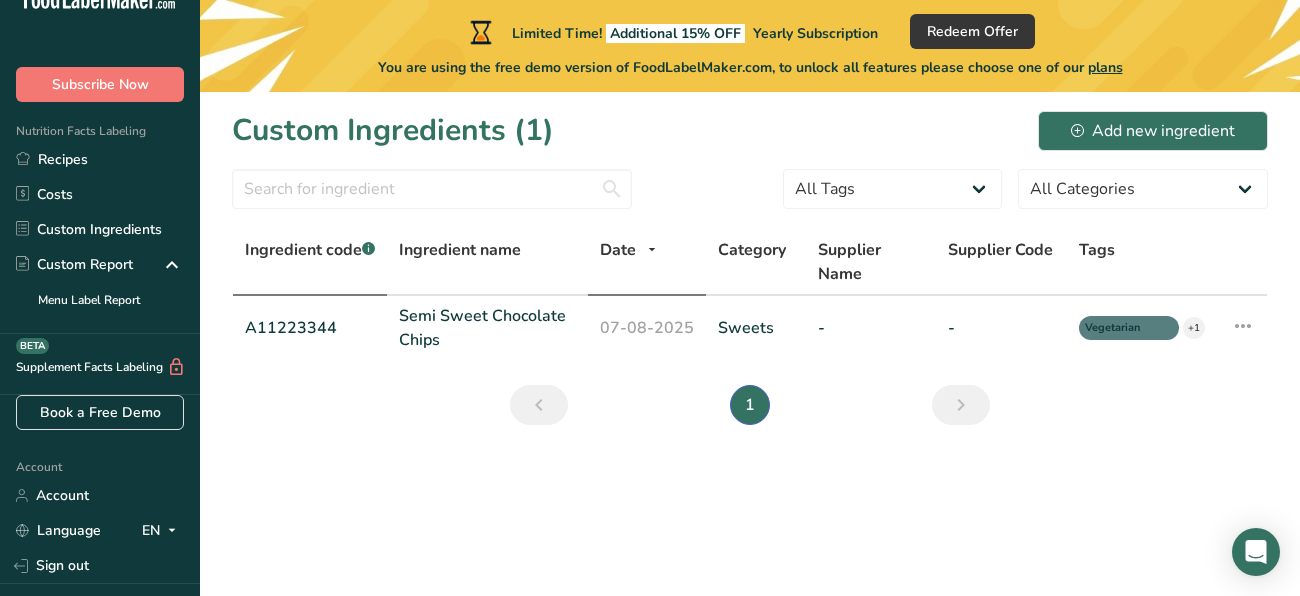 click on "Ingredient code
.a-a{fill:#347362;}.b-a{fill:#fff;}" at bounding box center [310, 250] 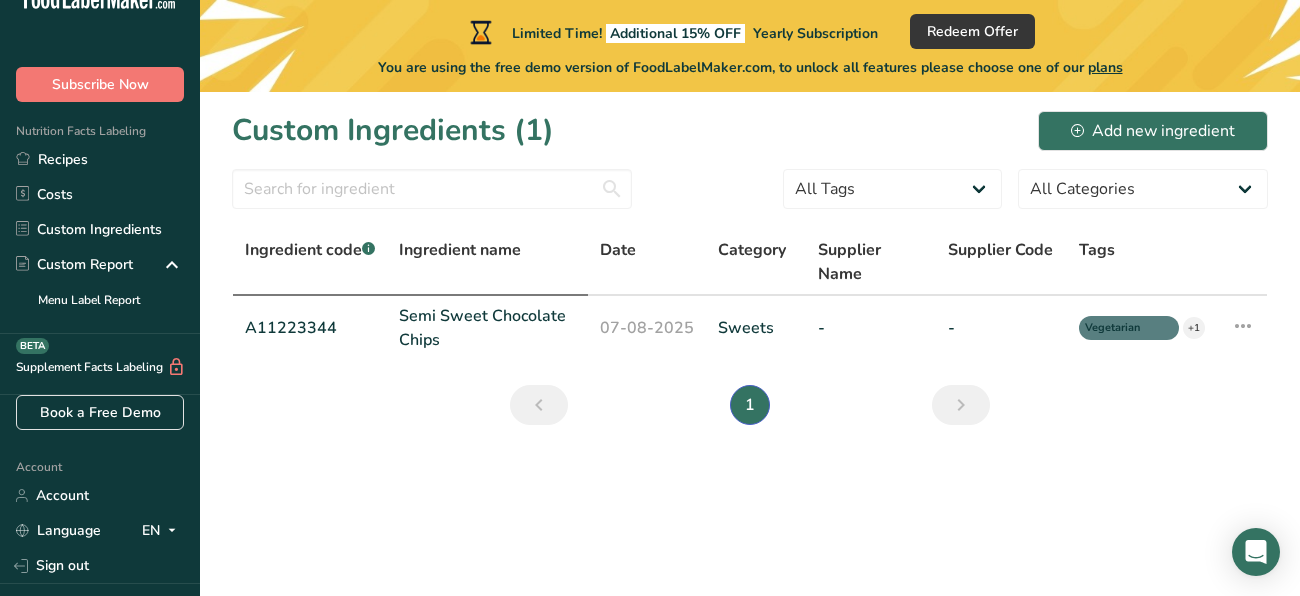 click on "Ingredient name" at bounding box center [460, 250] 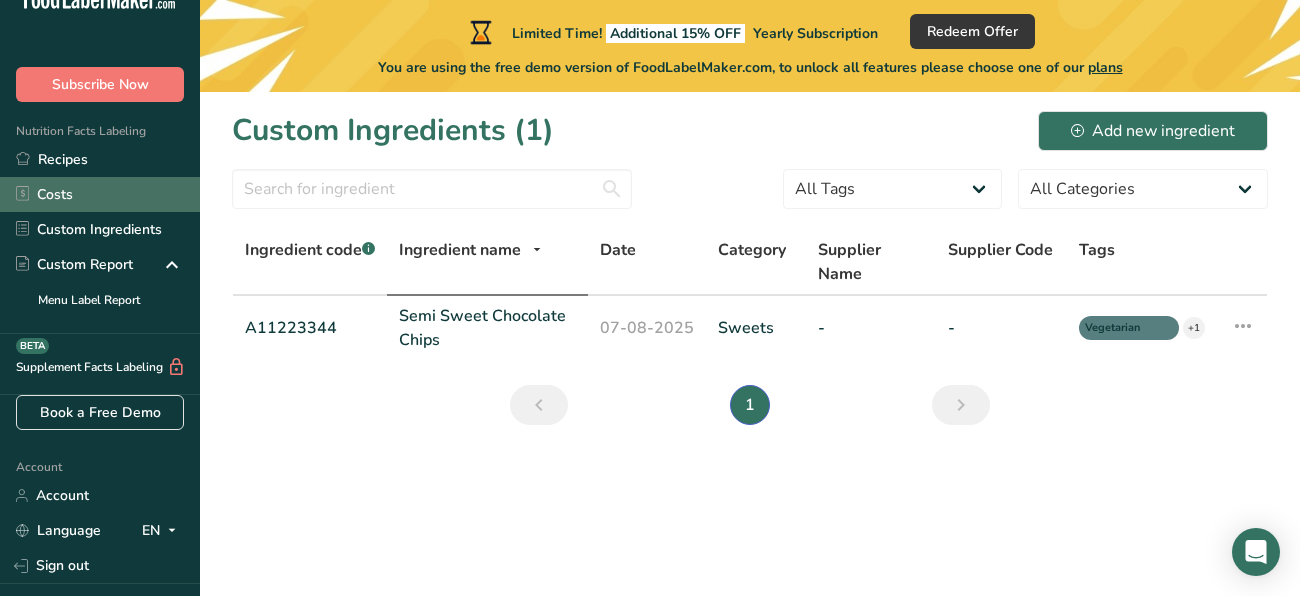 click on "Costs" at bounding box center (100, 194) 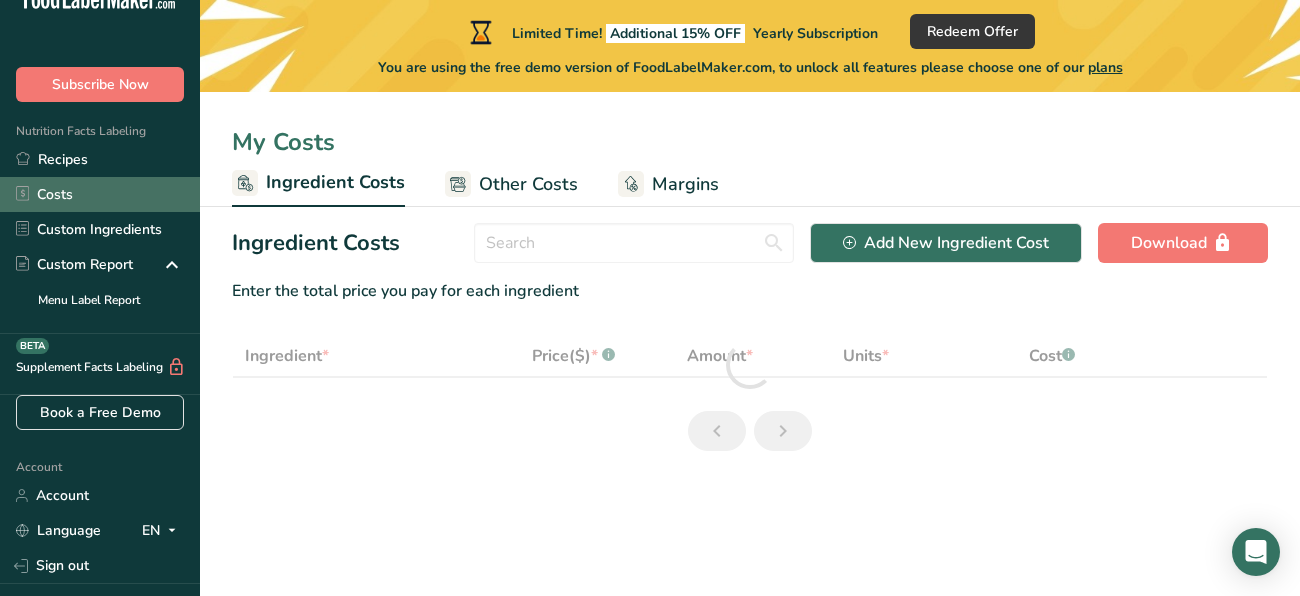 select on "1" 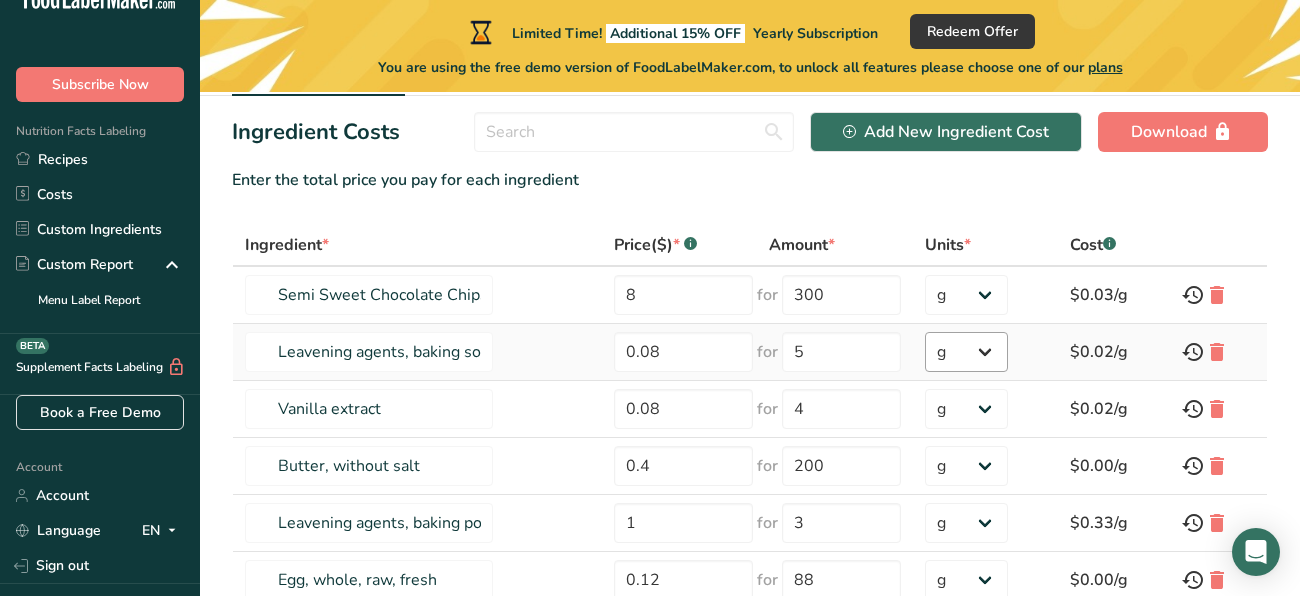 scroll, scrollTop: 117, scrollLeft: 0, axis: vertical 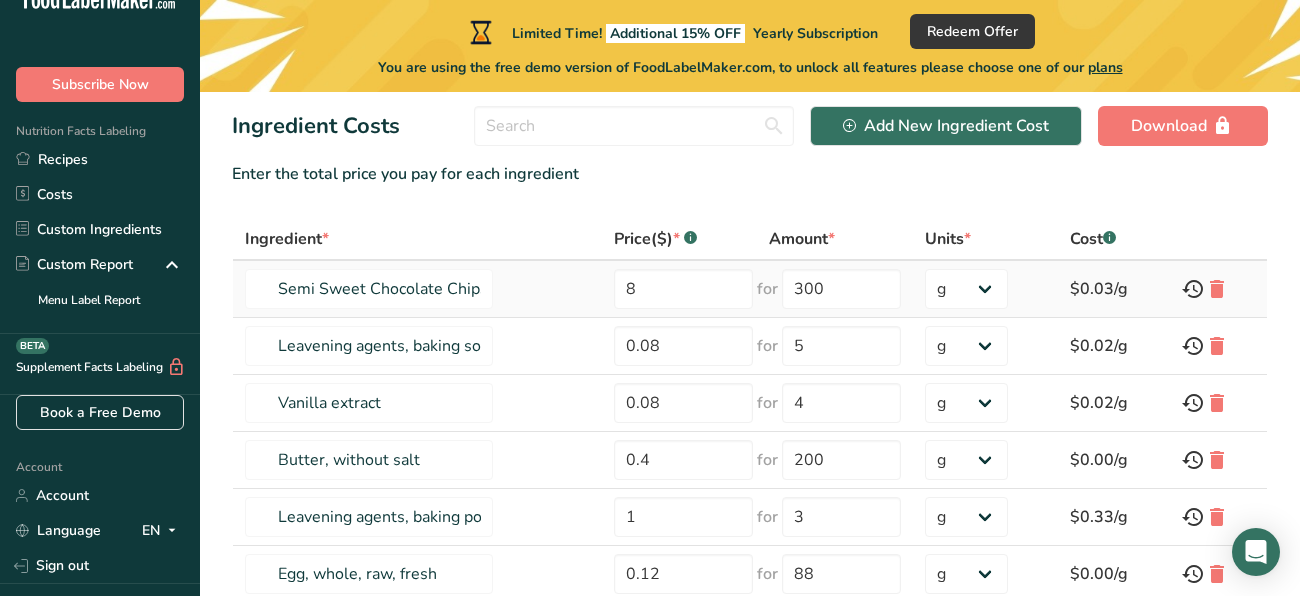 click on "$0.03/g" at bounding box center (1113, 289) 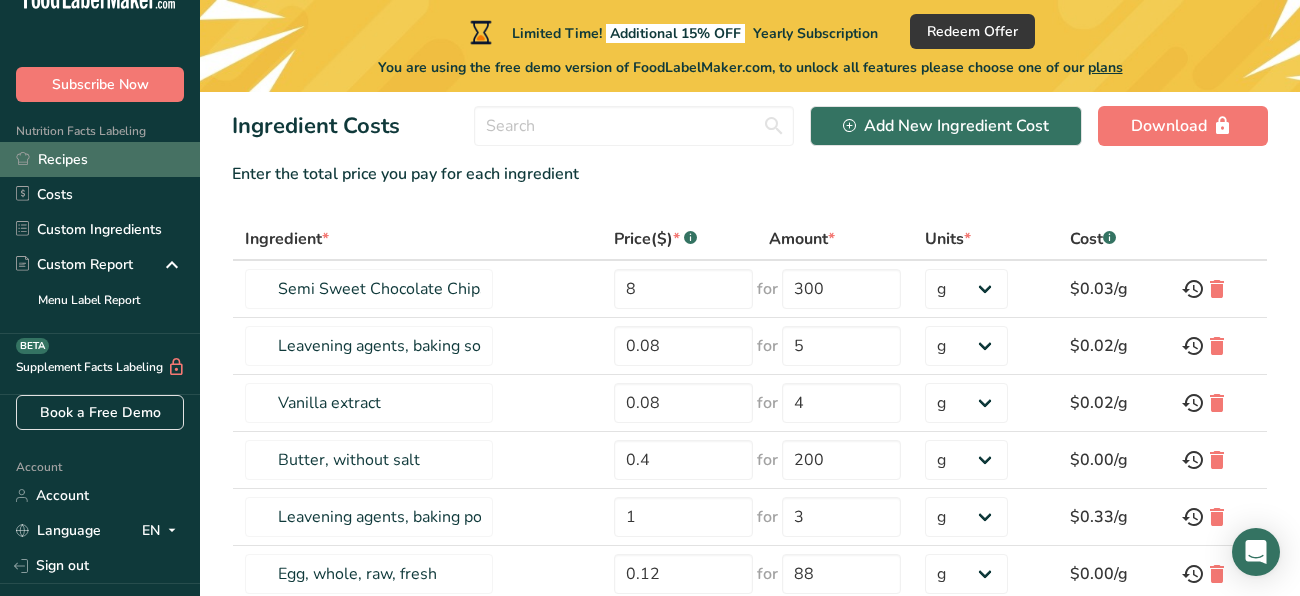 click on "Recipes" at bounding box center (100, 159) 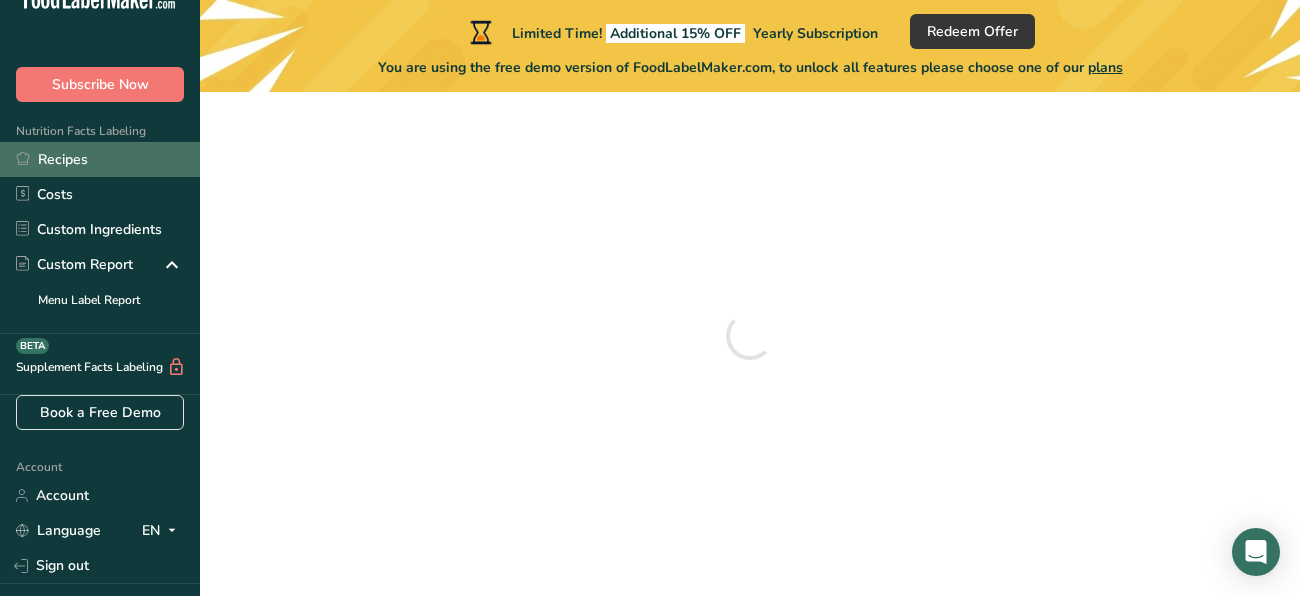 scroll, scrollTop: 0, scrollLeft: 0, axis: both 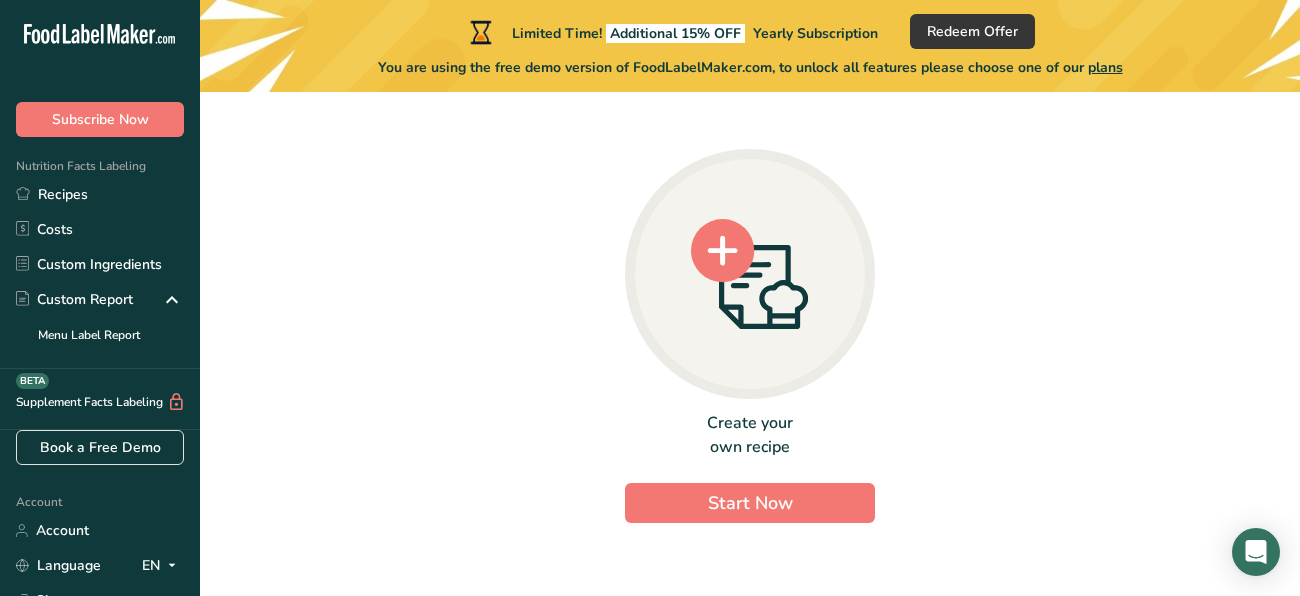 click 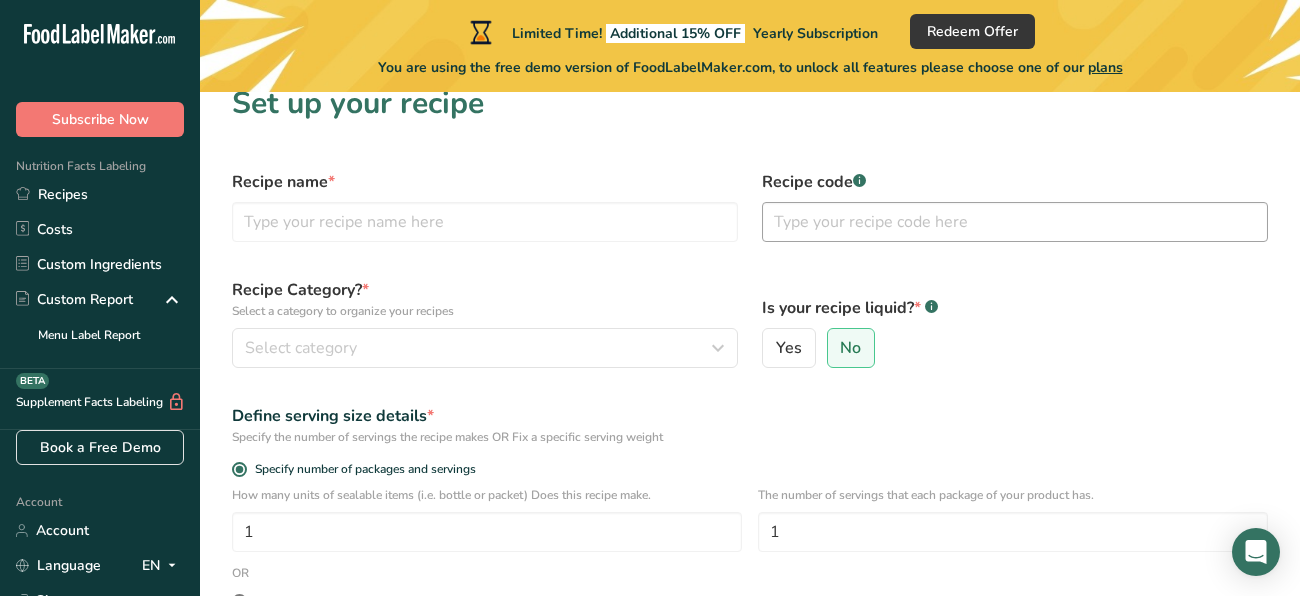 scroll, scrollTop: 30, scrollLeft: 0, axis: vertical 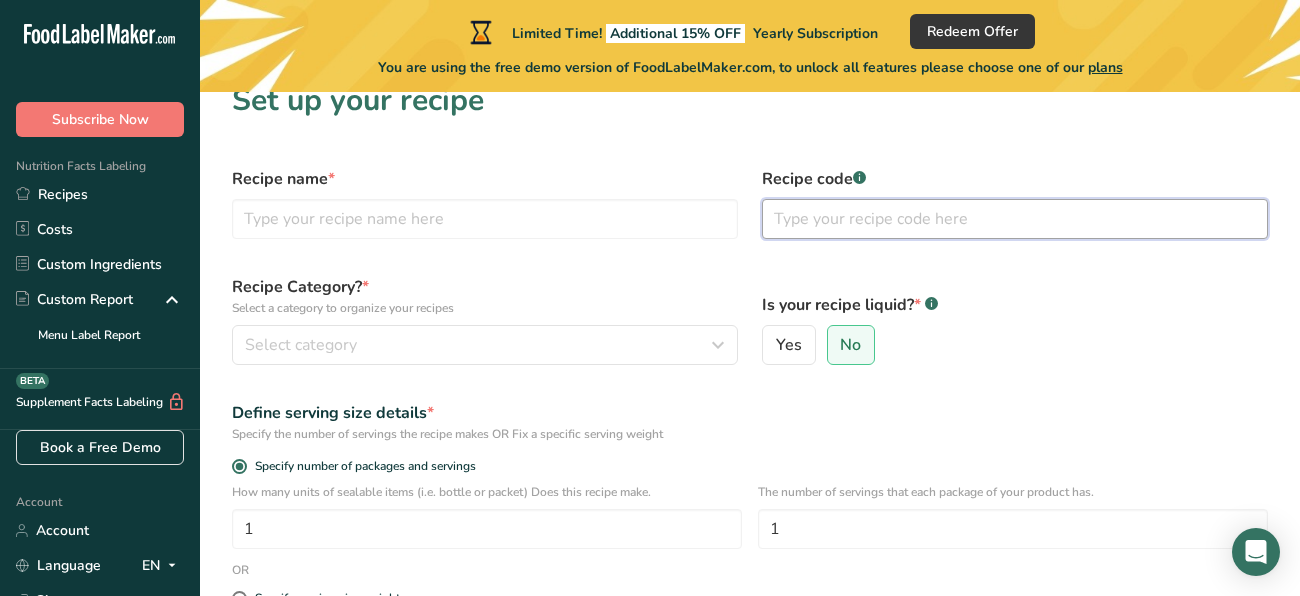 click at bounding box center [1015, 219] 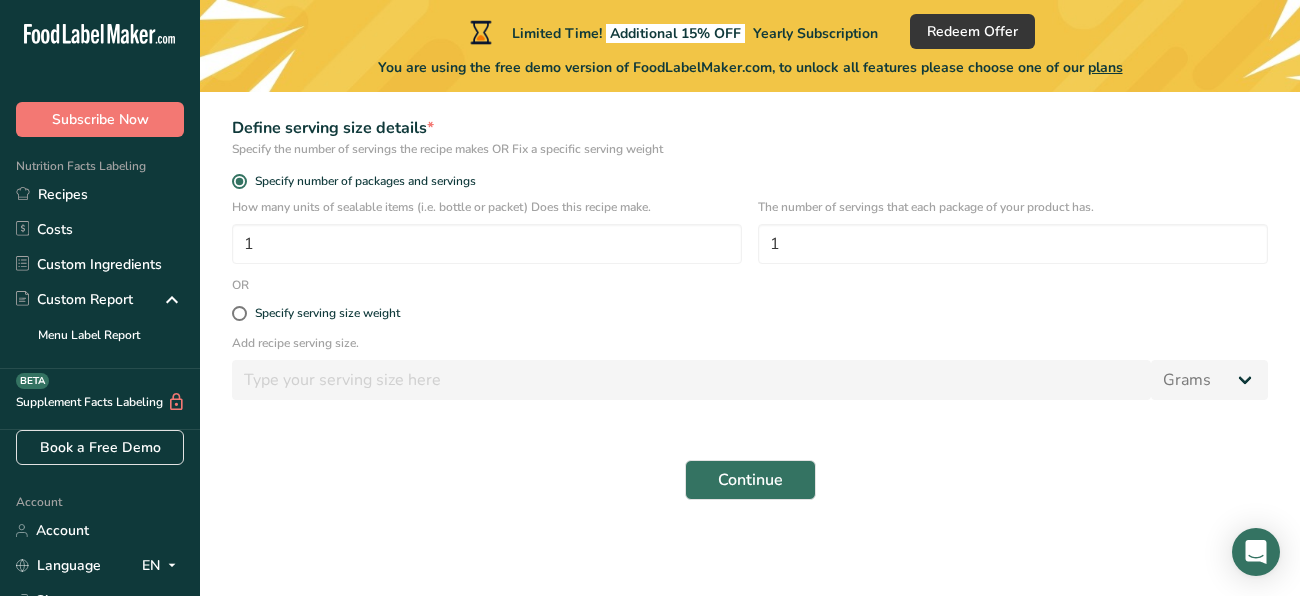 scroll, scrollTop: 0, scrollLeft: 0, axis: both 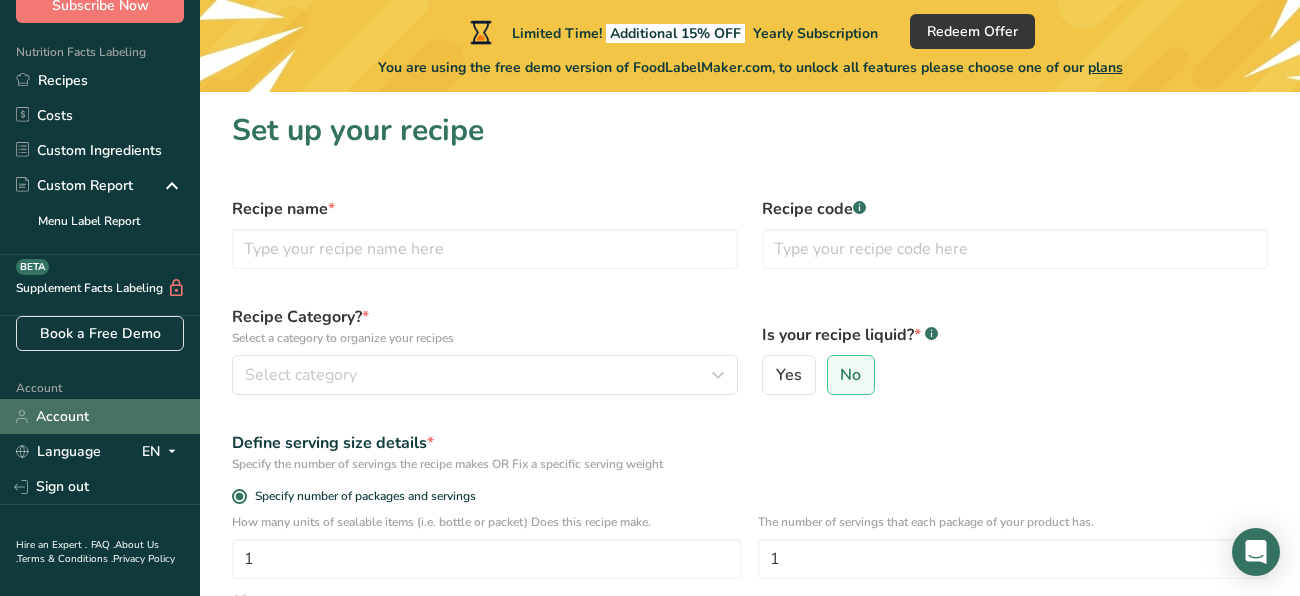 click on "Account" at bounding box center (100, 416) 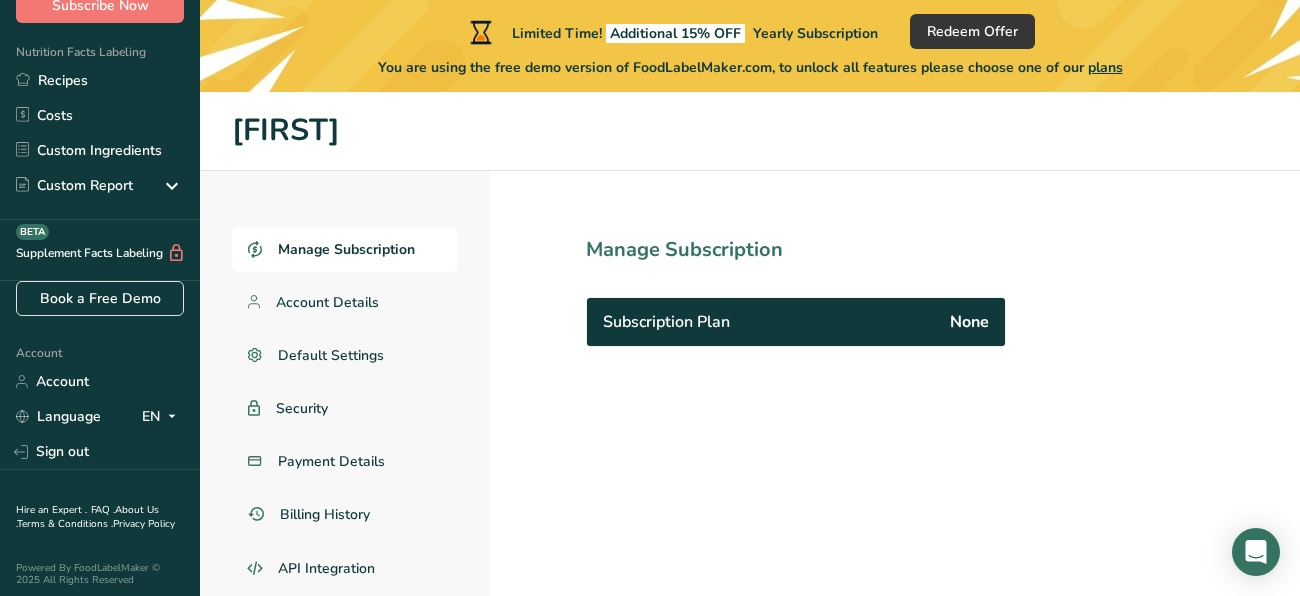 scroll, scrollTop: 92, scrollLeft: 0, axis: vertical 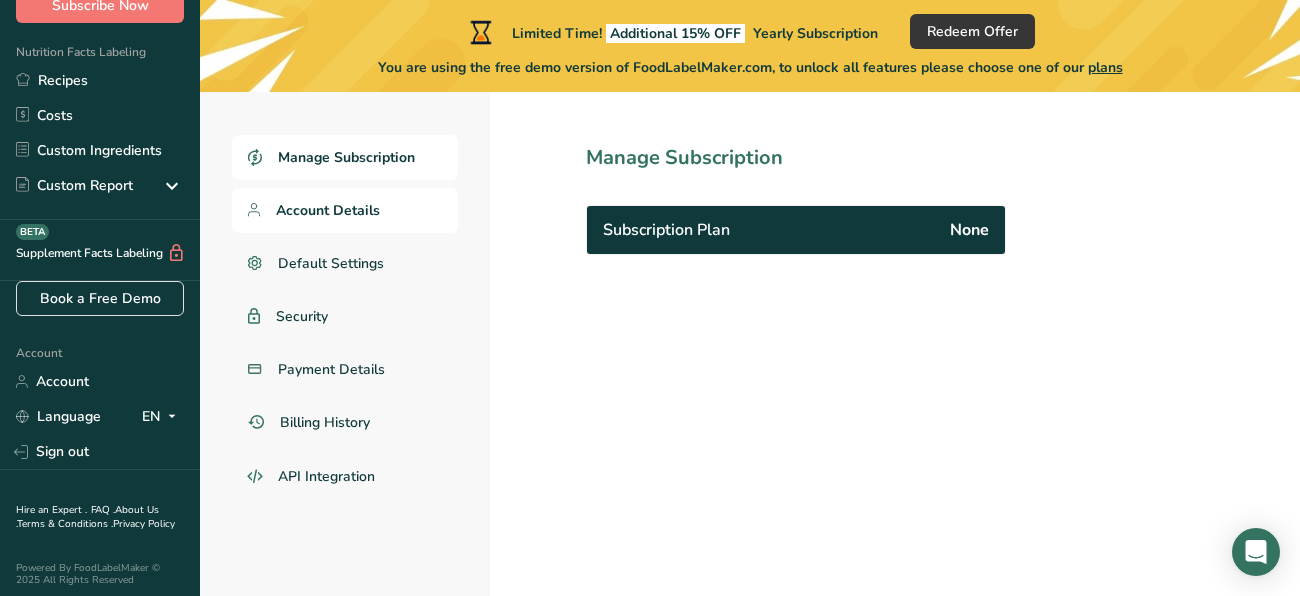click on "Account Details" at bounding box center [345, 210] 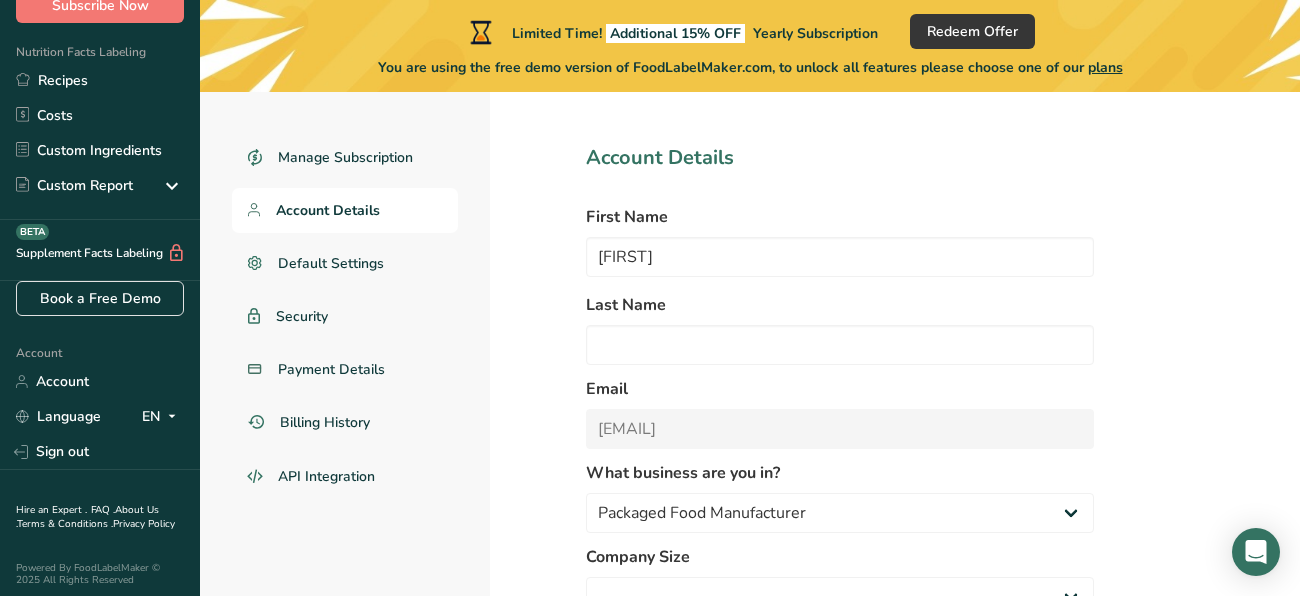 select on "2" 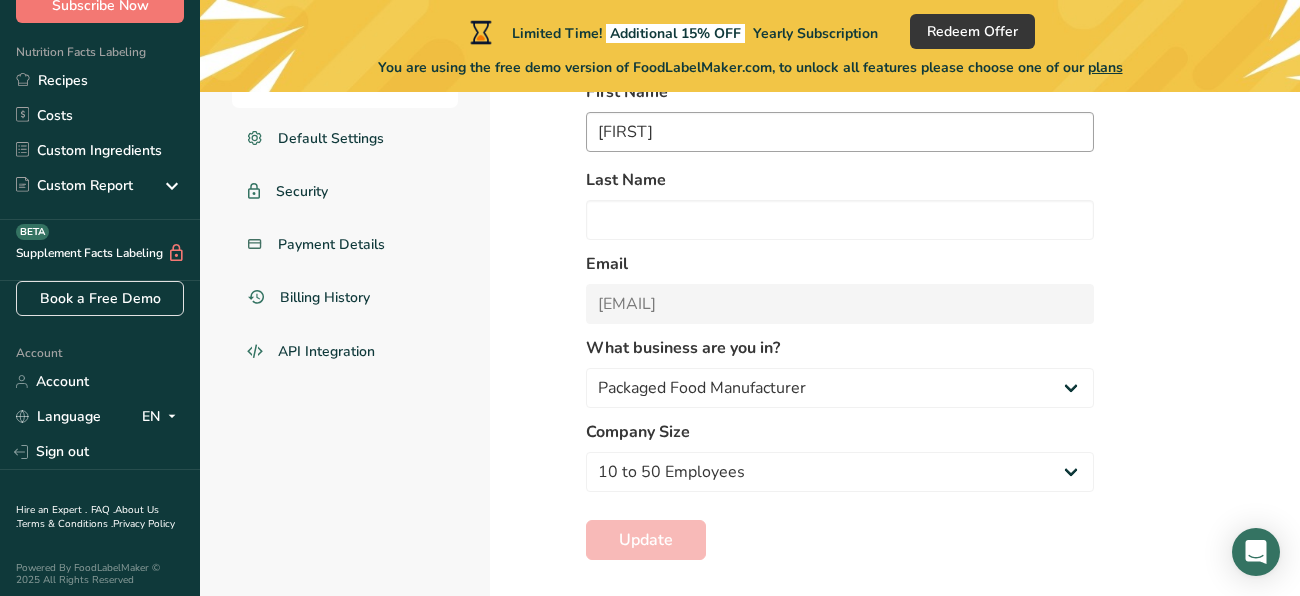 scroll, scrollTop: 220, scrollLeft: 0, axis: vertical 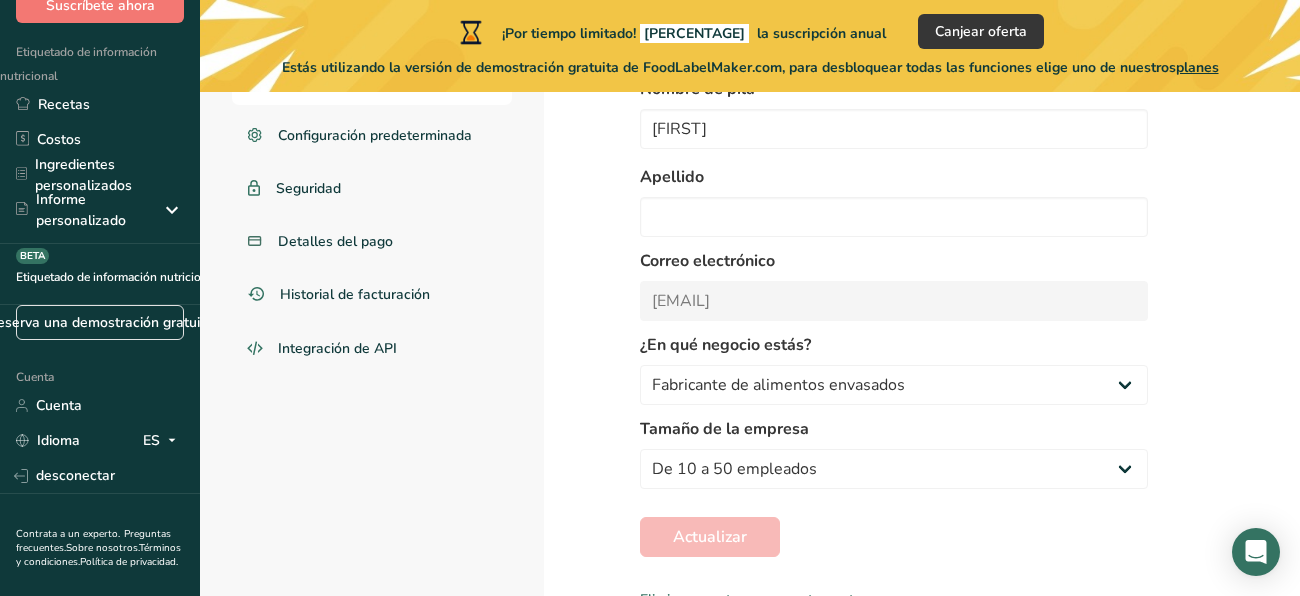 click on "Detalles de la cuenta
Nombre de pila Lisa   Apellido   Correo electrónico [EMAIL]   ¿En qué negocio estás?
Fabricante de alimentos envasados
Restaurante y cafetería
Panadería
Empresa de planes de comidas y catering
Nutricionista
Blogger de comida
Entrenador personal
Otro
Tamaño de la empresa
Menos de 10 empleados
De 10 a 50 empleados
De 51 a 500 empleados
Más de 500 empleados
Actualizar
Eliminar cuenta permanentemente" at bounding box center (894, 280) 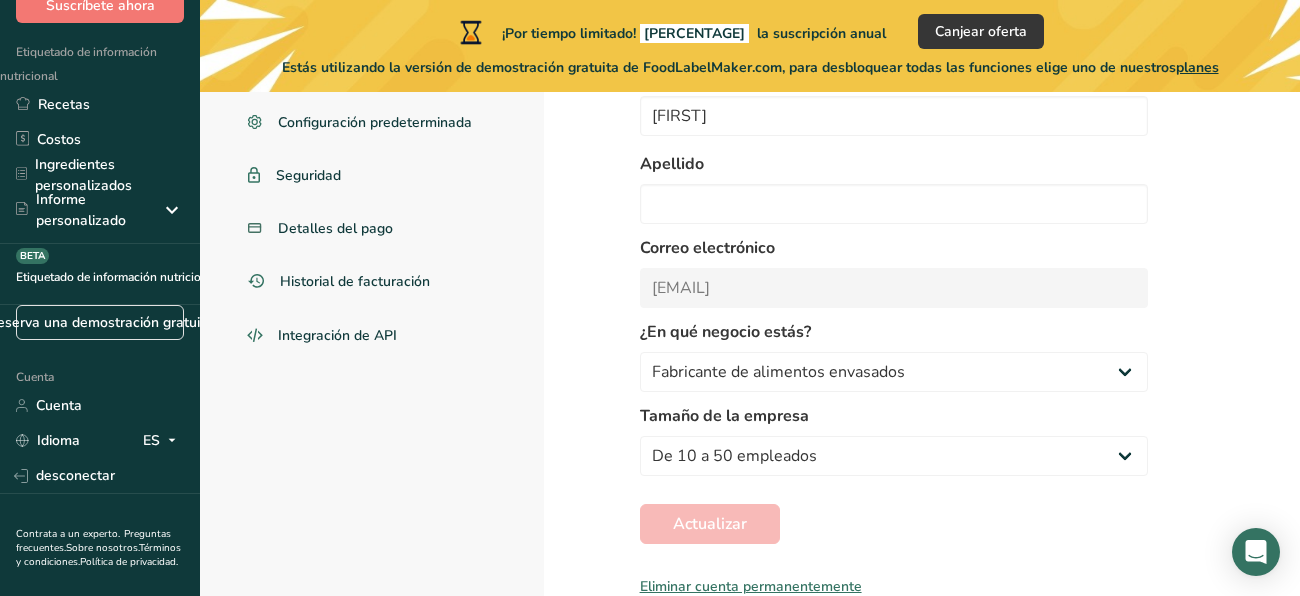 scroll, scrollTop: 0, scrollLeft: 0, axis: both 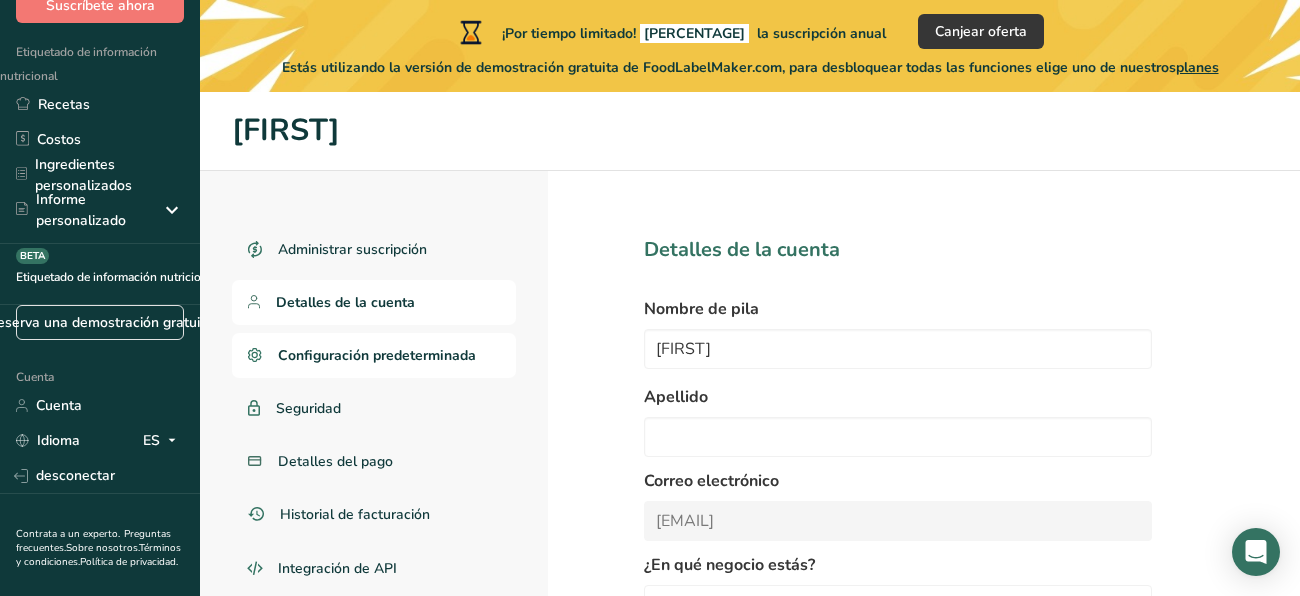 click on "Configuración predeterminada" at bounding box center [377, 355] 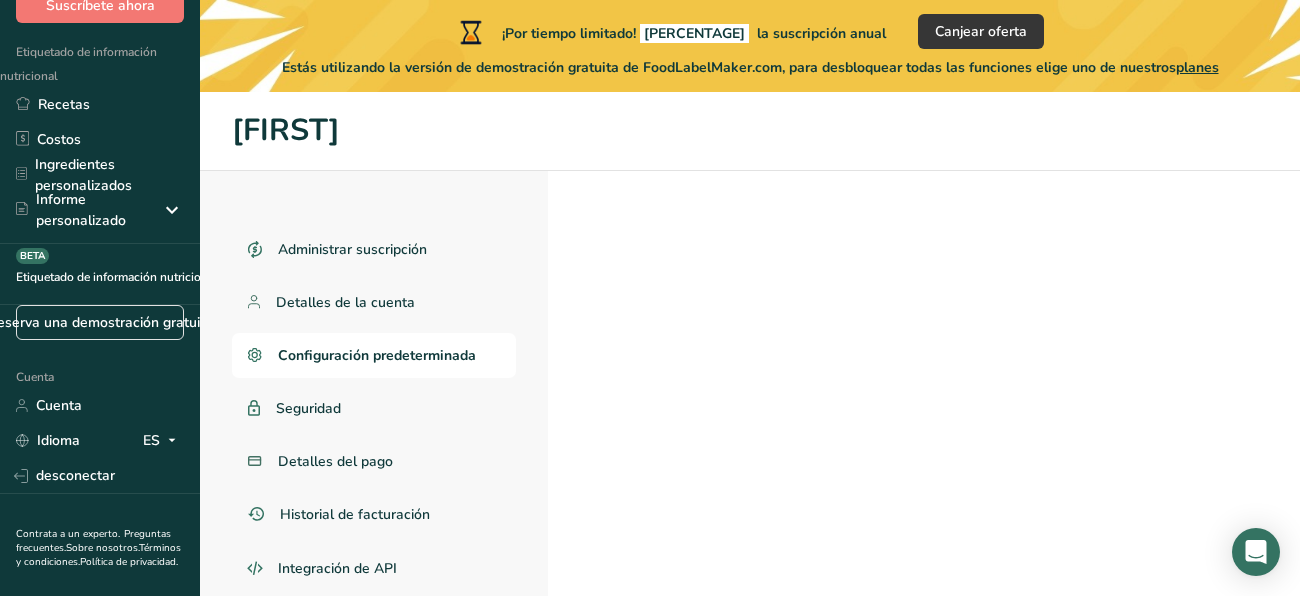 select on "CA" 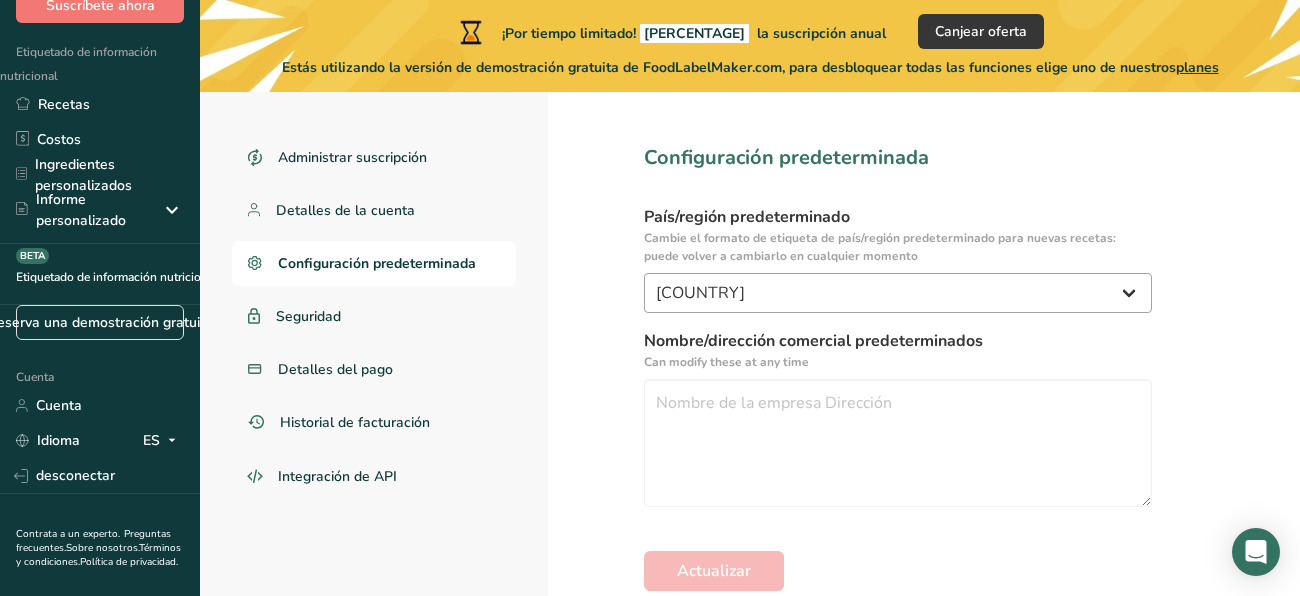 scroll, scrollTop: 102, scrollLeft: 0, axis: vertical 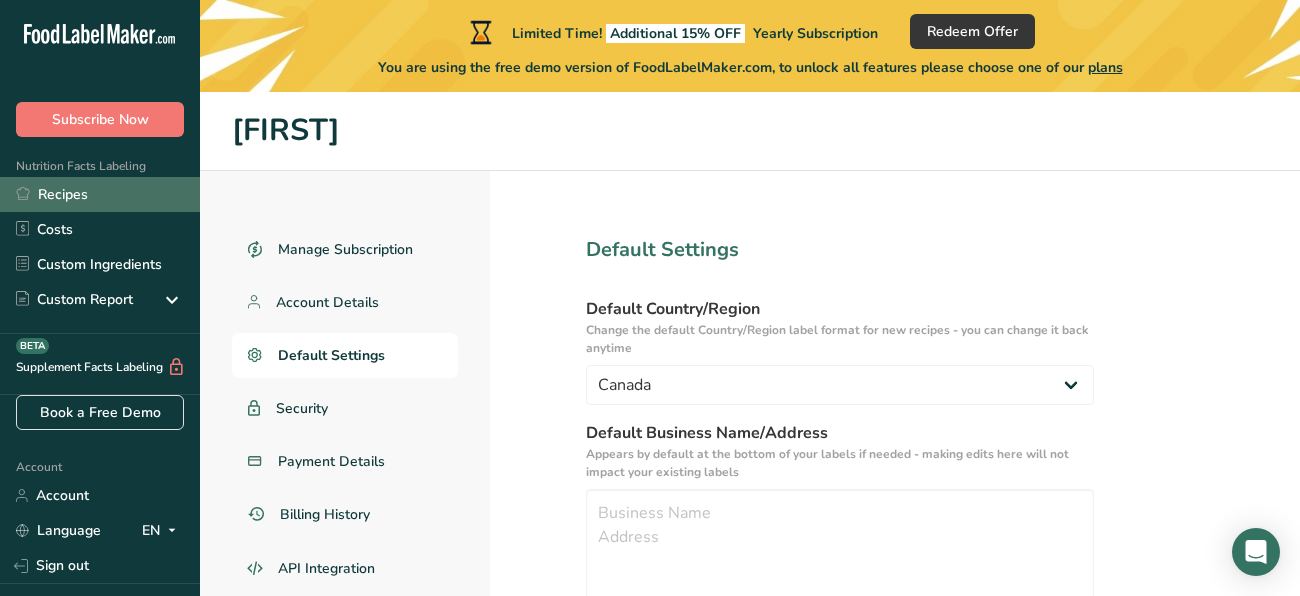 click on "Recipes" at bounding box center [100, 194] 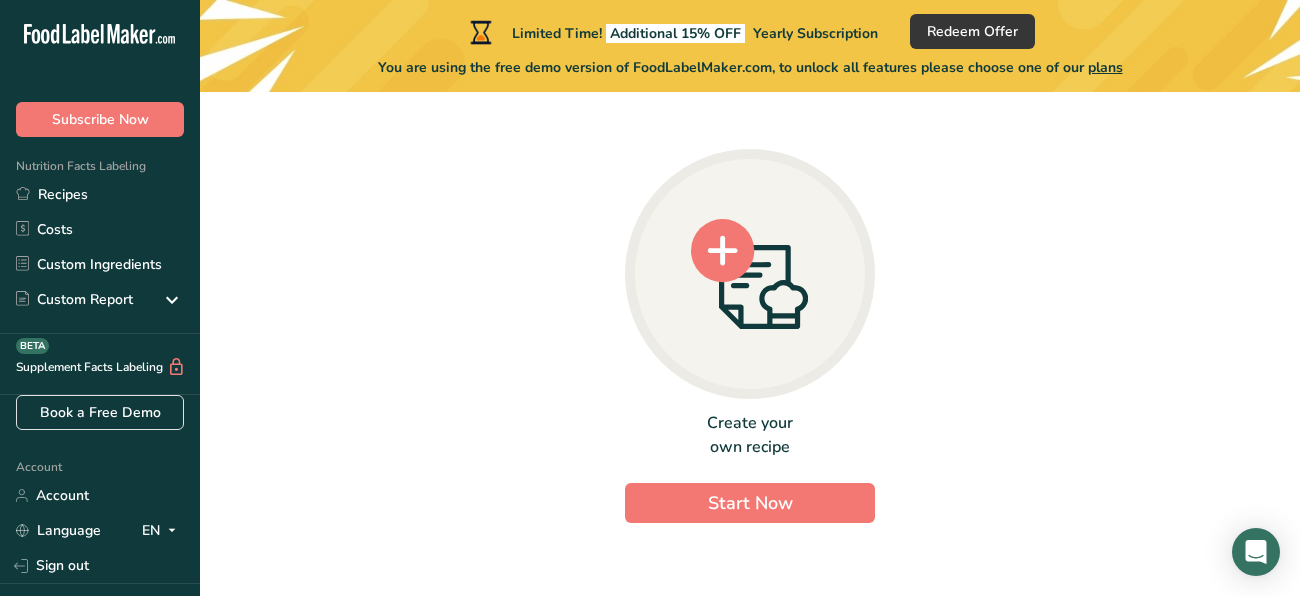 click 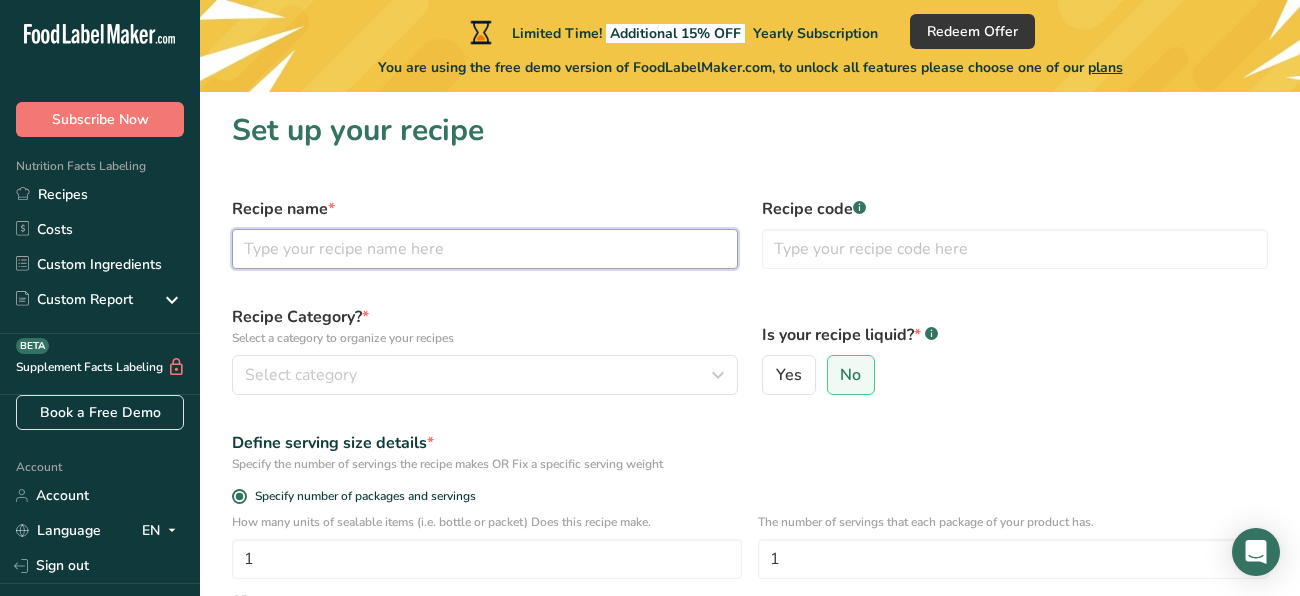 click at bounding box center [485, 249] 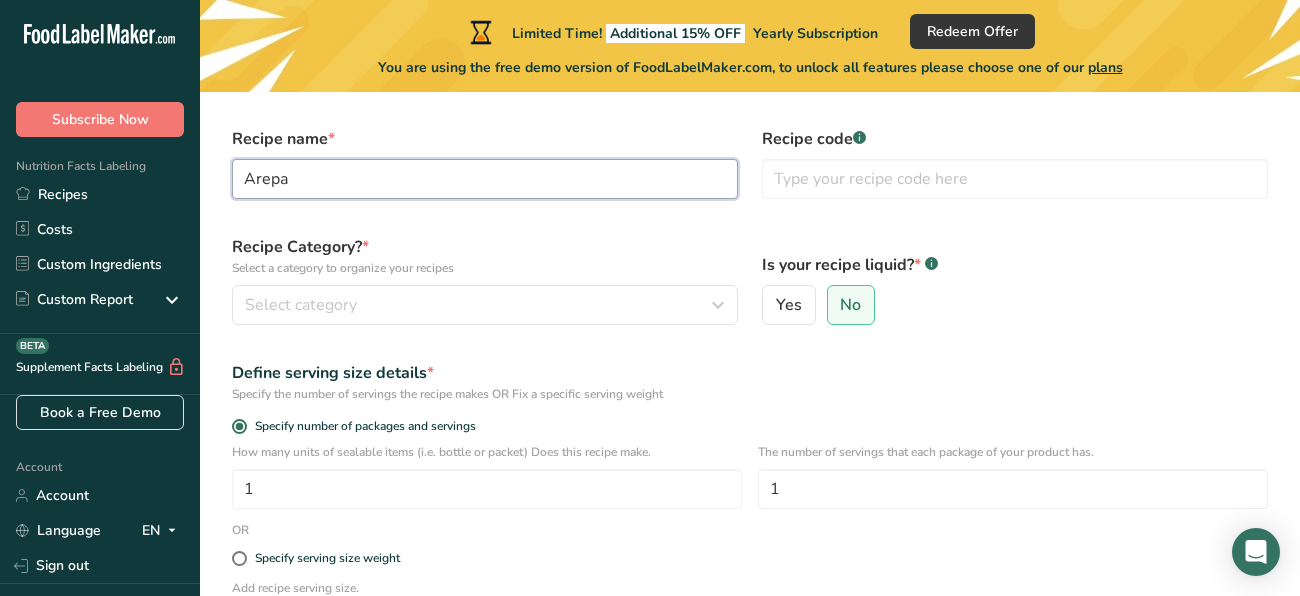 scroll, scrollTop: 68, scrollLeft: 0, axis: vertical 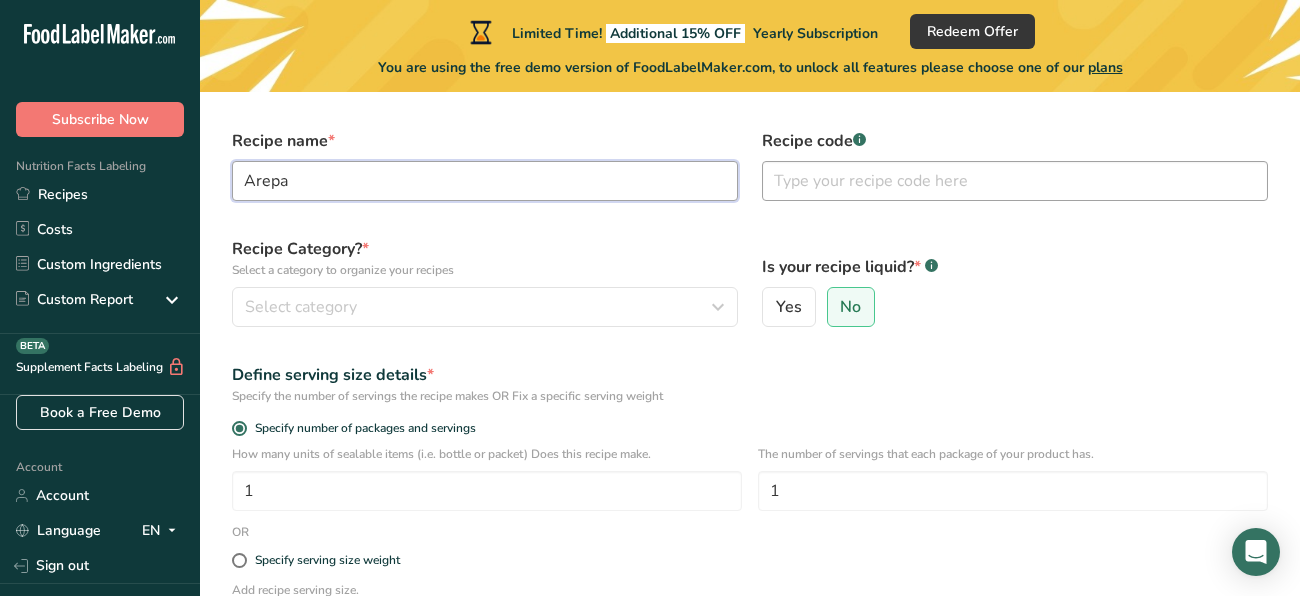 type on "Arepa" 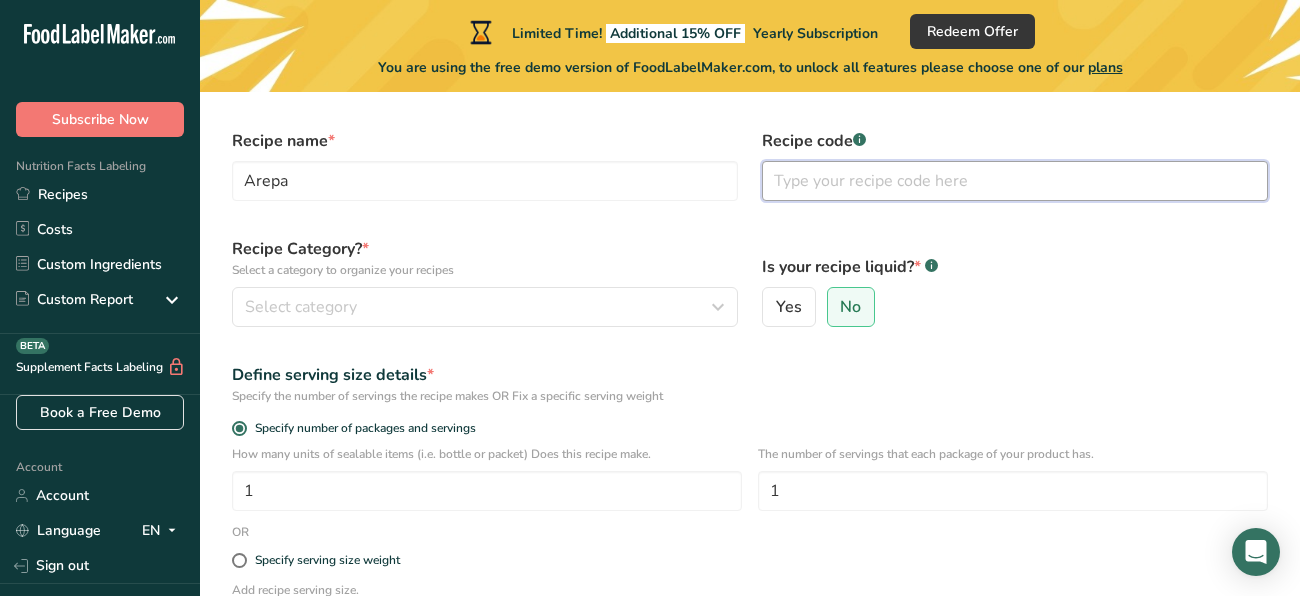 click at bounding box center [1015, 181] 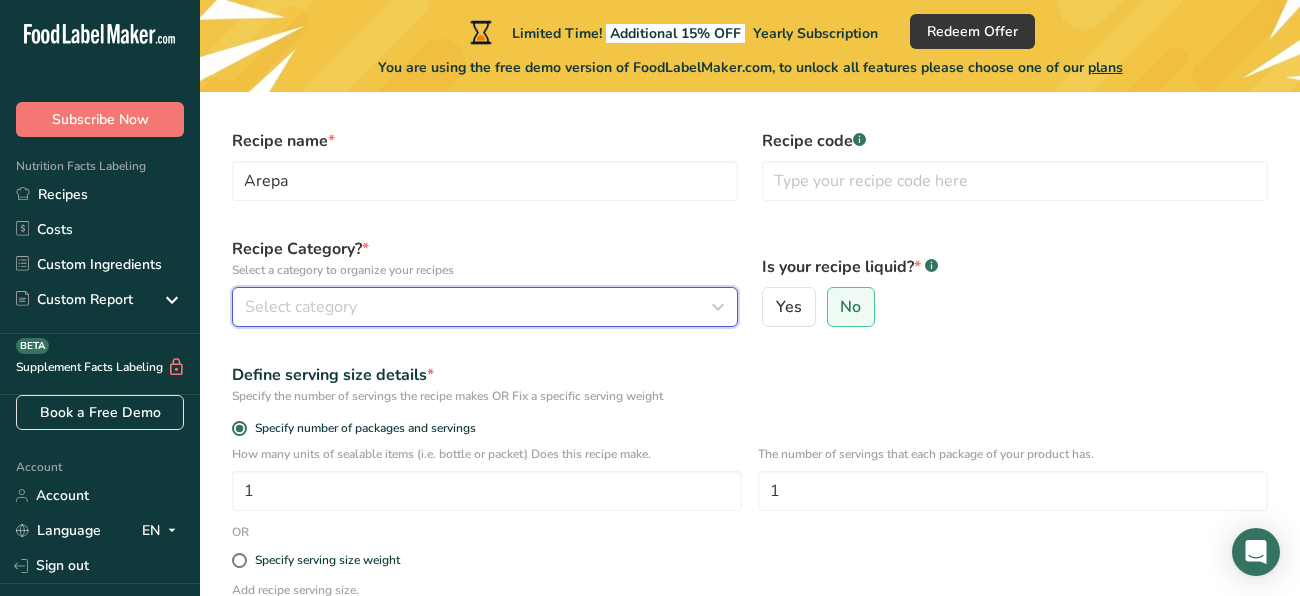click on "Select category" at bounding box center [485, 307] 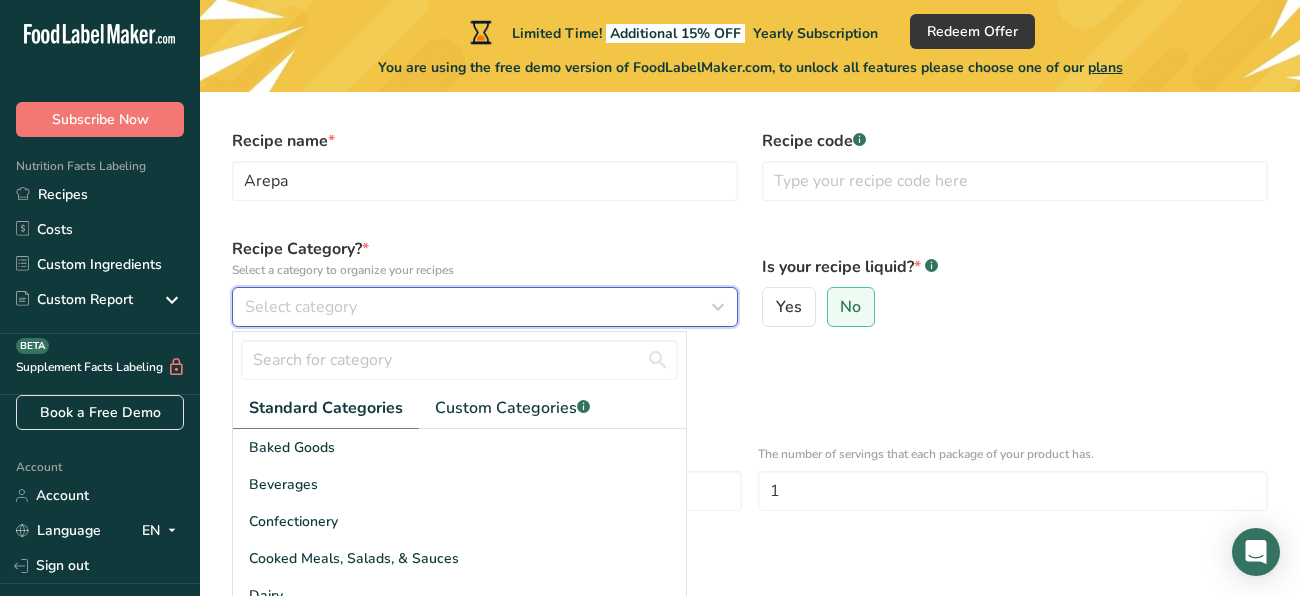 type 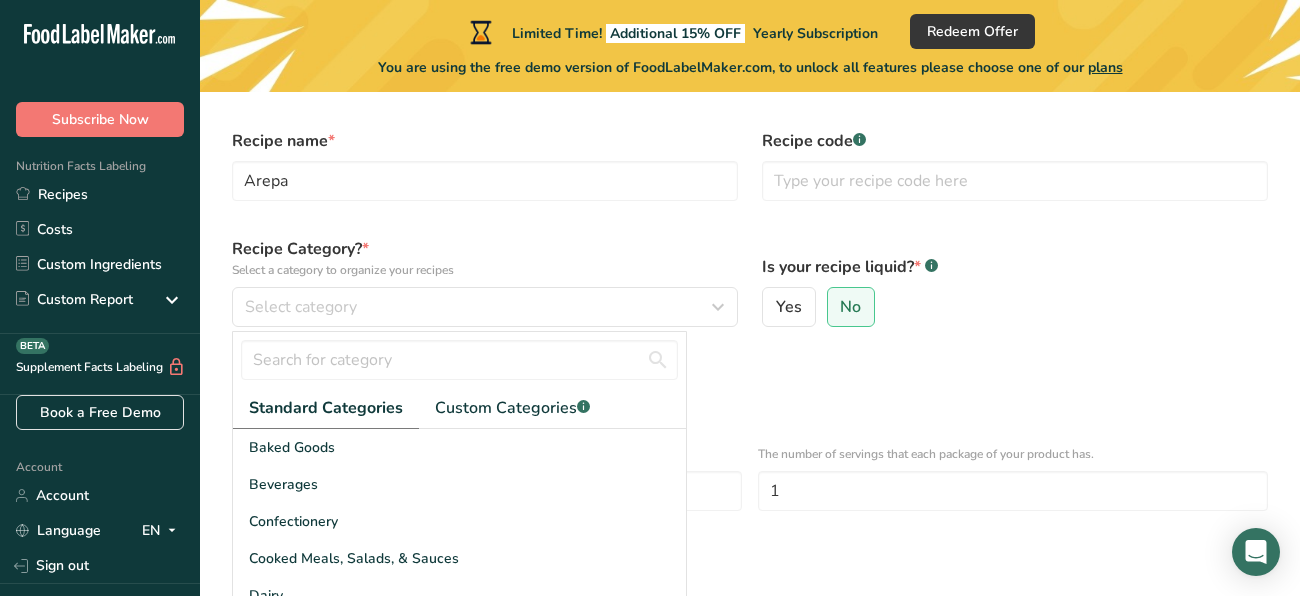 click on "Standard Categories
Custom Categories
.a-a{fill:#347362;}.b-a{fill:#fff;}
Baked Goods
Beverages
Confectionery
Cooked Meals, Salads, & Sauces
Dairy
Snacks
Add New Category" at bounding box center [459, 551] 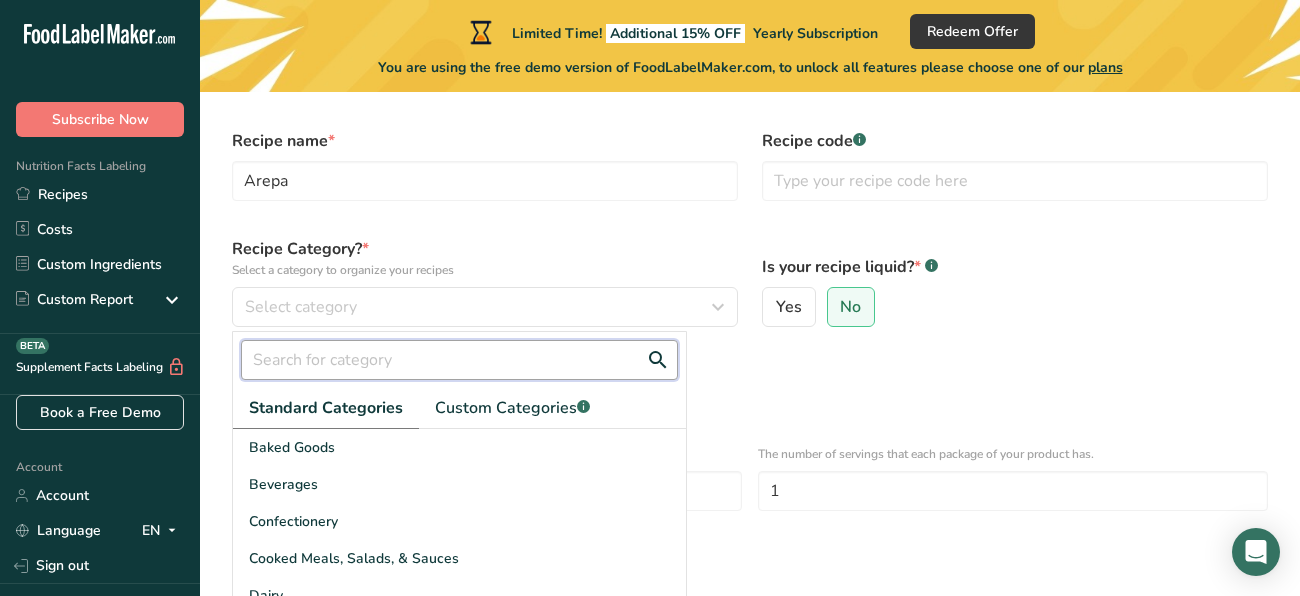 click at bounding box center [459, 360] 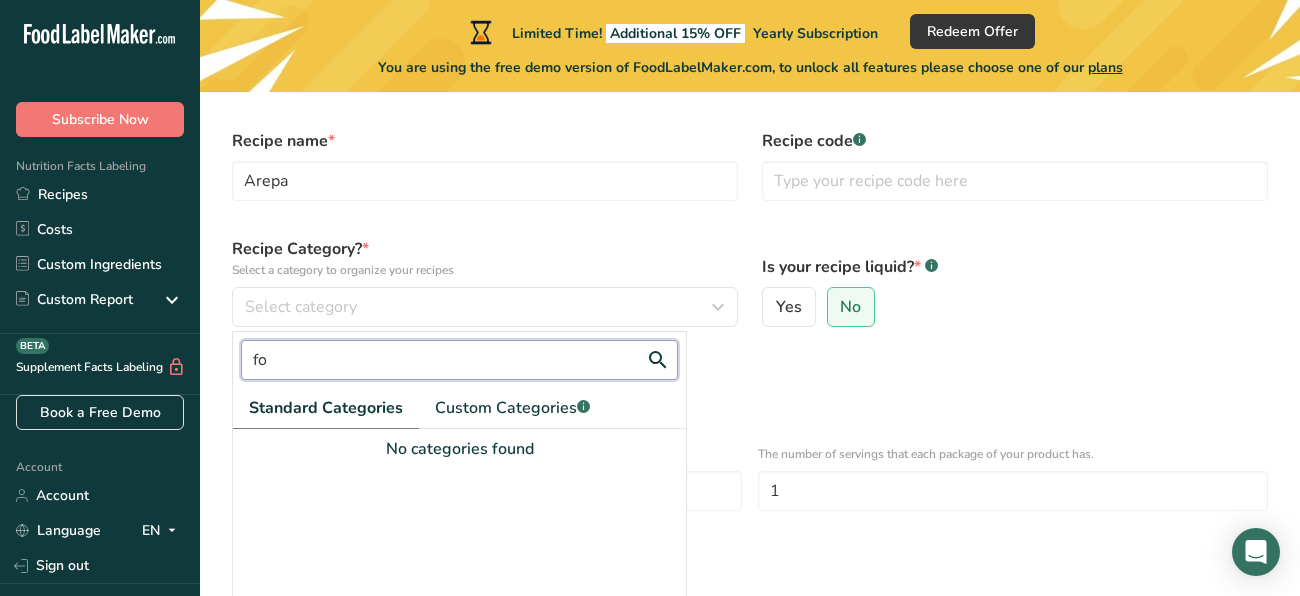 type on "f" 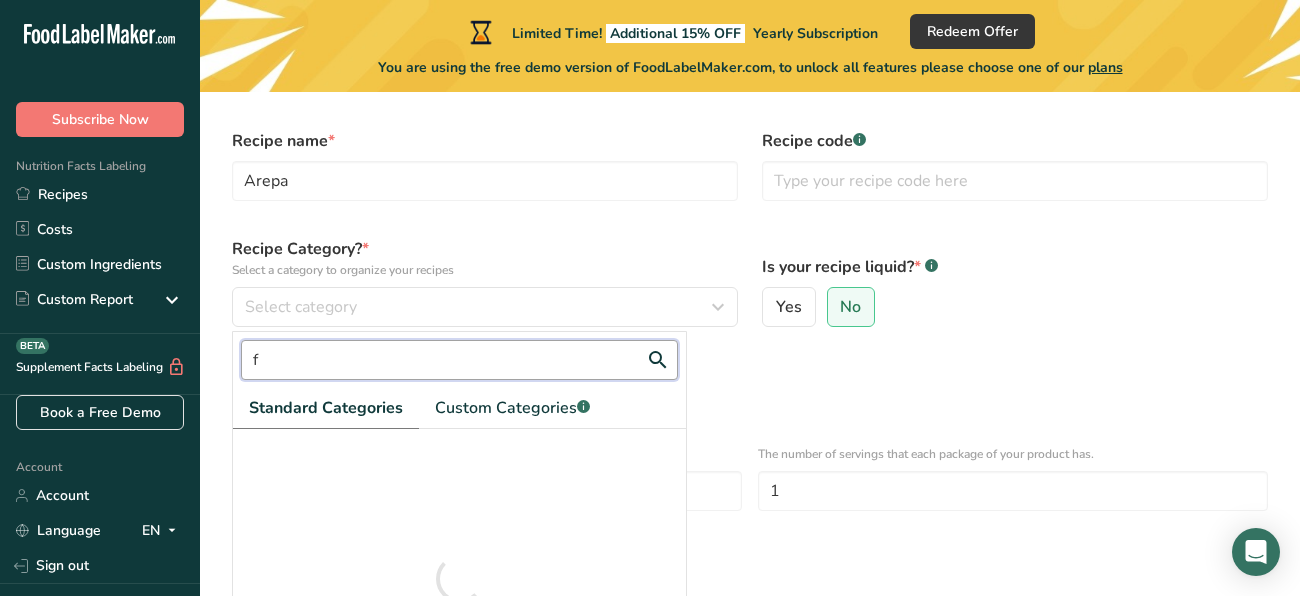 type 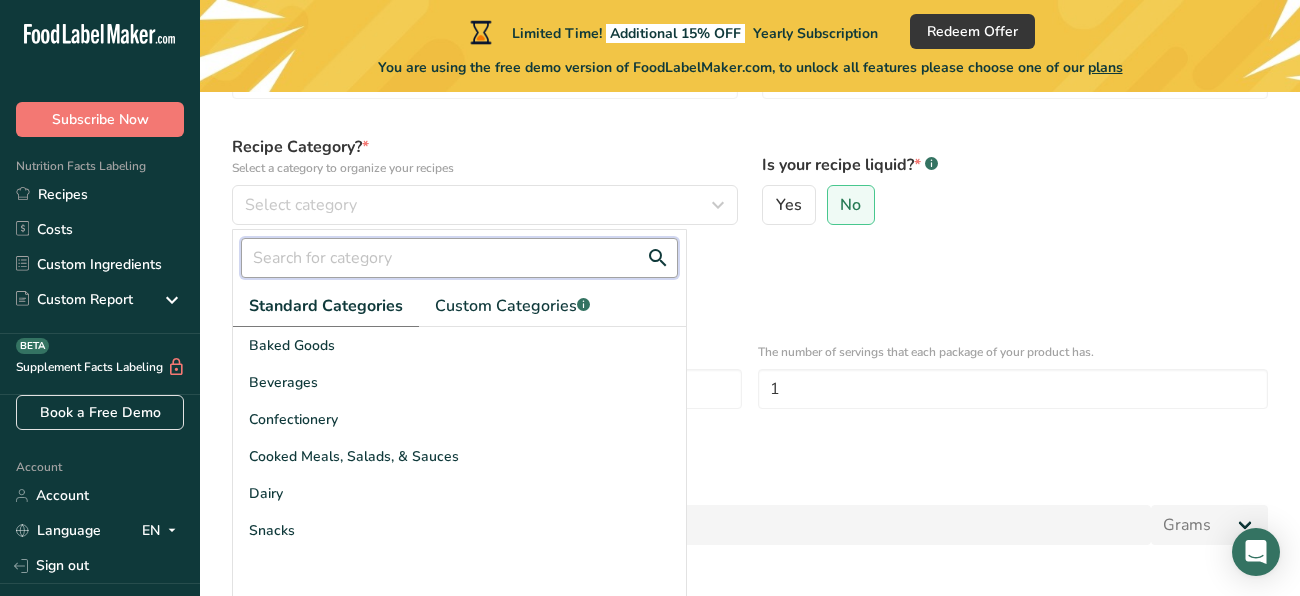 scroll, scrollTop: 181, scrollLeft: 0, axis: vertical 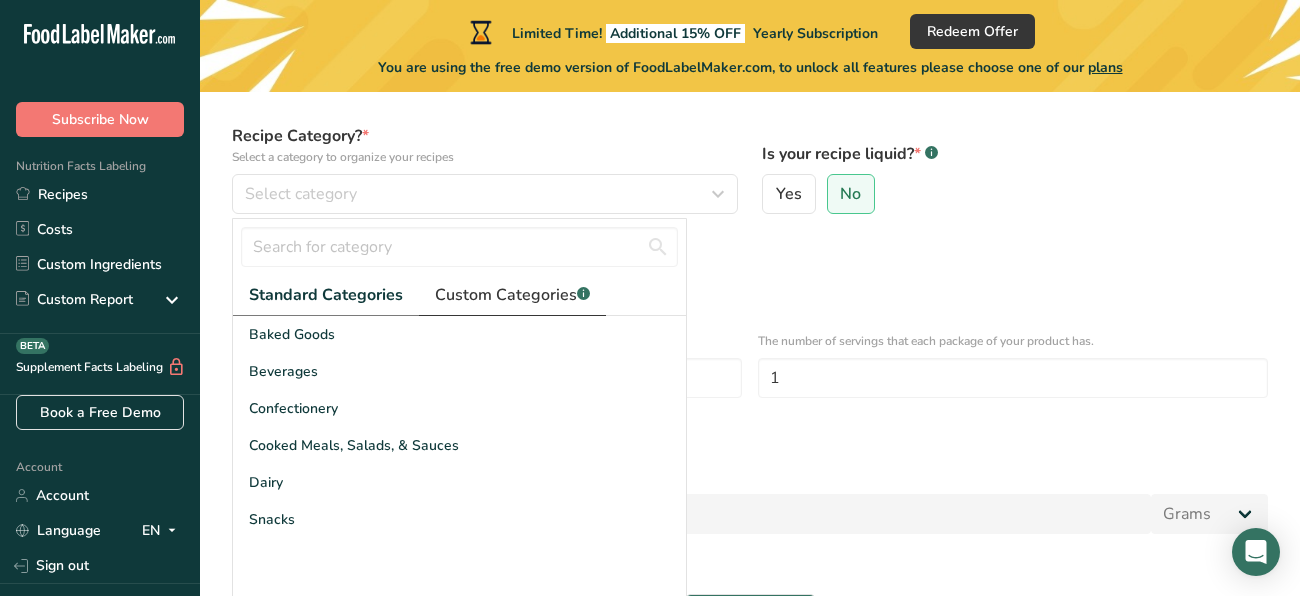 click on "Custom Categories
.a-a{fill:#347362;}.b-a{fill:#fff;}" at bounding box center [512, 295] 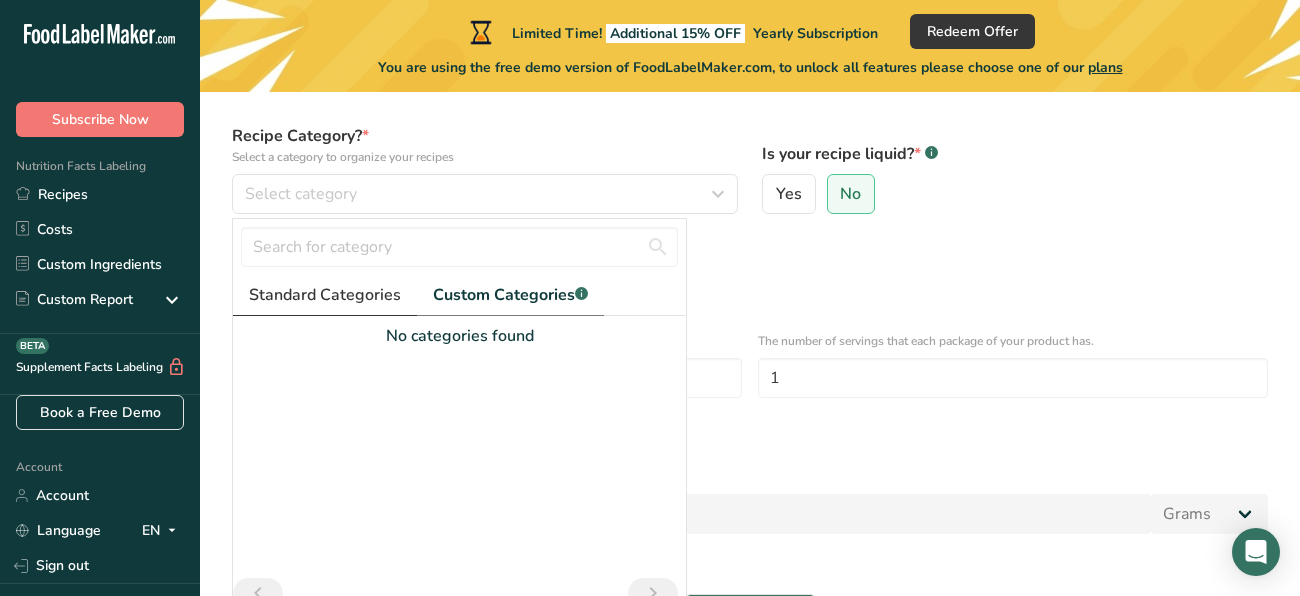 click on "Standard Categories" at bounding box center [325, 295] 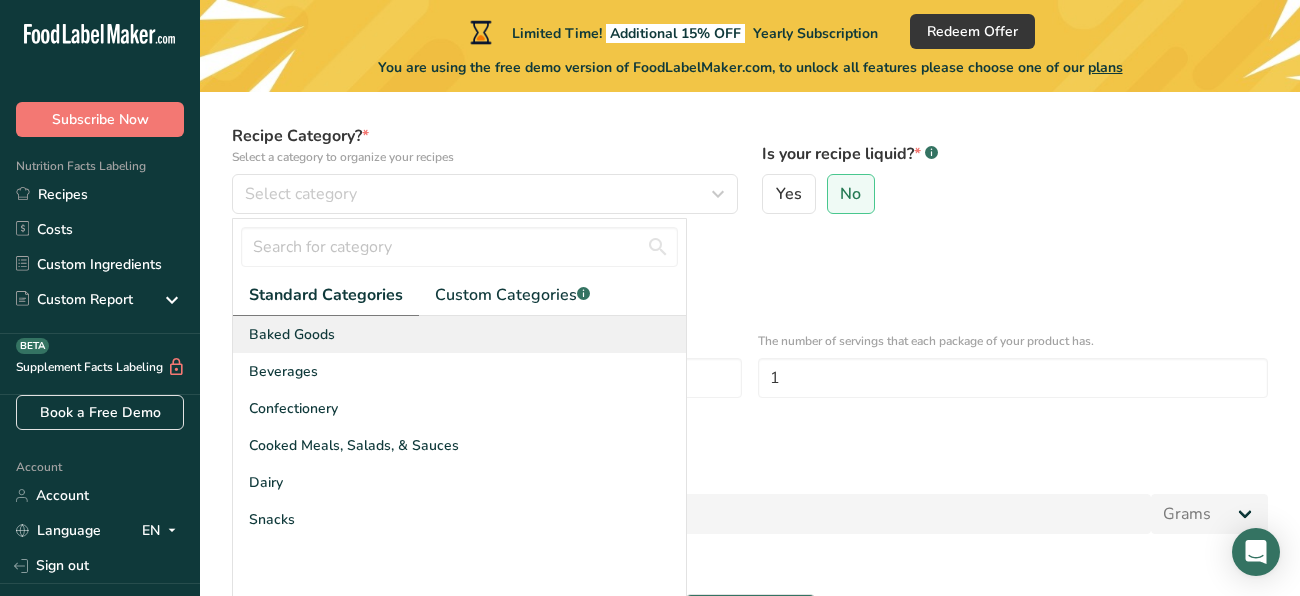 click on "Baked Goods" at bounding box center [459, 334] 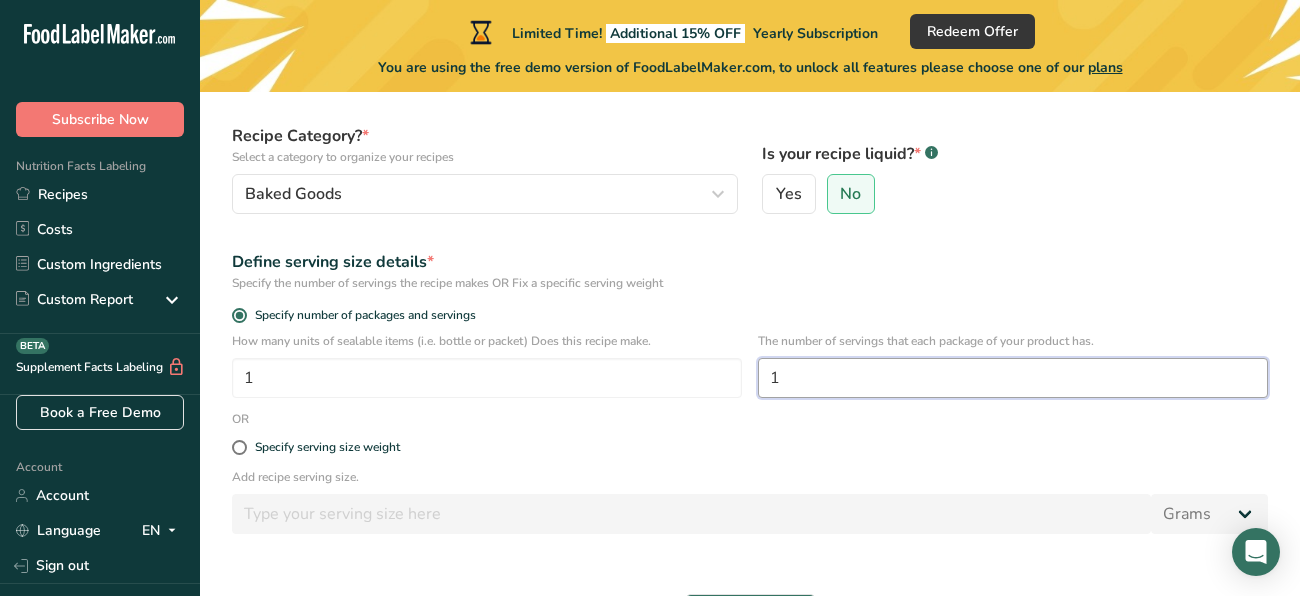 click on "1" at bounding box center [1013, 378] 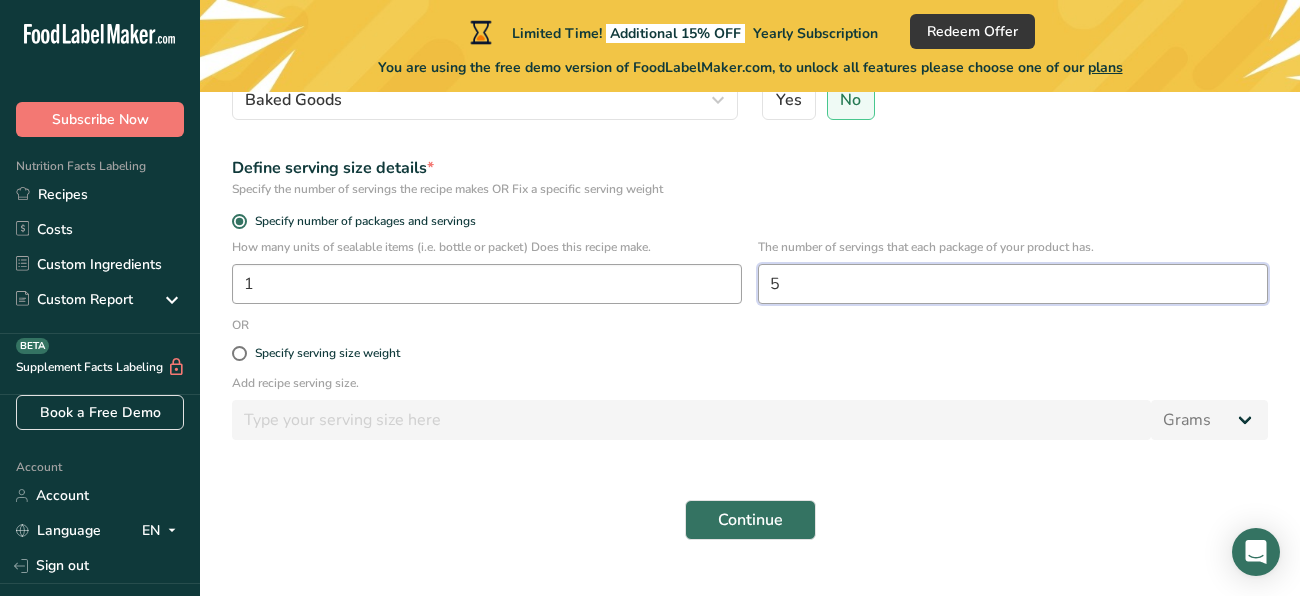 scroll, scrollTop: 283, scrollLeft: 0, axis: vertical 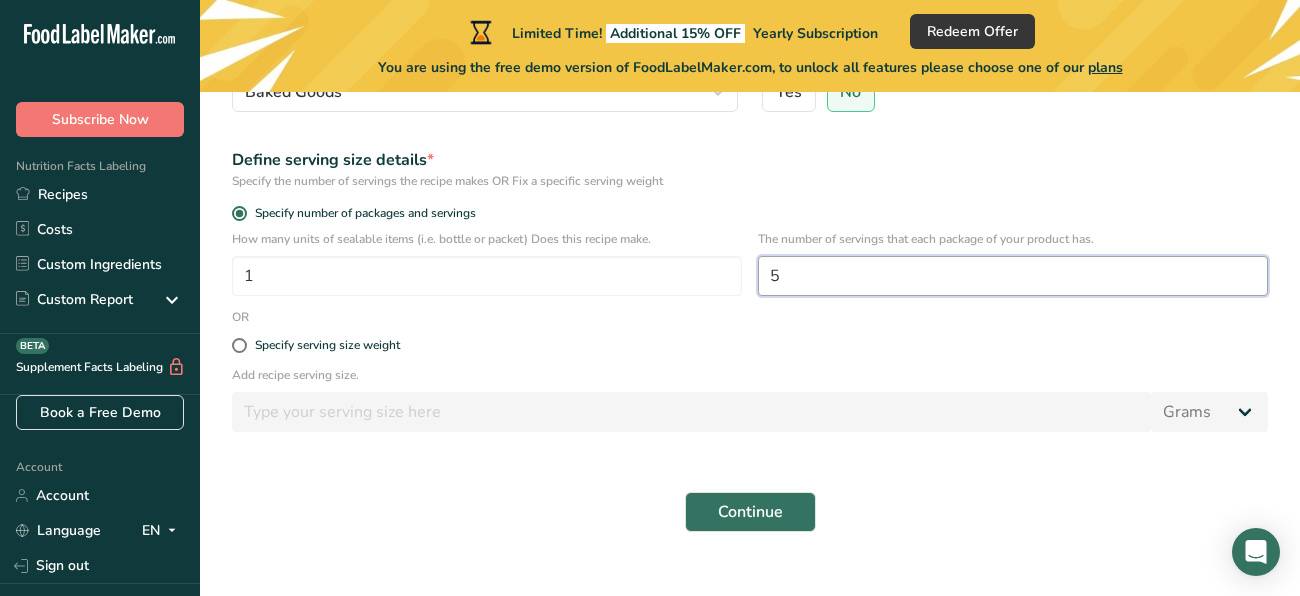 type on "5" 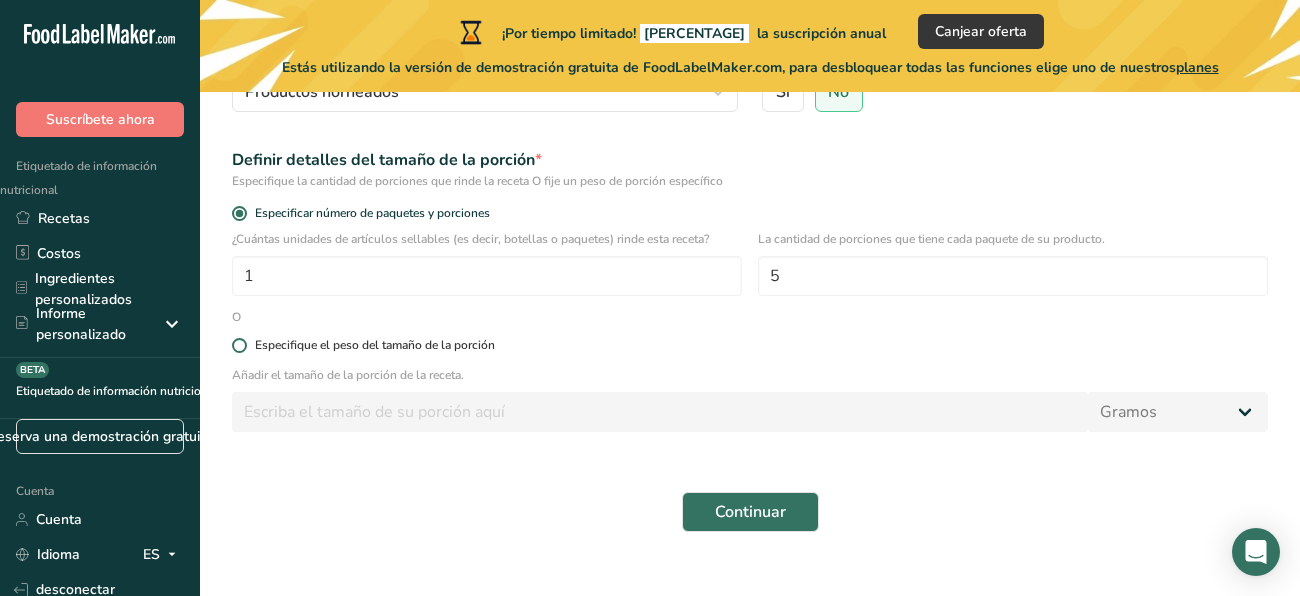 click at bounding box center [239, 345] 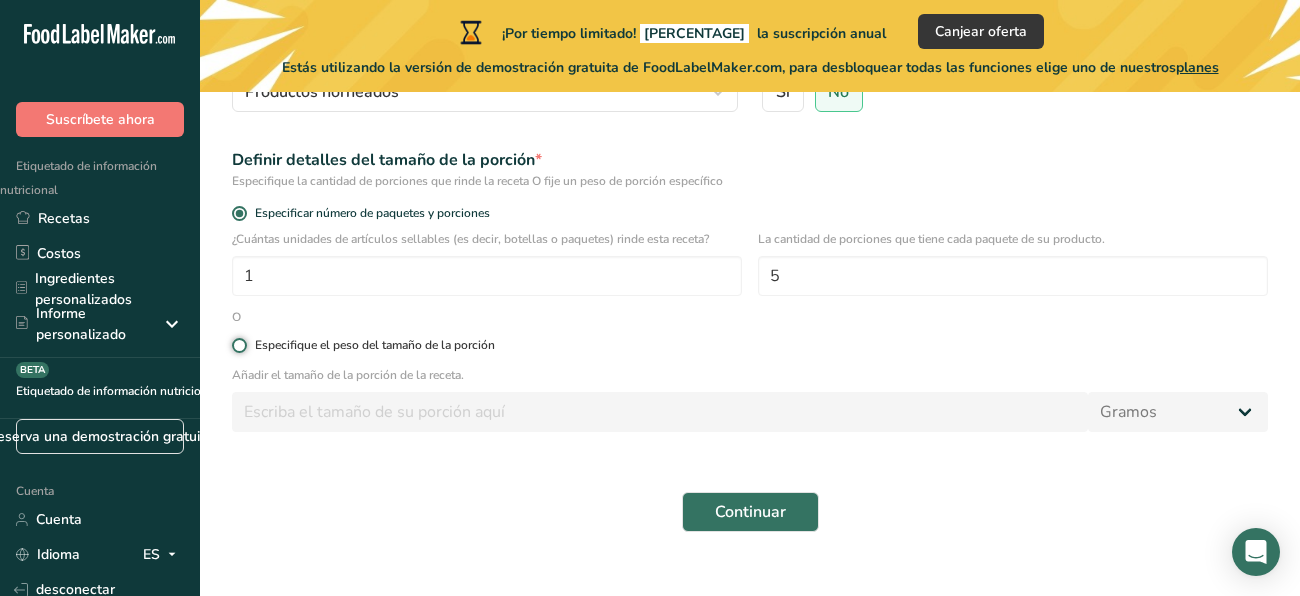 click on "Especifique el peso del tamaño de la porción" at bounding box center (238, 345) 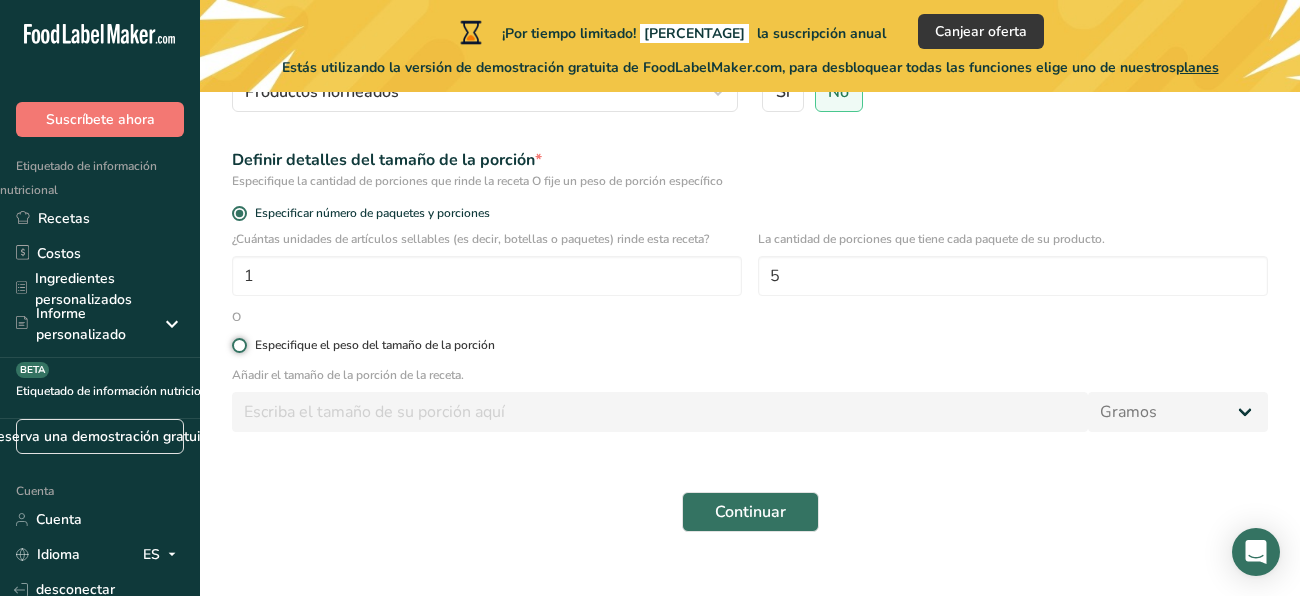 radio on "true" 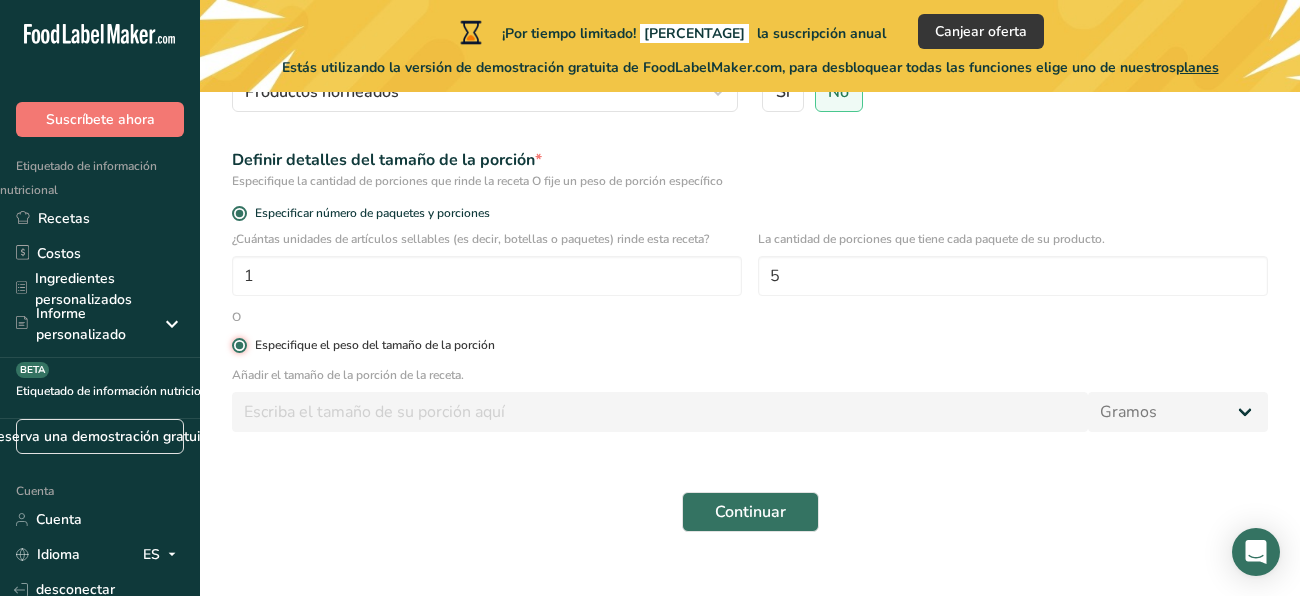 radio on "false" 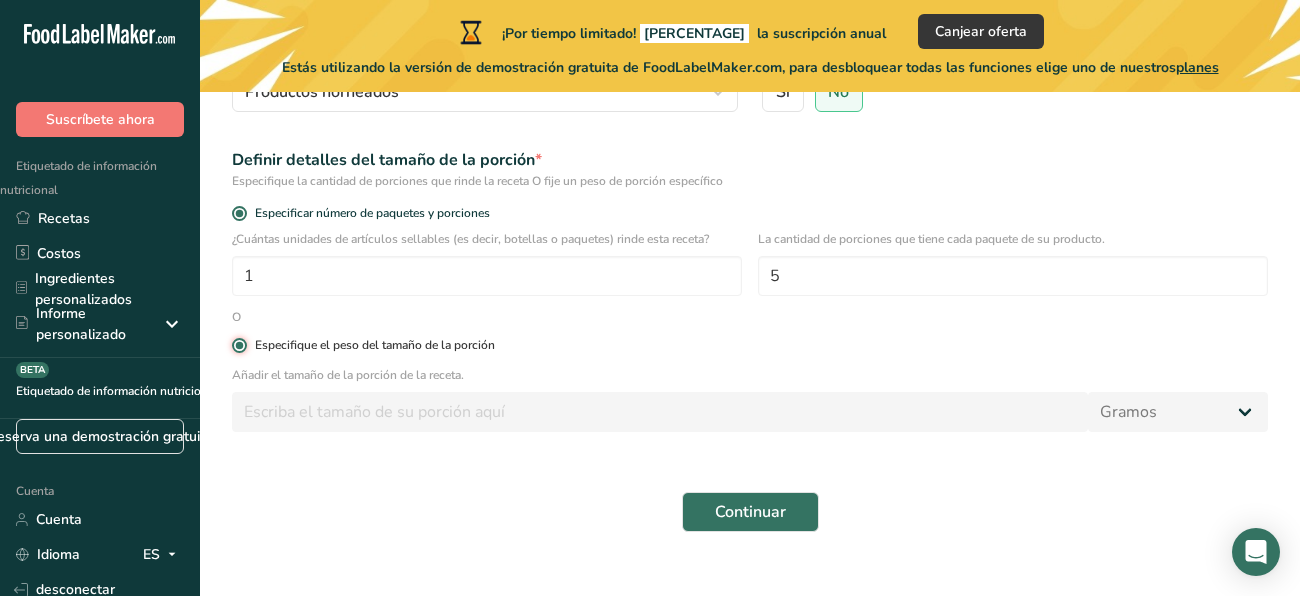 type 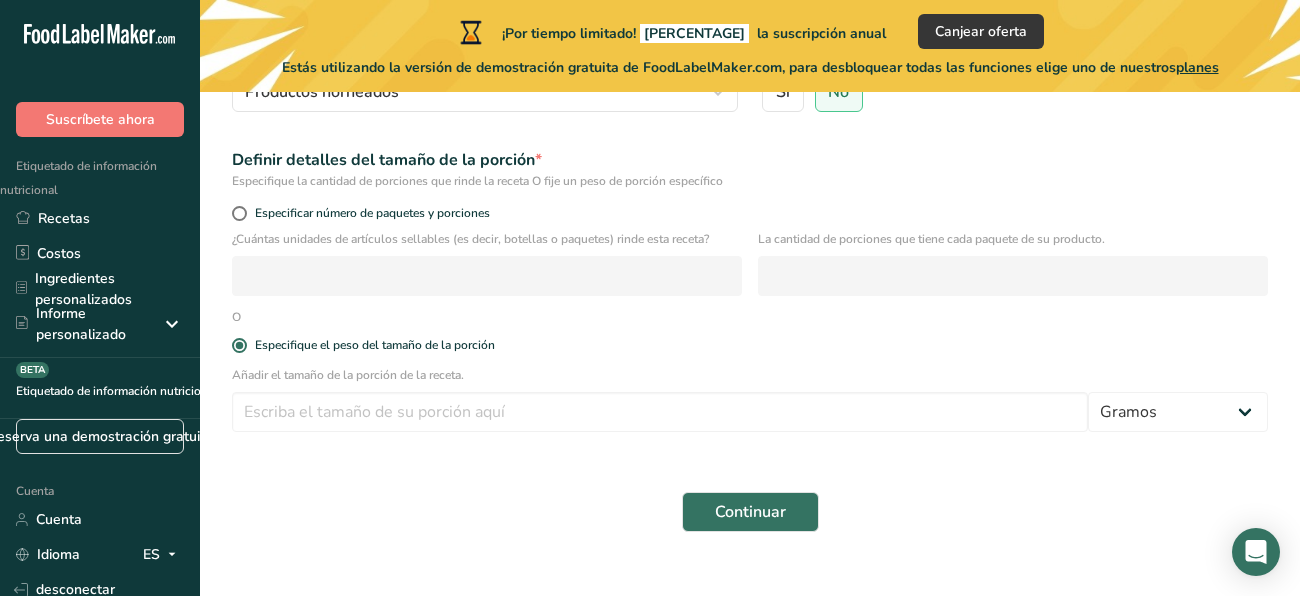 click on "Gramos
kilogramo
mg
mcg
libra
onz
yo
ml
onzas líquidas
cucharada
cucharadita
taza
cuarto de galón
galón" at bounding box center [750, 405] 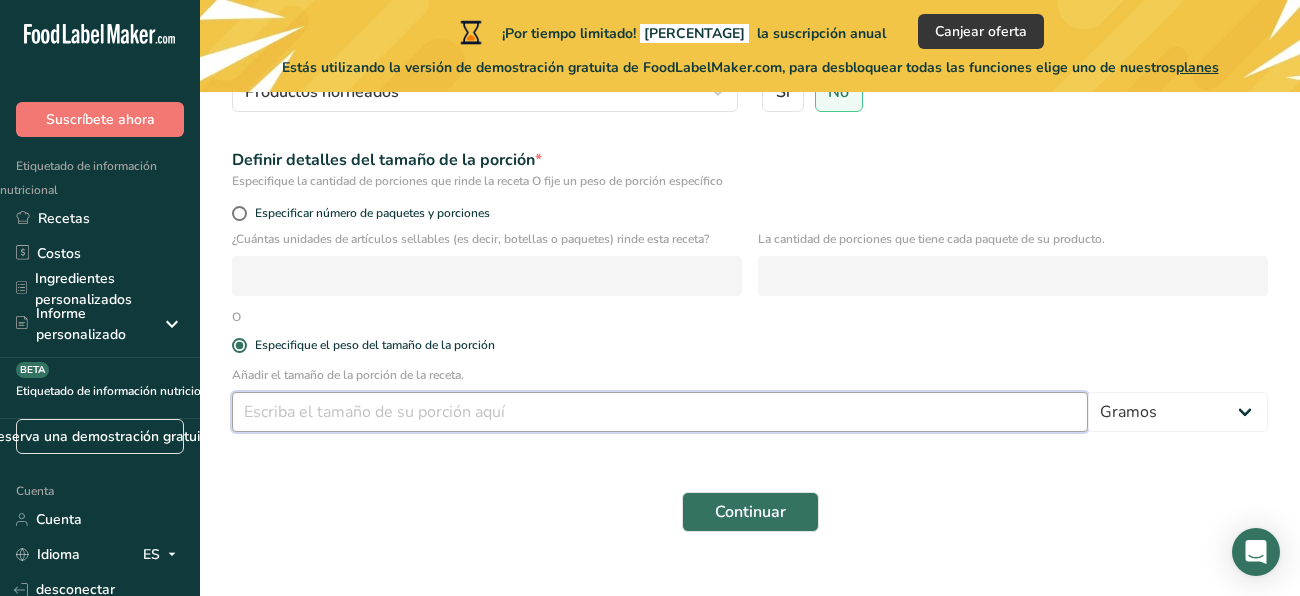 click at bounding box center [660, 412] 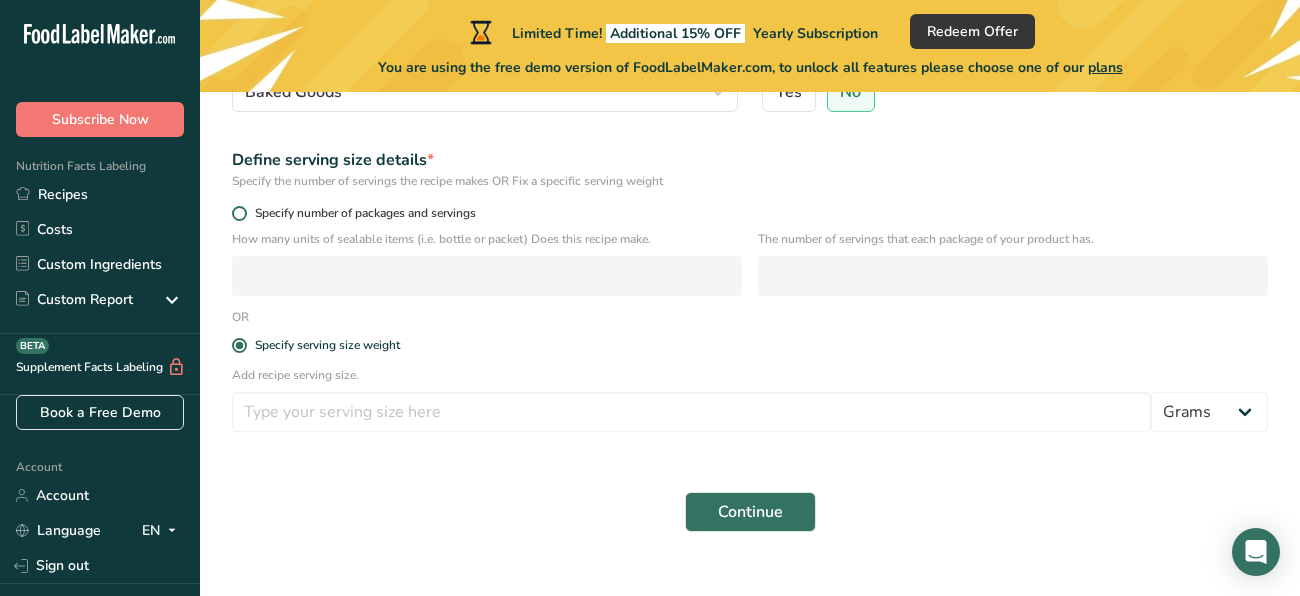 click on "Specify number of packages and servings" at bounding box center (361, 213) 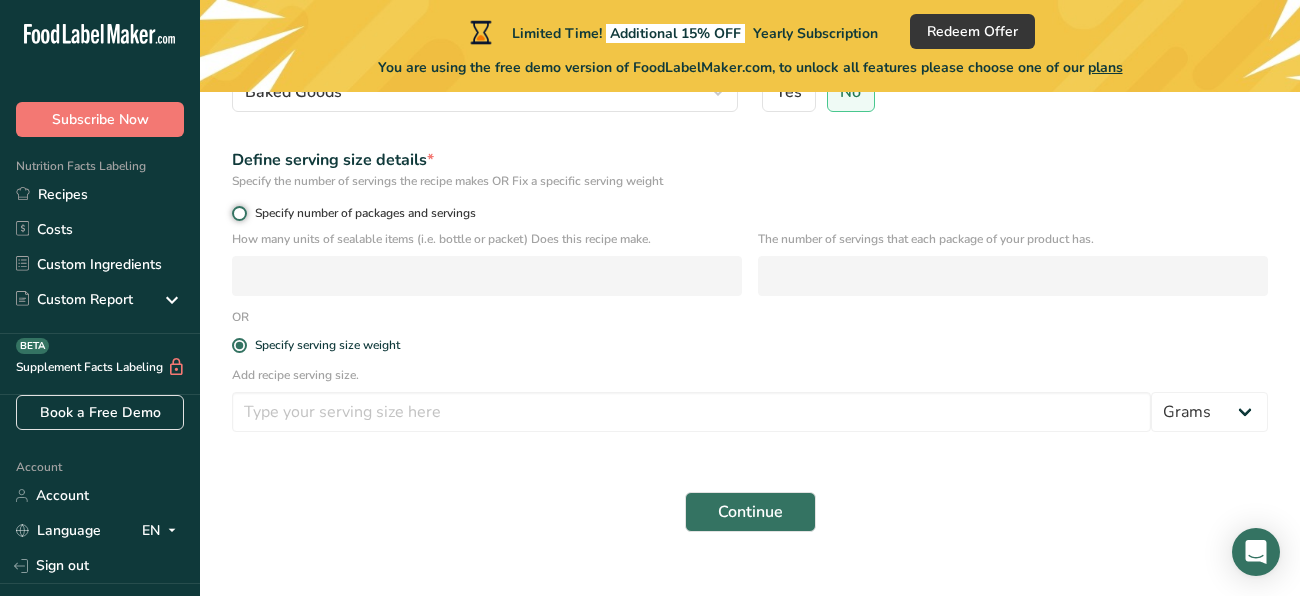 click on "Specify number of packages and servings" at bounding box center [238, 213] 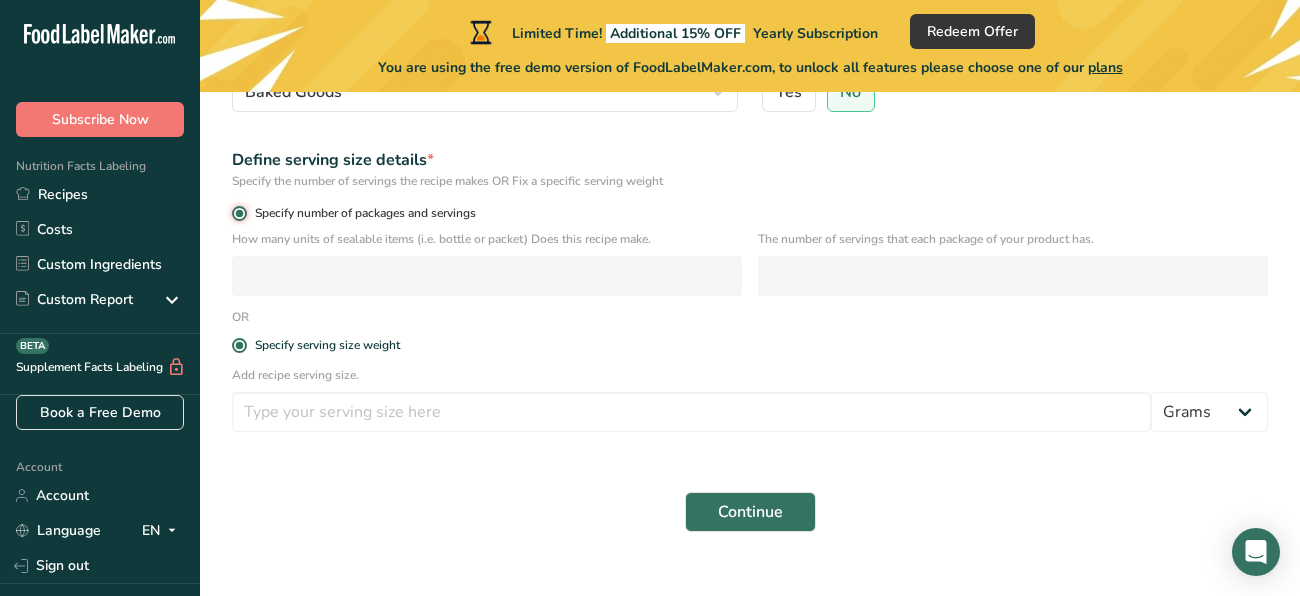 radio on "false" 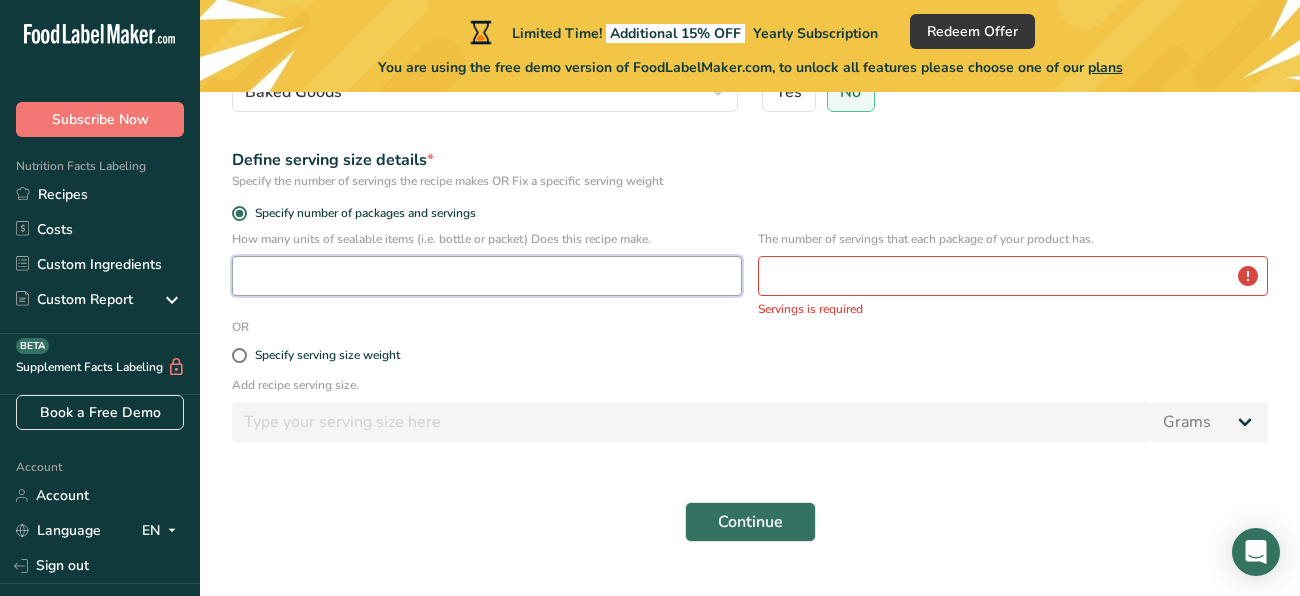 click at bounding box center (487, 276) 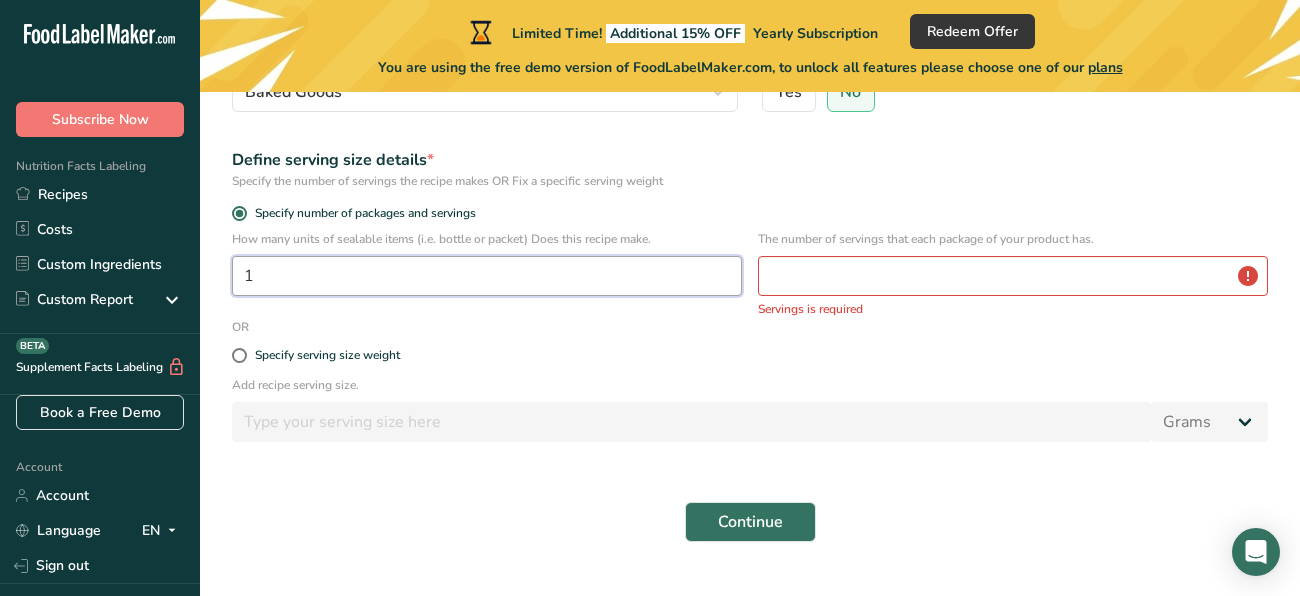 type on "1" 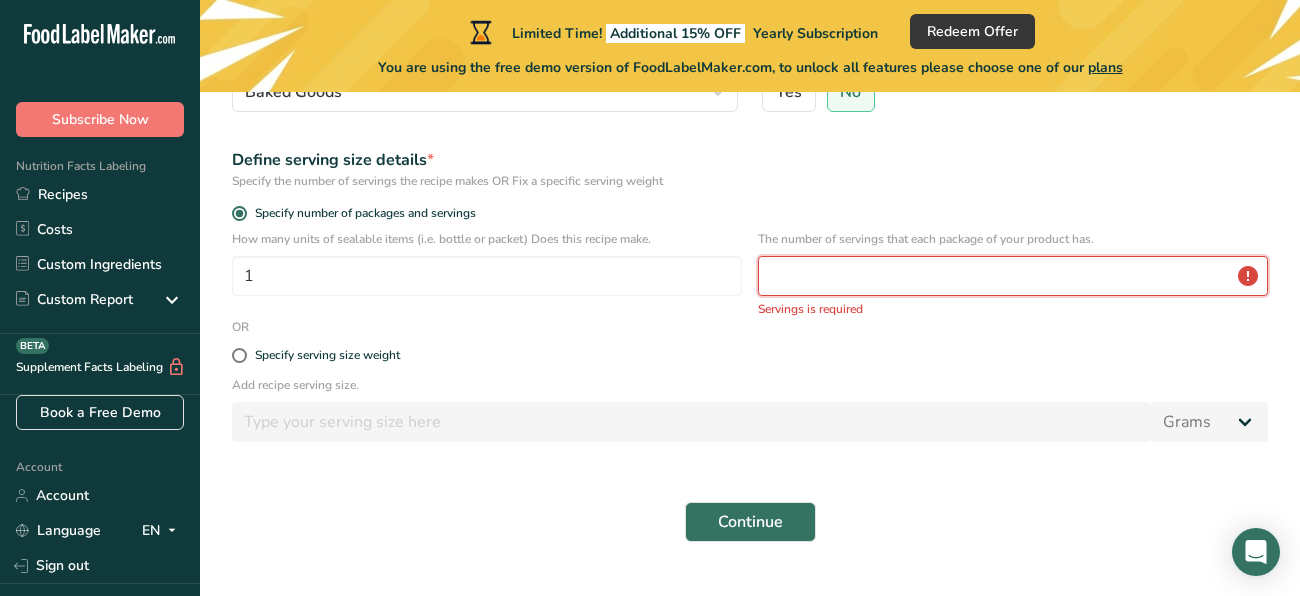 click at bounding box center (1013, 276) 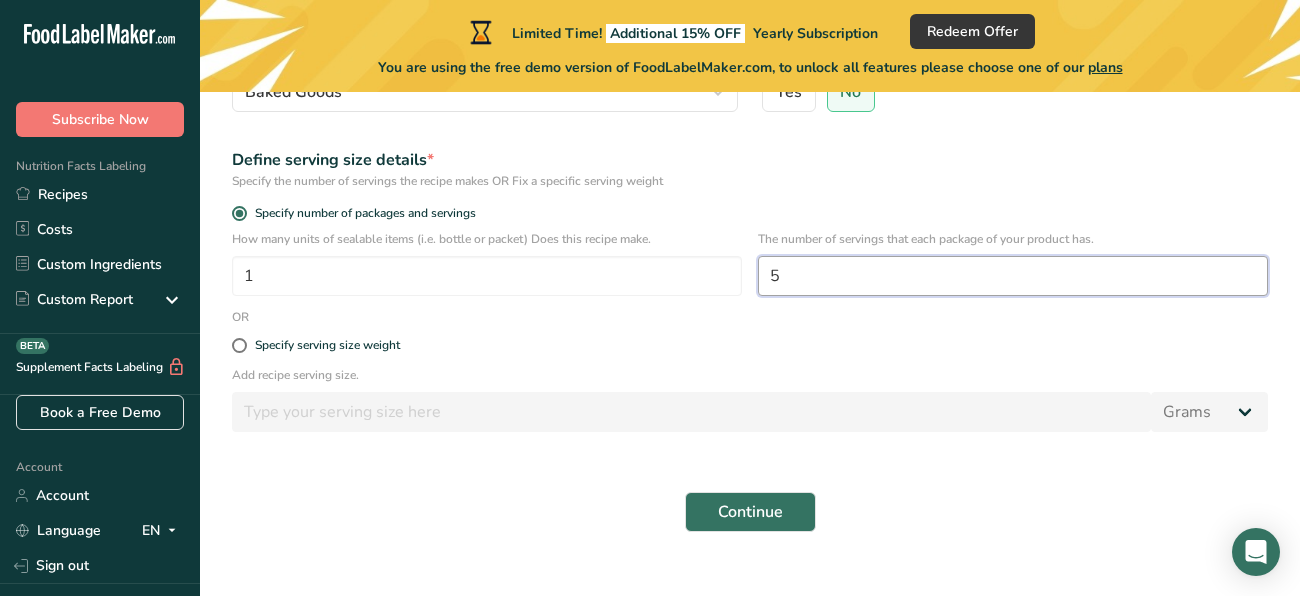 type on "5" 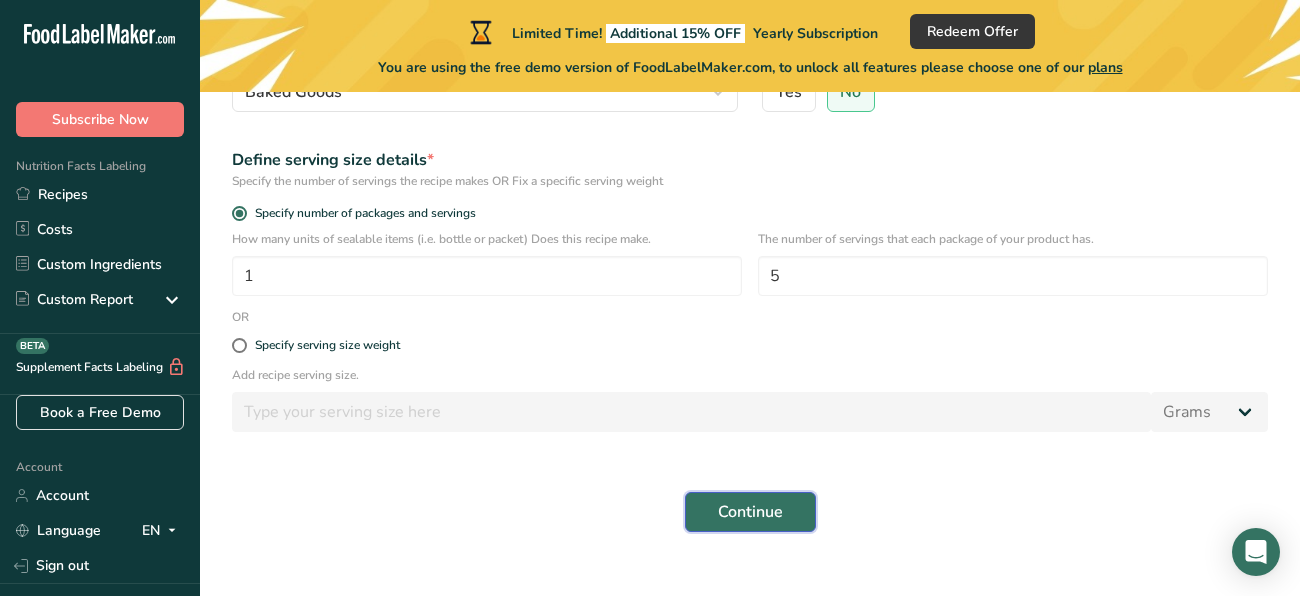 click on "Continue" at bounding box center [750, 512] 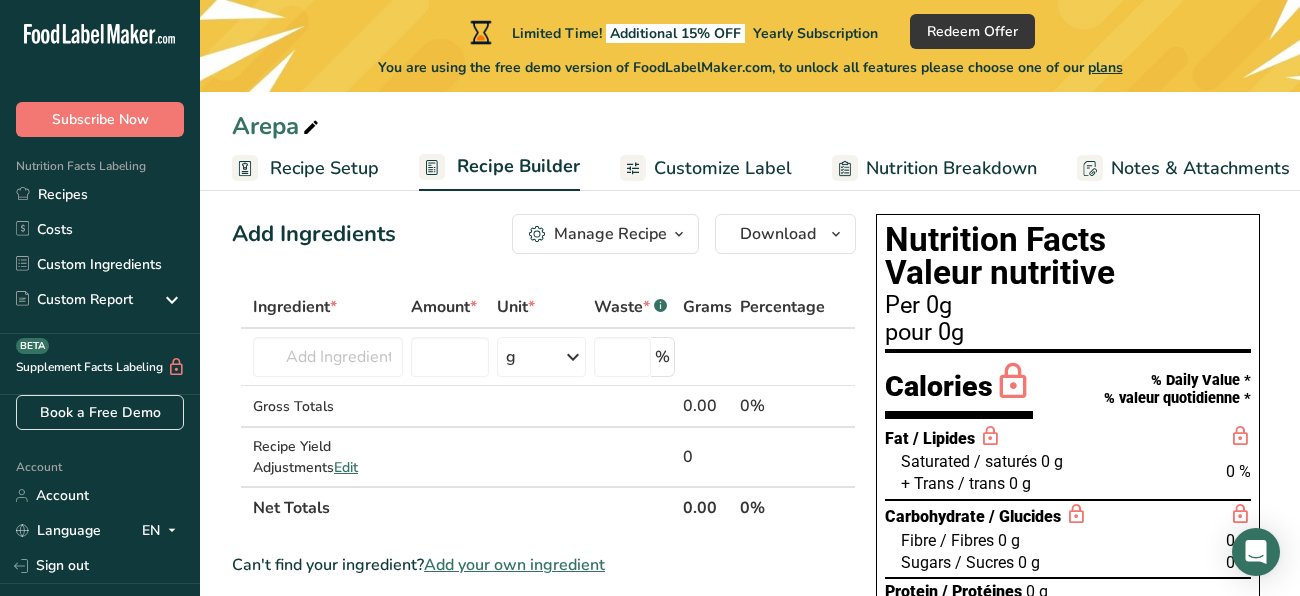 scroll, scrollTop: 0, scrollLeft: 0, axis: both 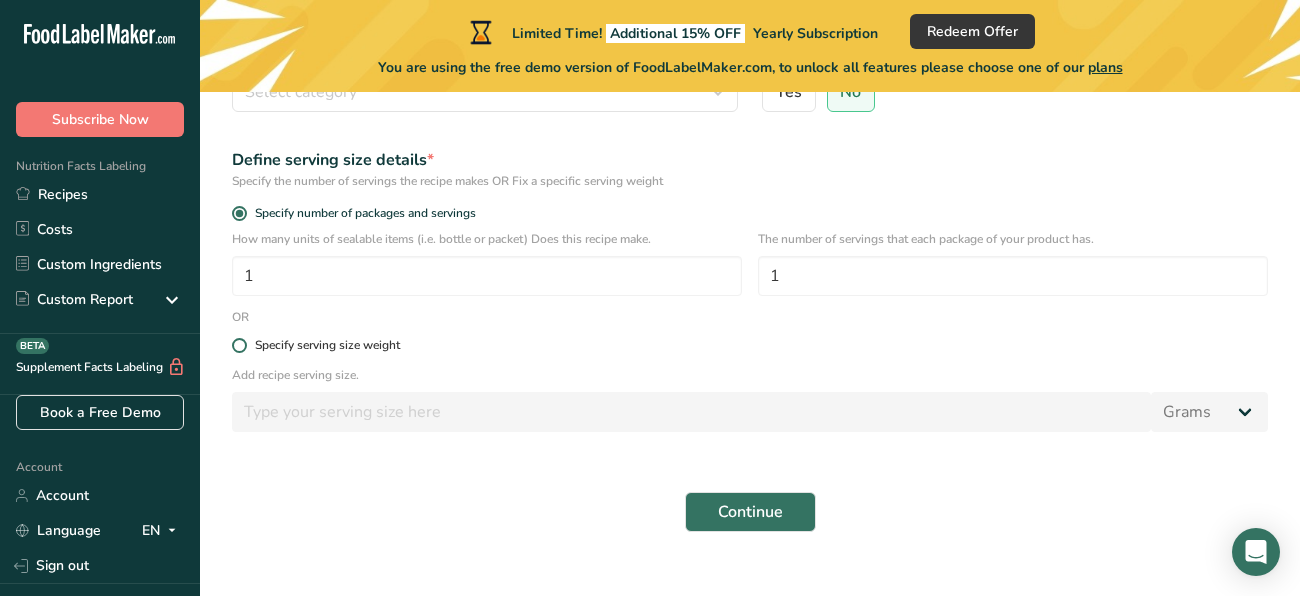 click at bounding box center (239, 345) 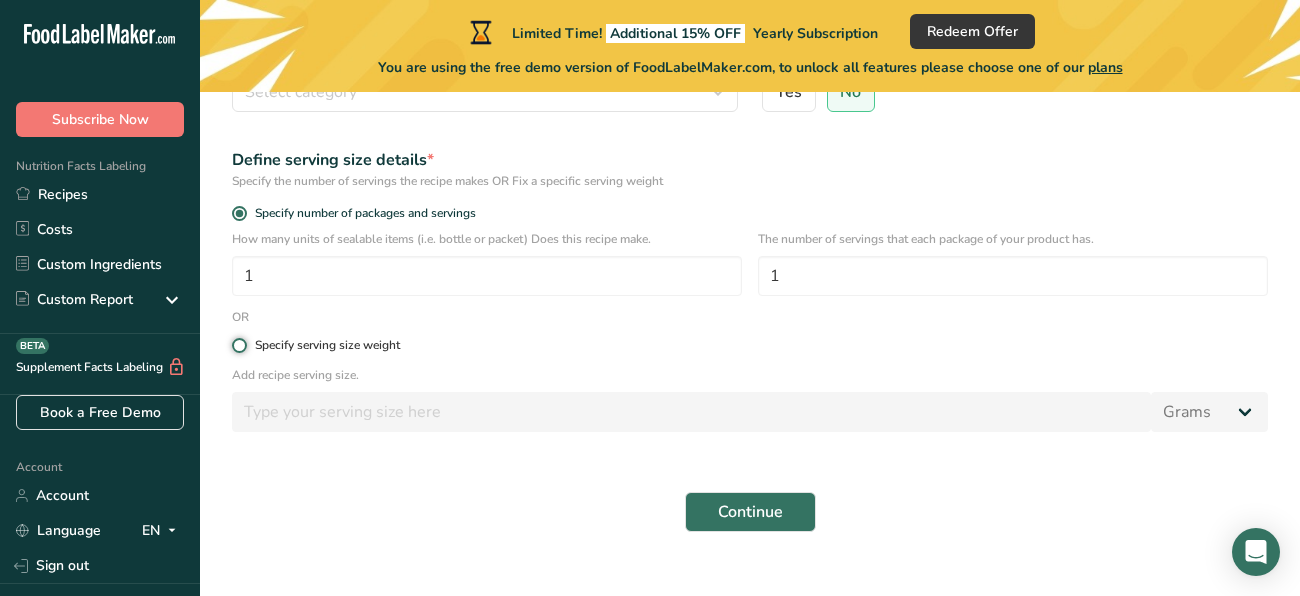 click on "Specify serving size weight" at bounding box center [238, 345] 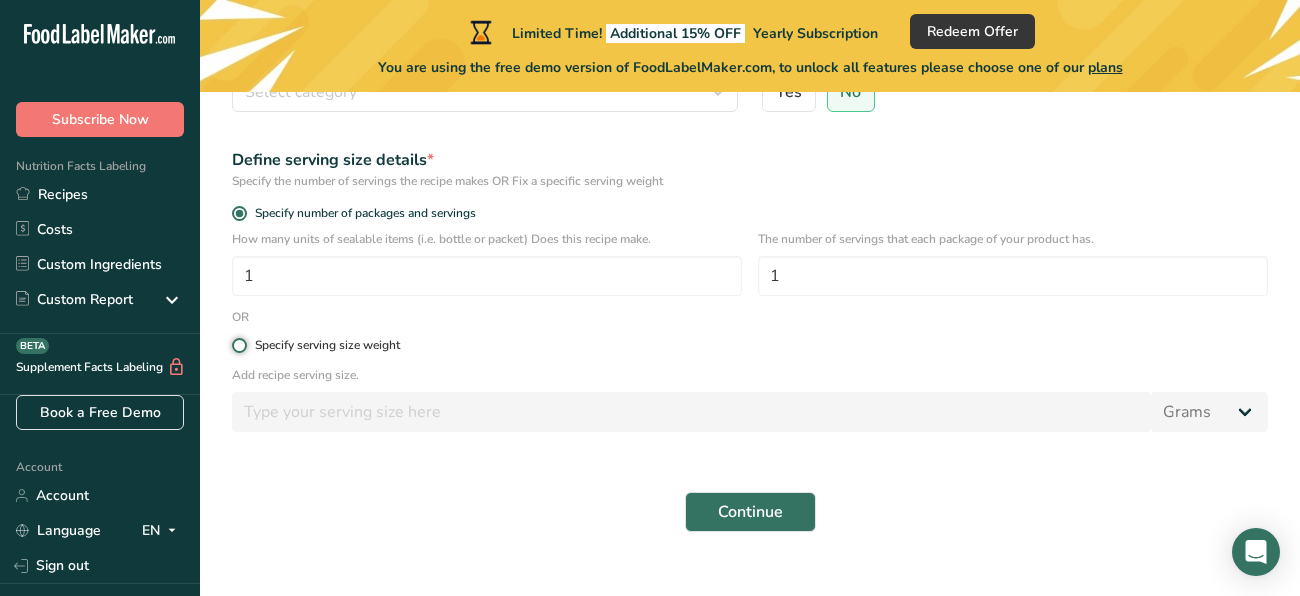 radio on "true" 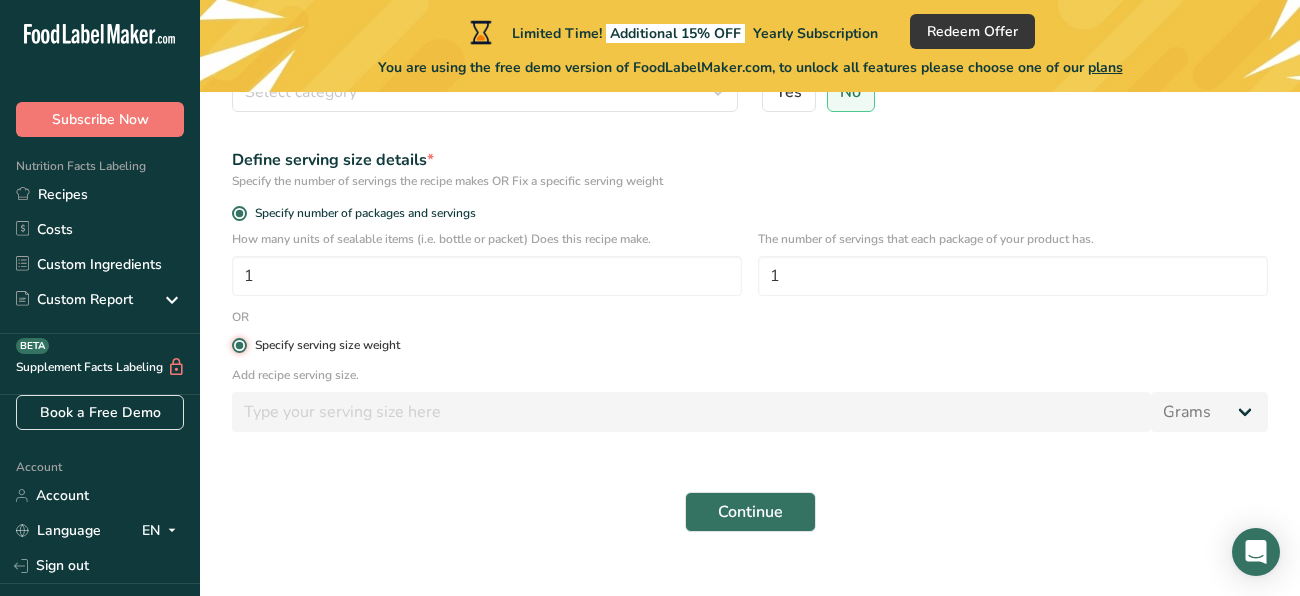 radio on "false" 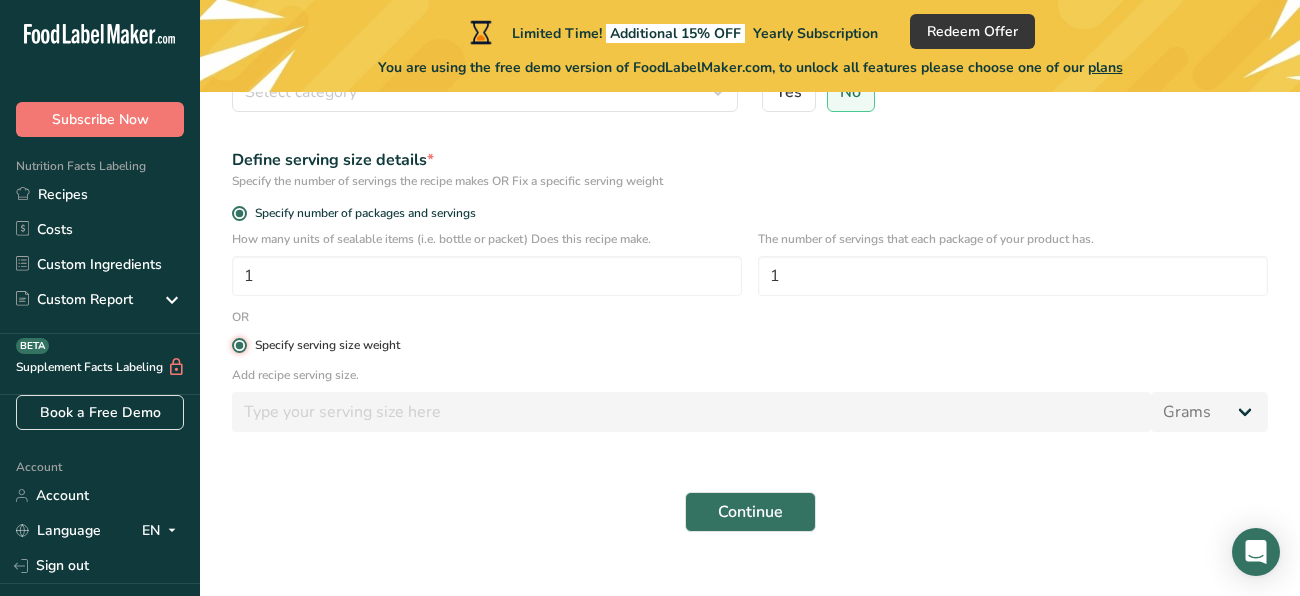 type 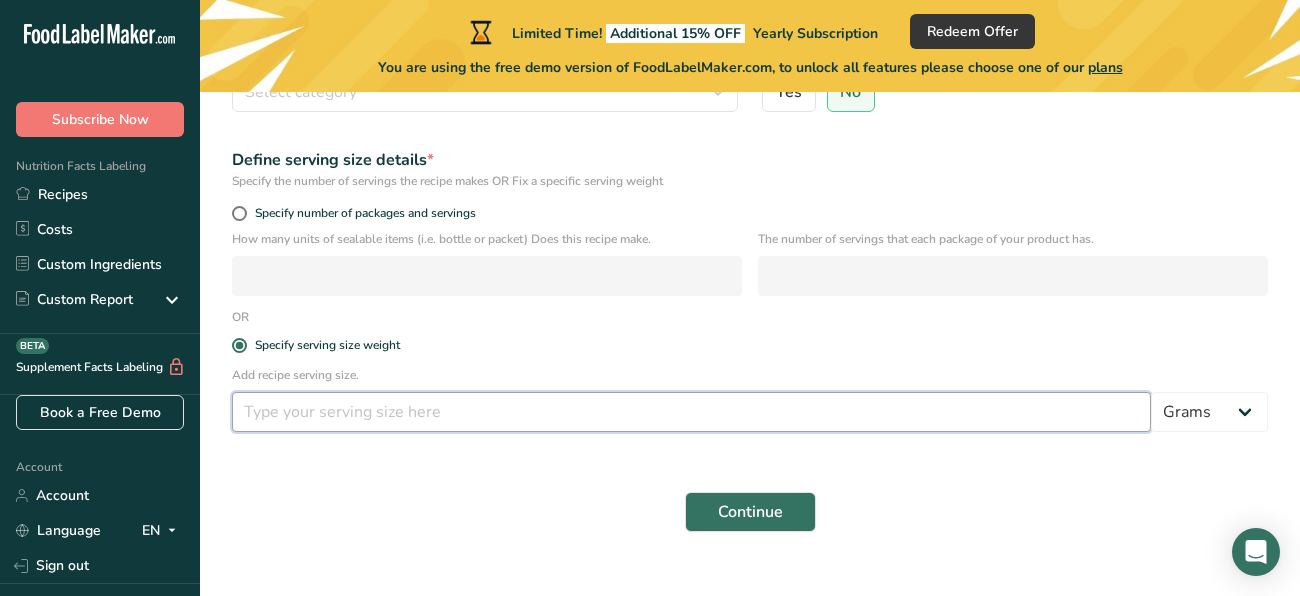 click at bounding box center (691, 412) 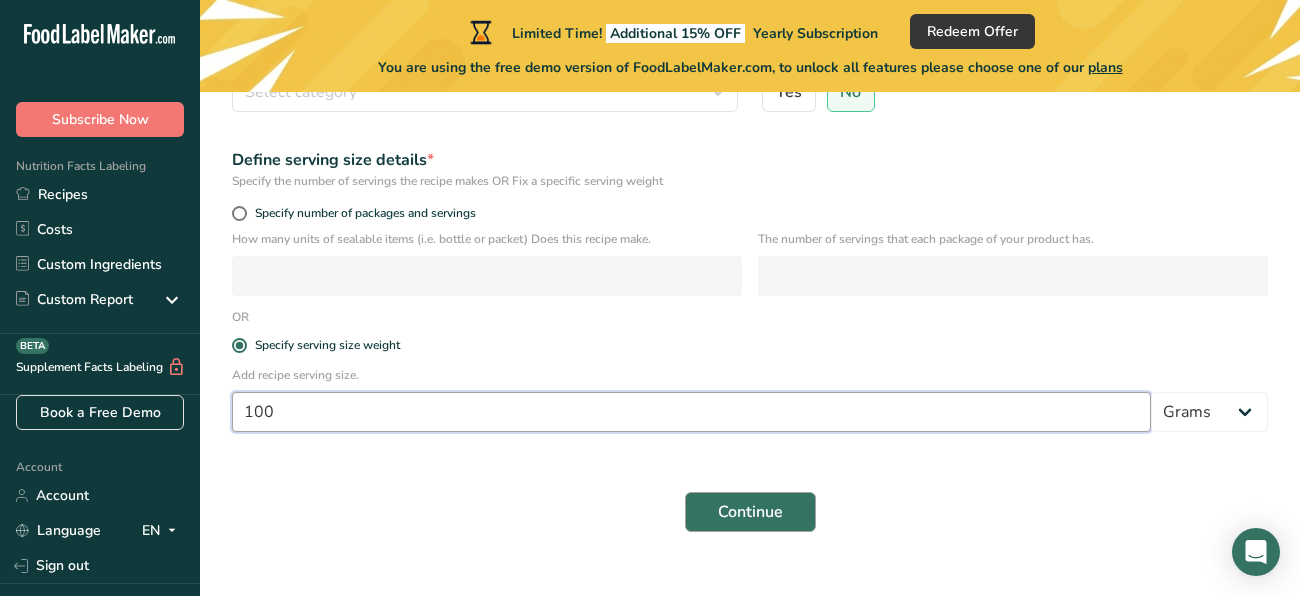 type on "100" 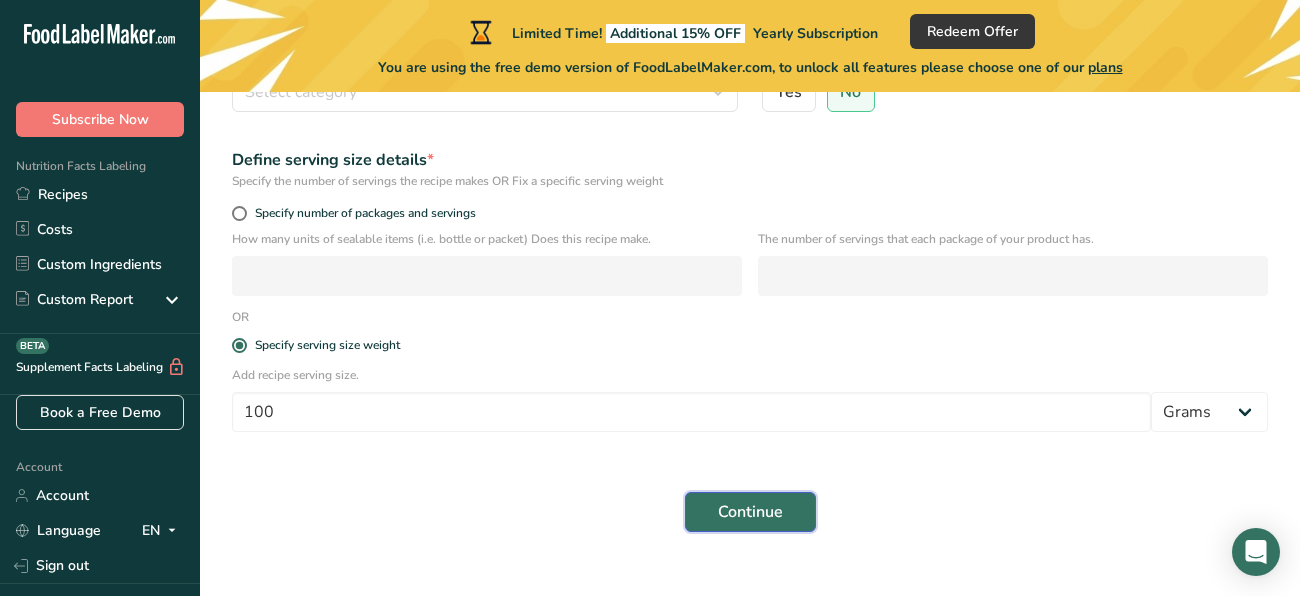 click on "Continue" at bounding box center (750, 512) 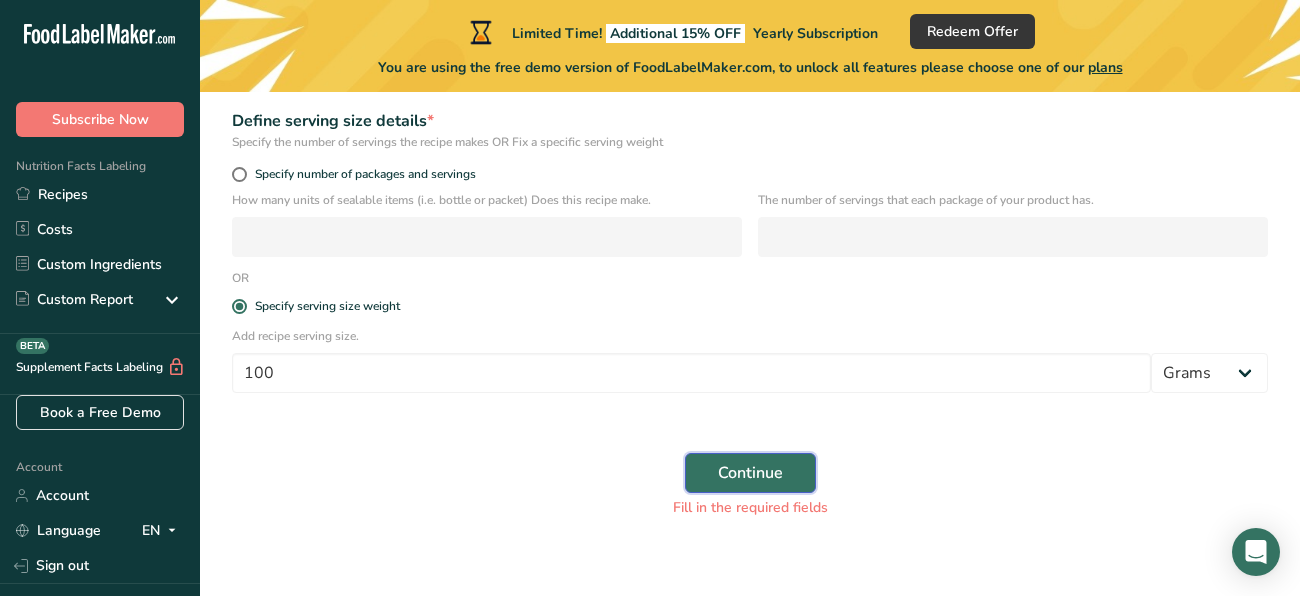 scroll, scrollTop: 367, scrollLeft: 0, axis: vertical 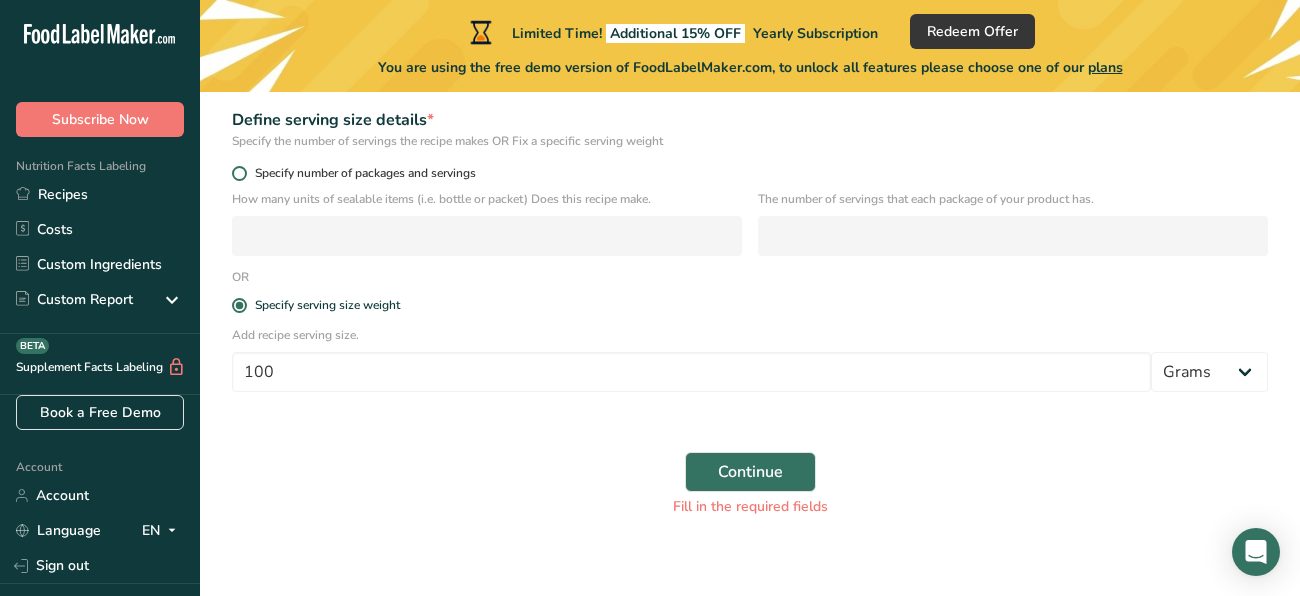 click on "Specify number of packages and servings" at bounding box center (361, 173) 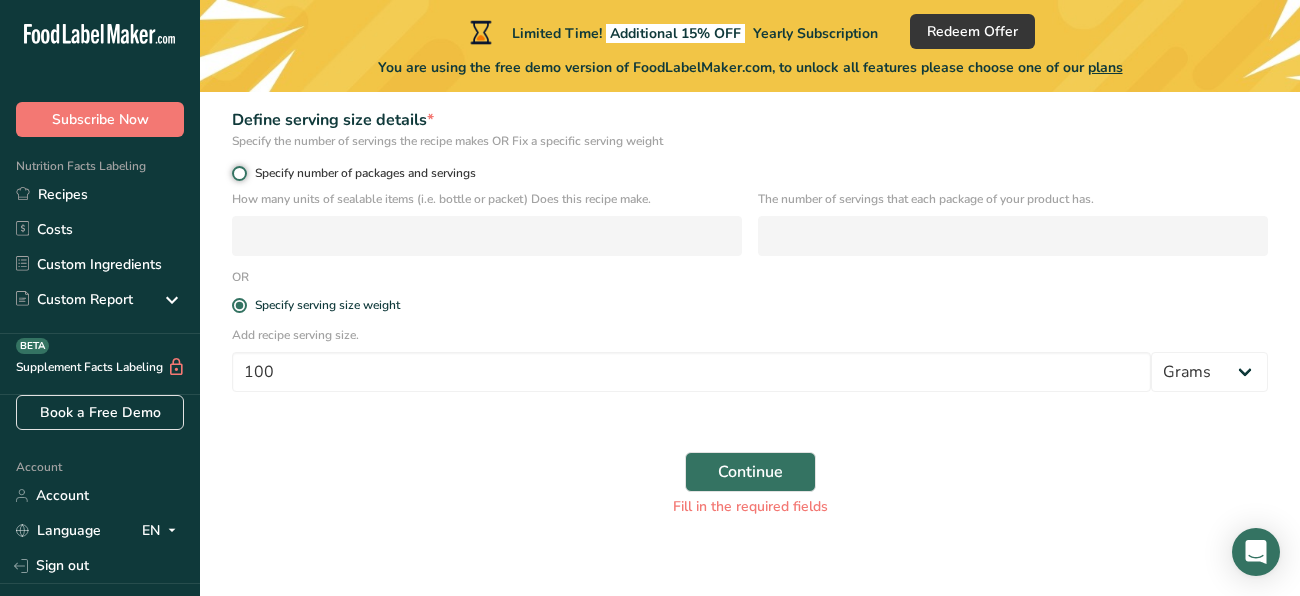 click on "Specify number of packages and servings" at bounding box center (238, 173) 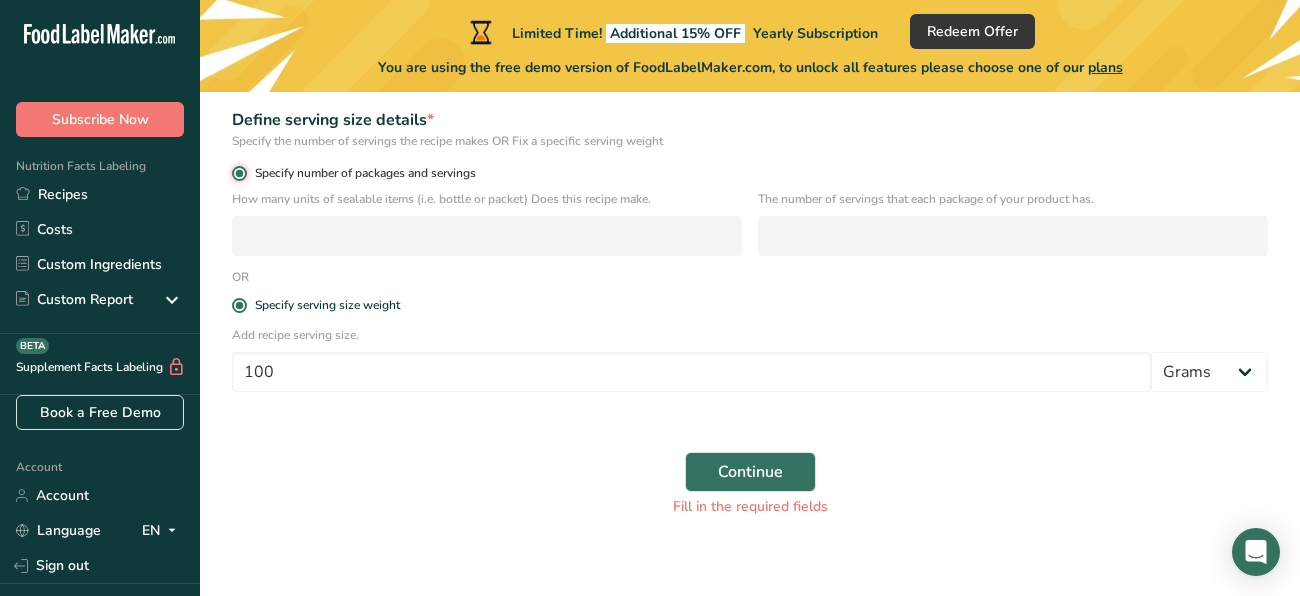 radio on "false" 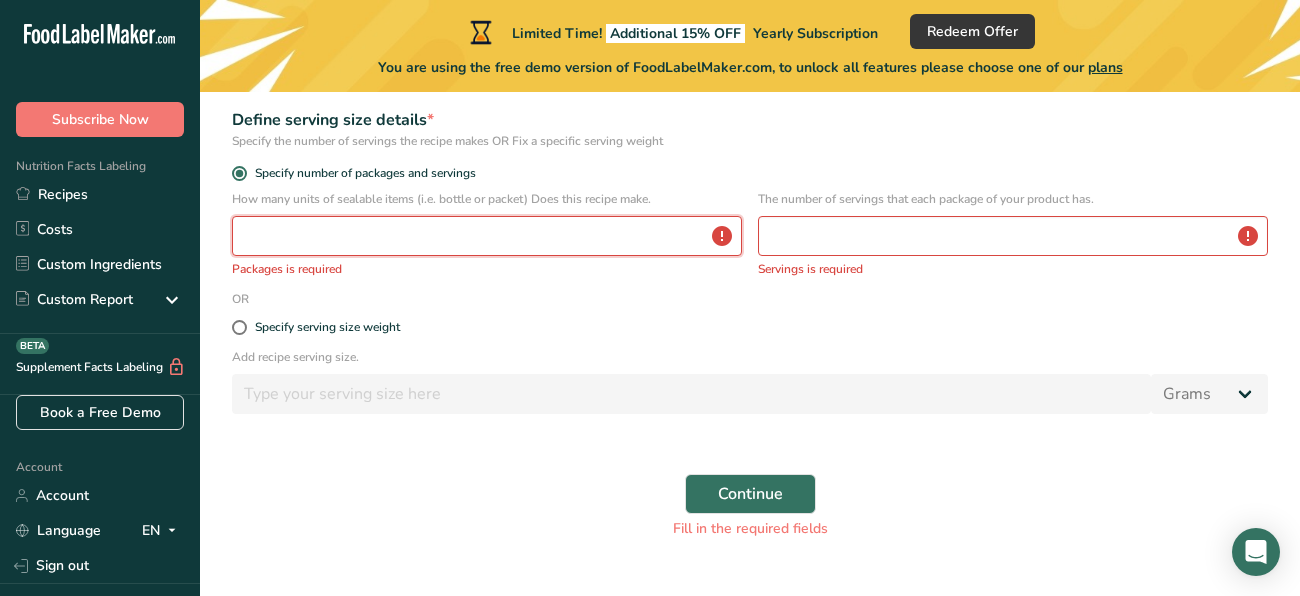 click at bounding box center [487, 236] 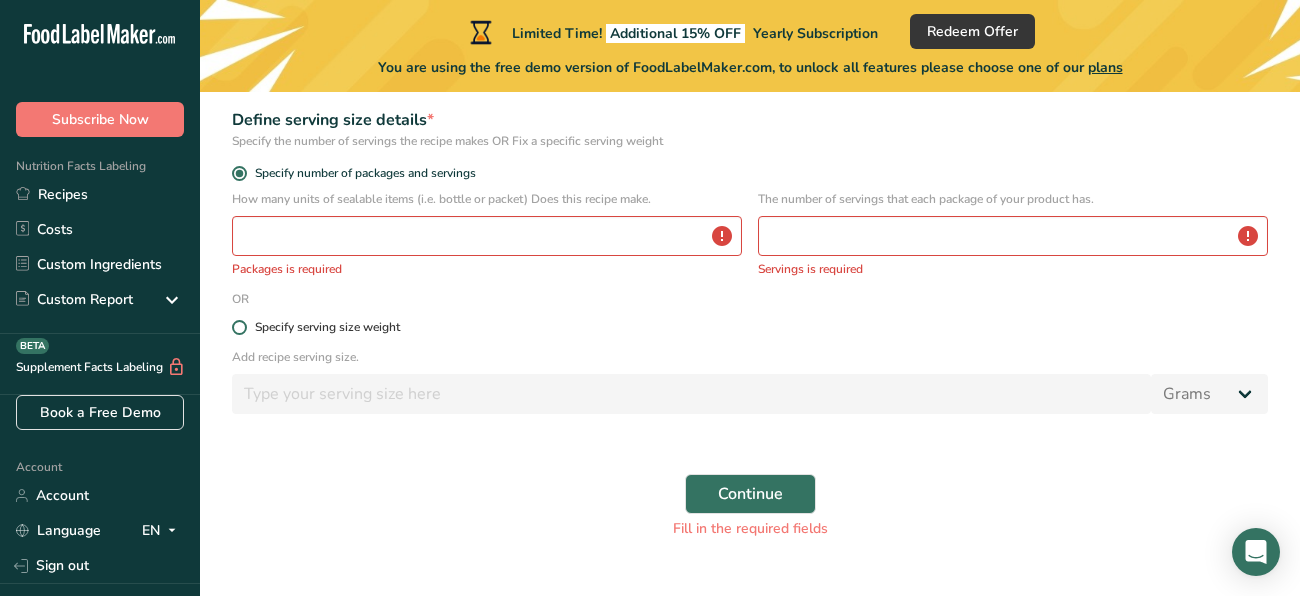 click at bounding box center [239, 327] 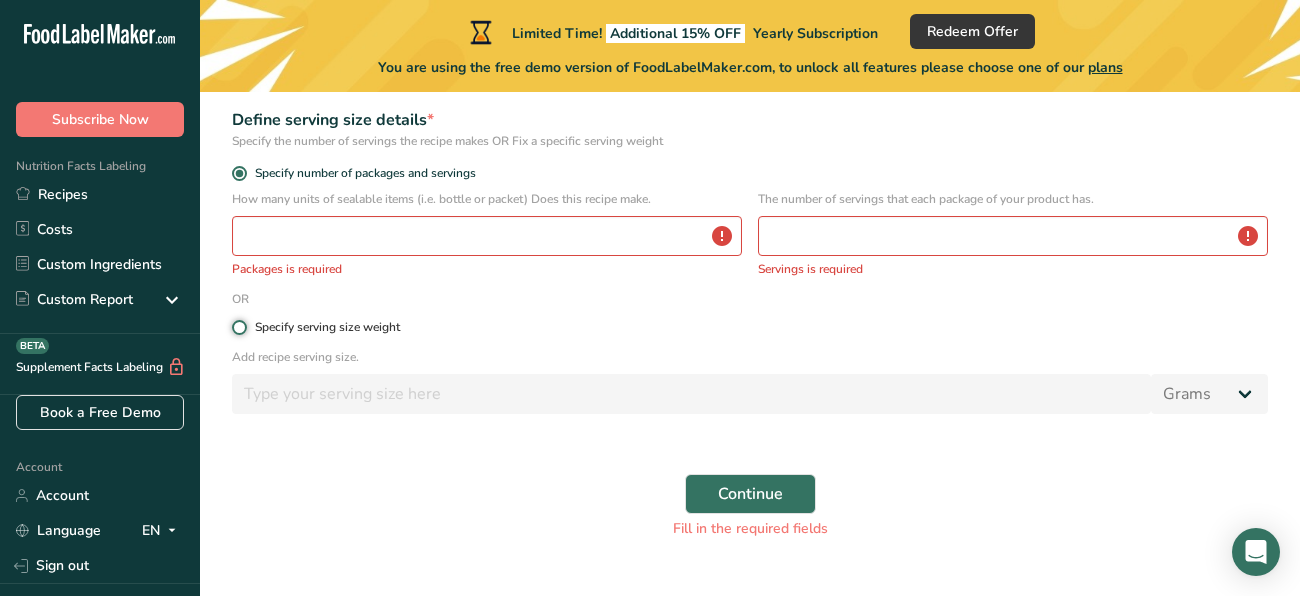 click on "Specify serving size weight" at bounding box center (238, 327) 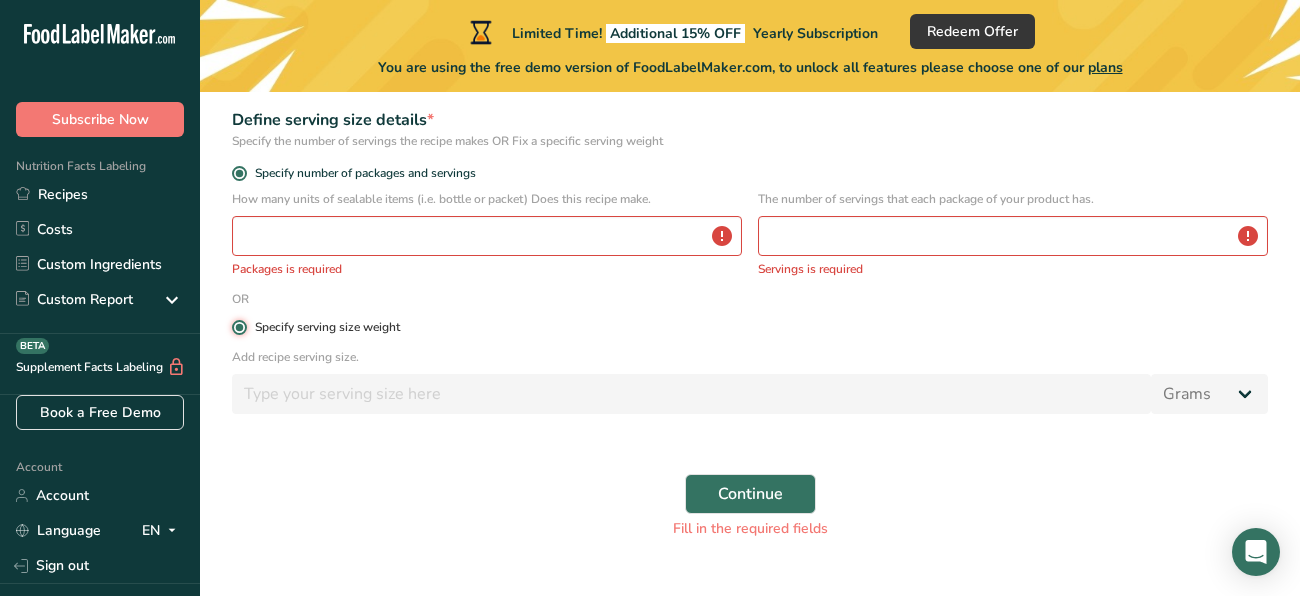 radio on "false" 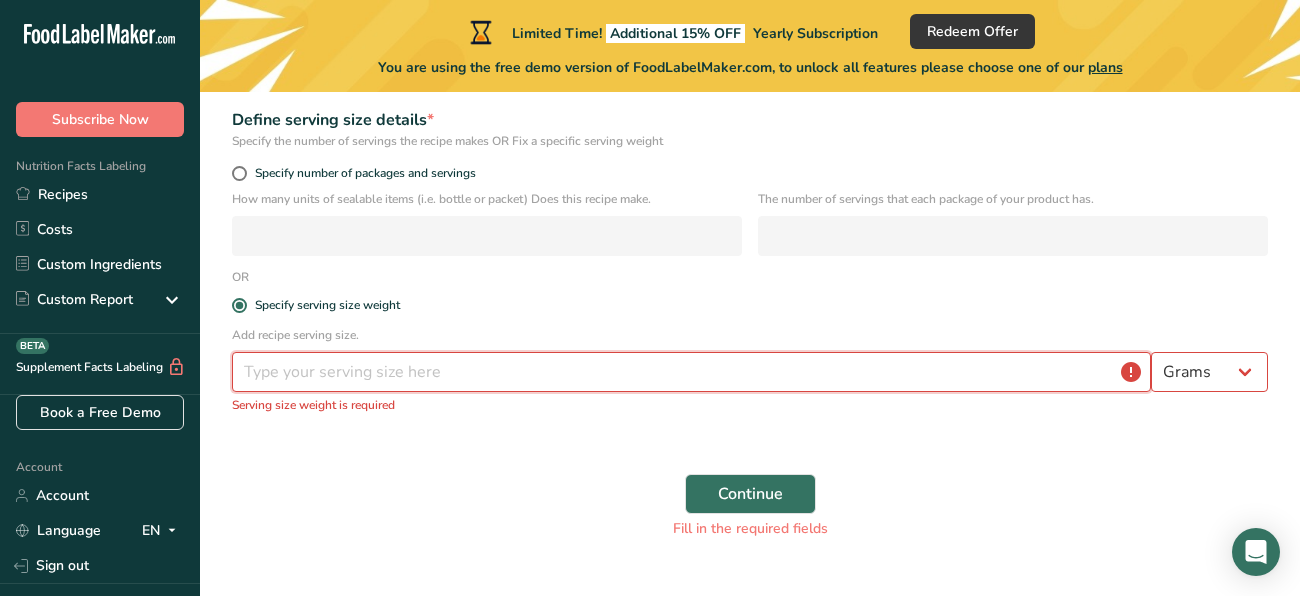 click at bounding box center [691, 372] 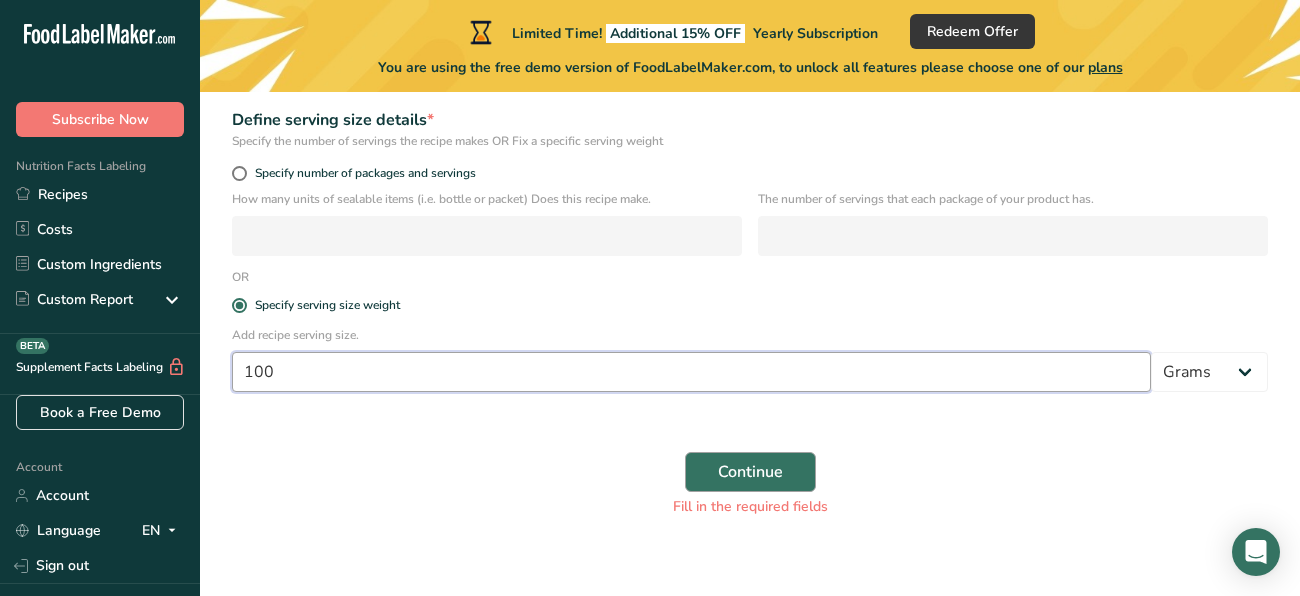type on "100" 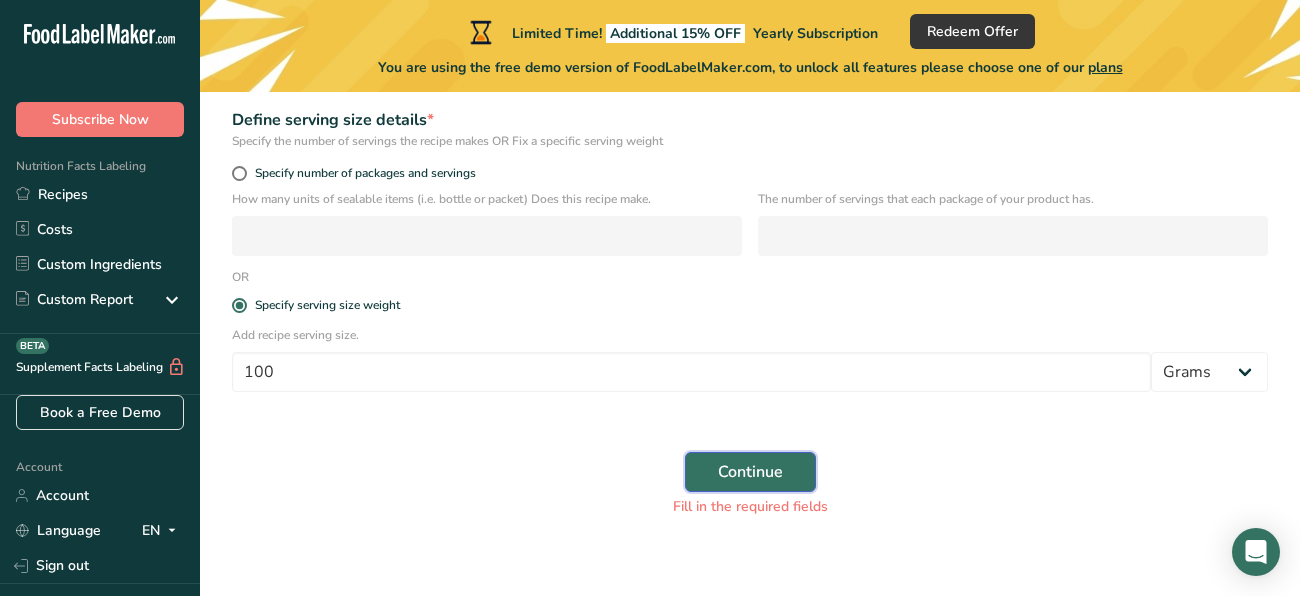 click on "Continue" at bounding box center (750, 472) 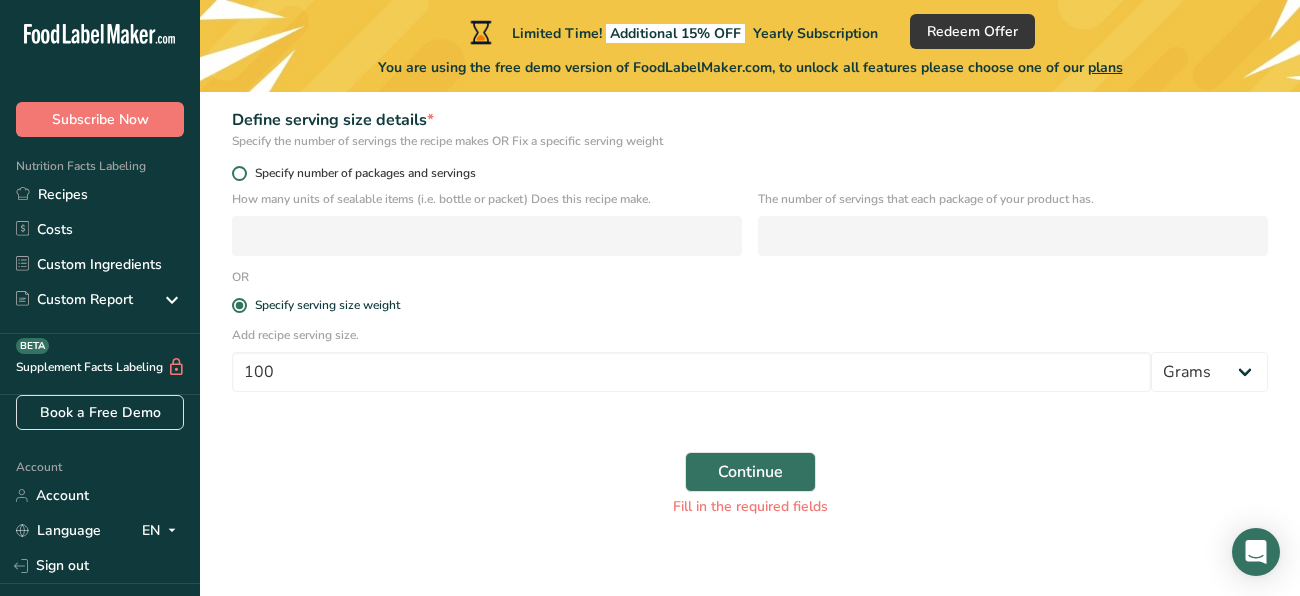 click at bounding box center (239, 173) 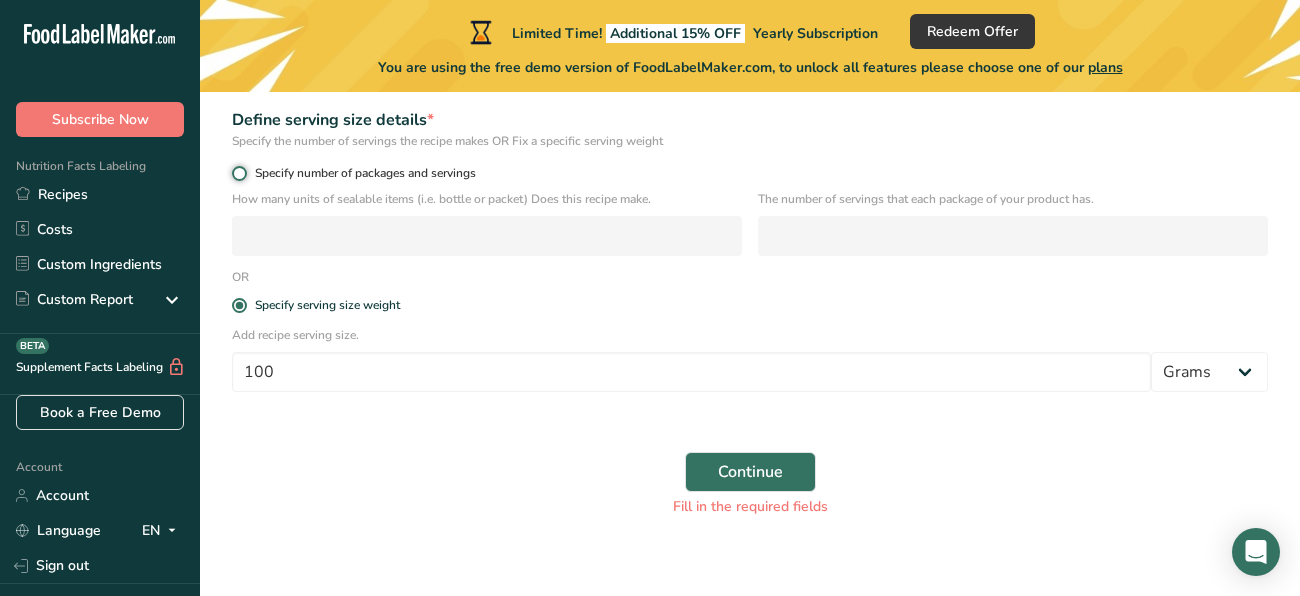 click on "Specify number of packages and servings" at bounding box center [238, 173] 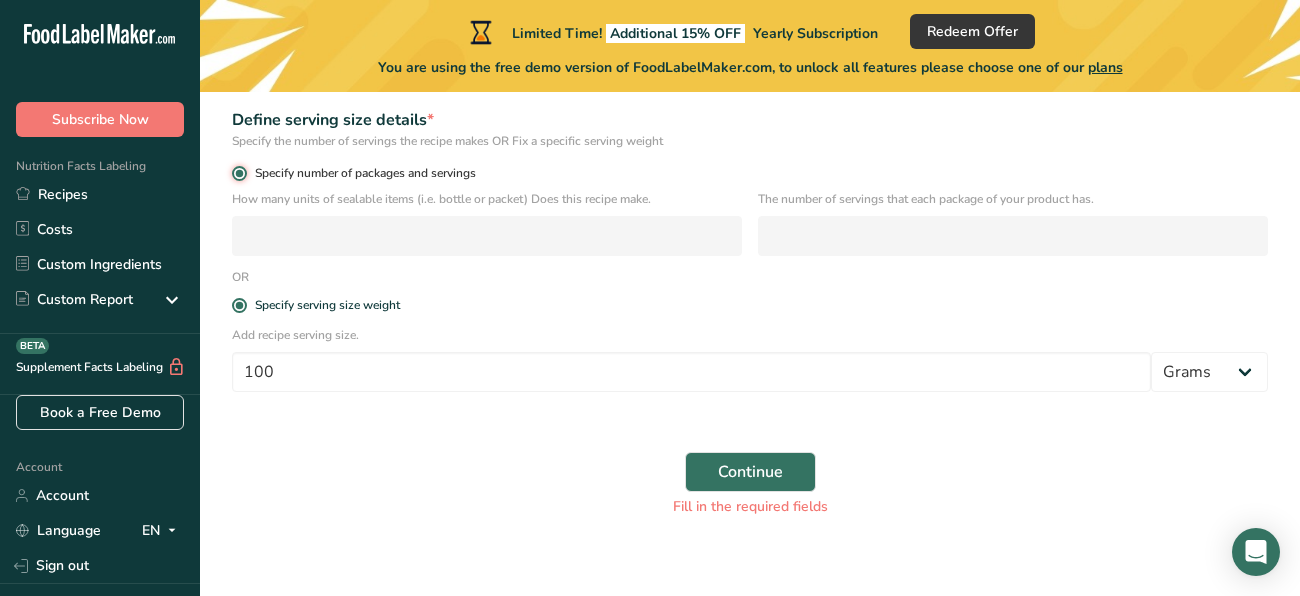 radio on "false" 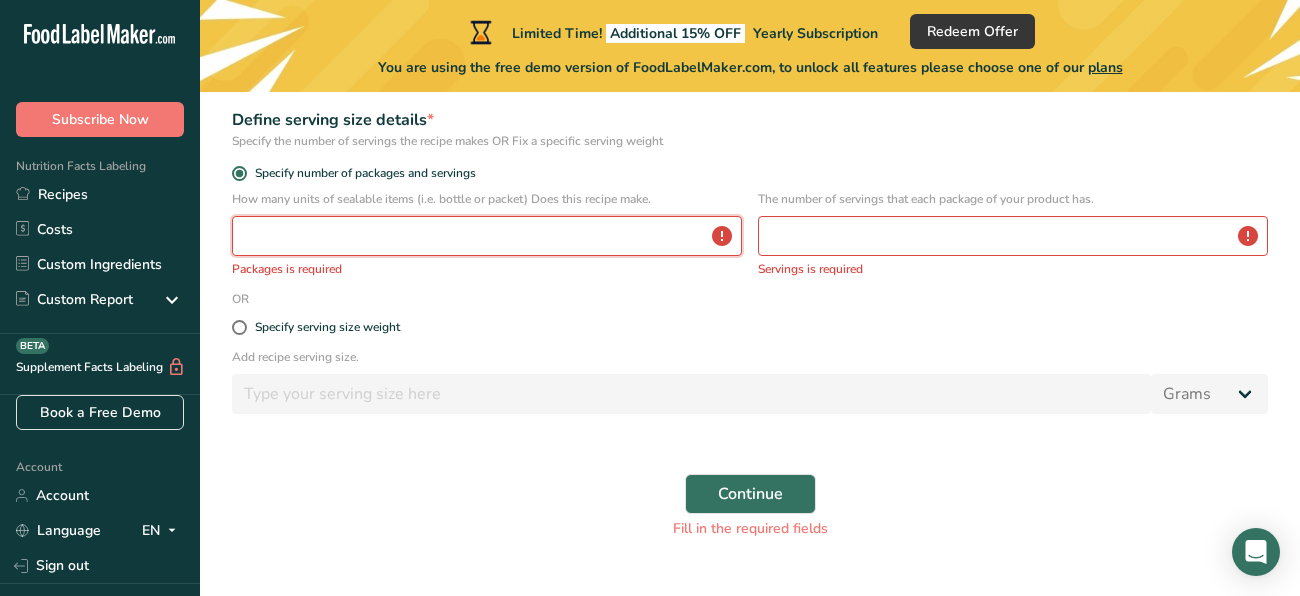 click at bounding box center (487, 236) 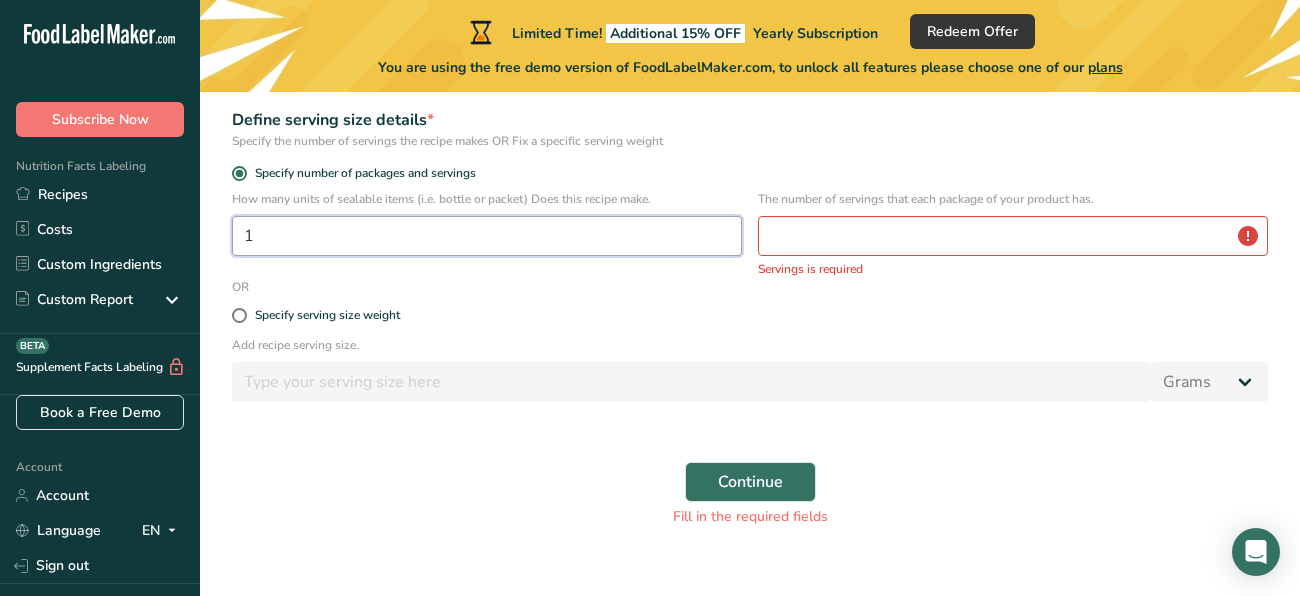 type on "1" 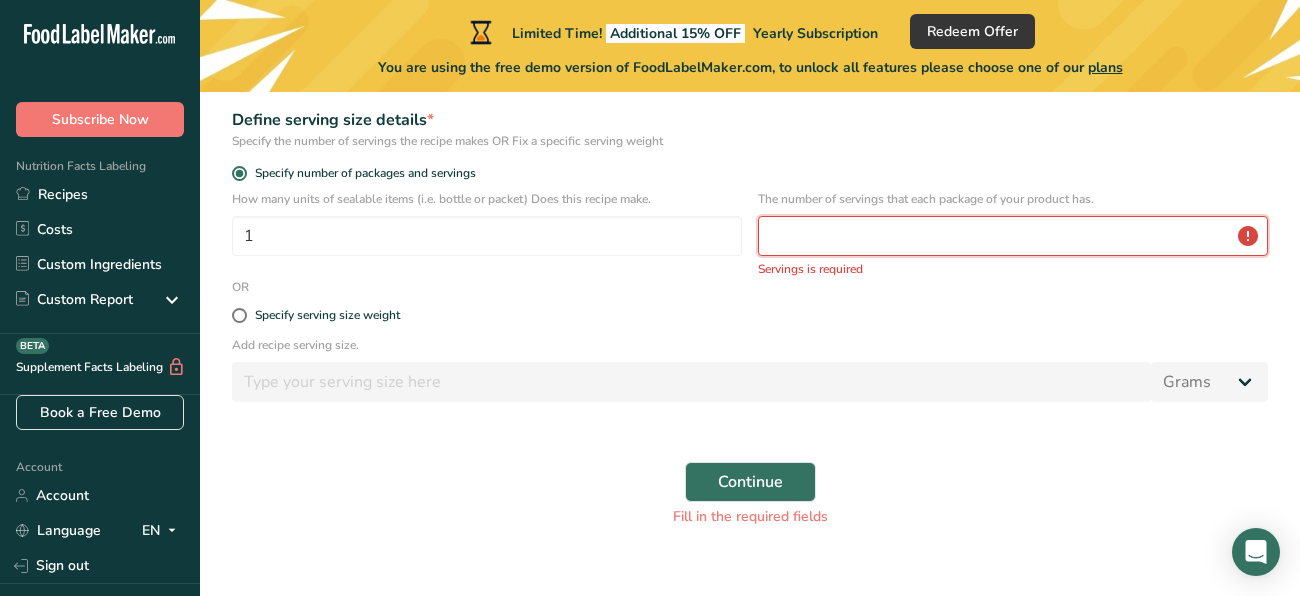 click at bounding box center (1013, 236) 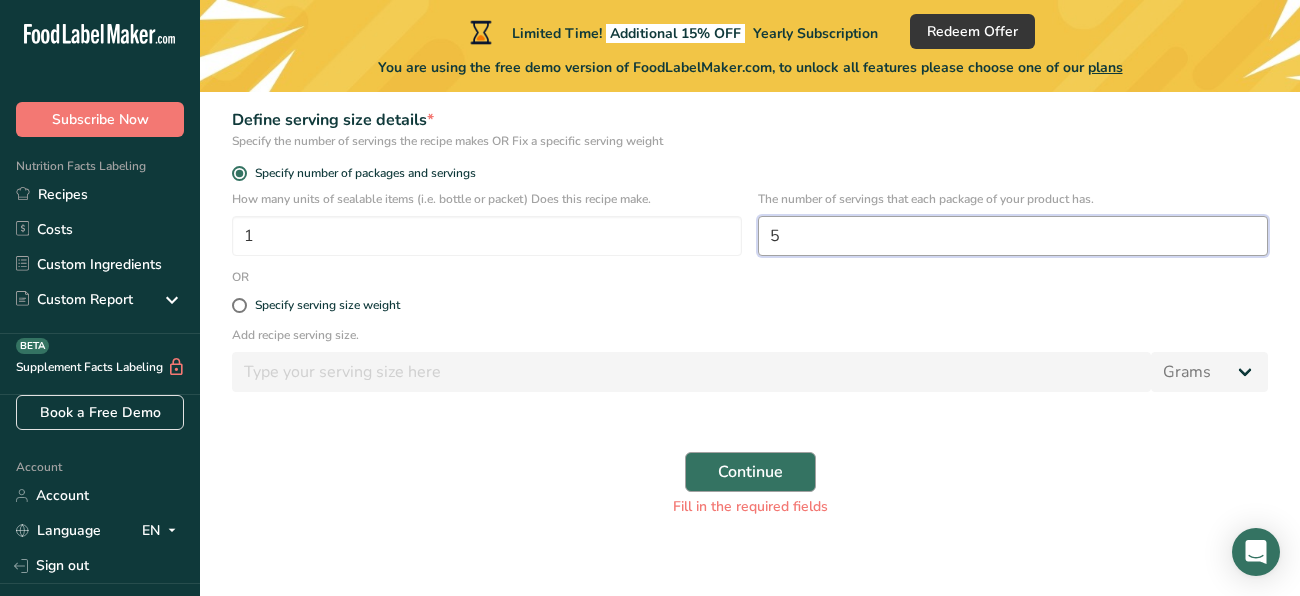 type on "5" 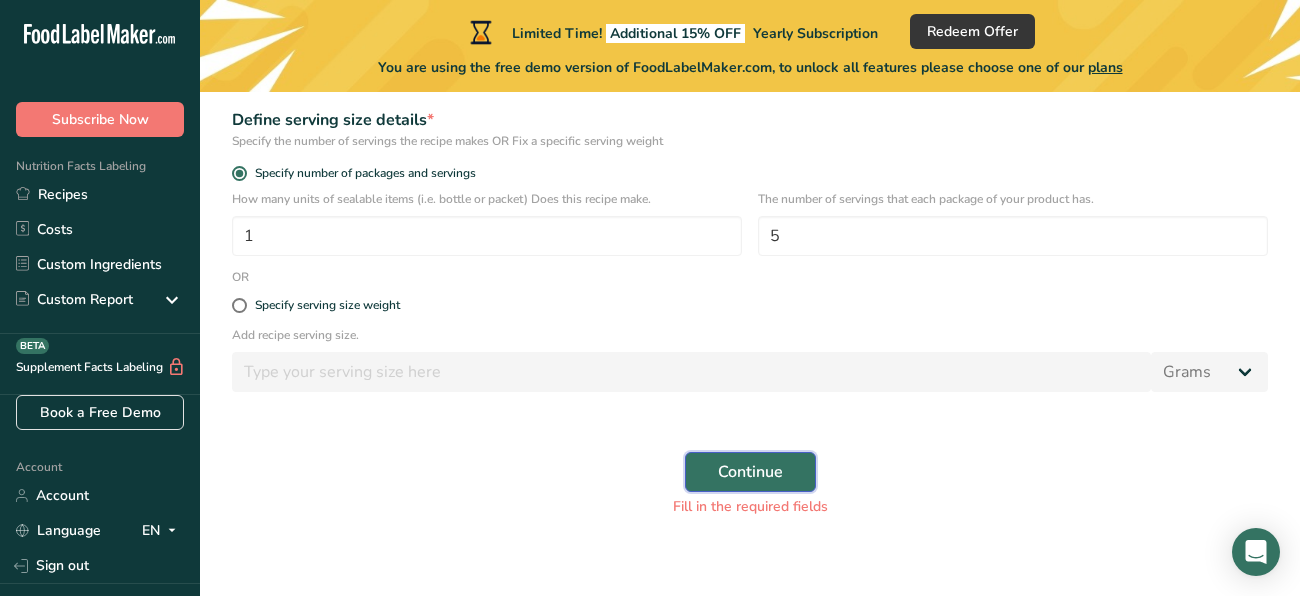 click on "Continue" at bounding box center [750, 472] 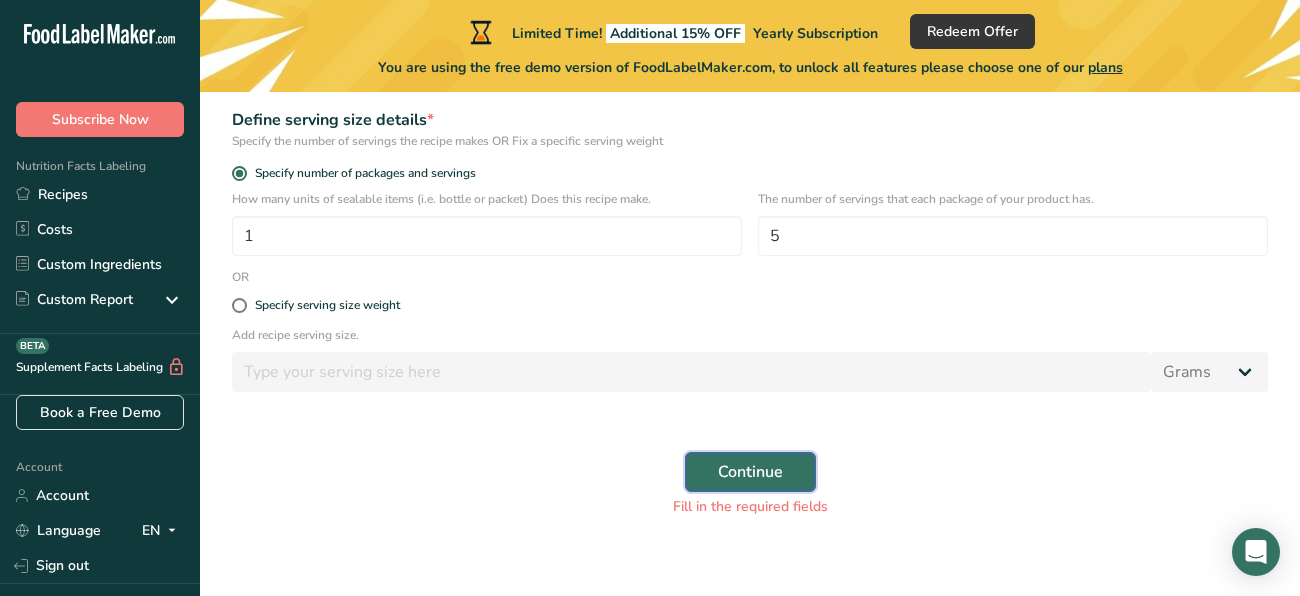 click on "Continue" at bounding box center (750, 472) 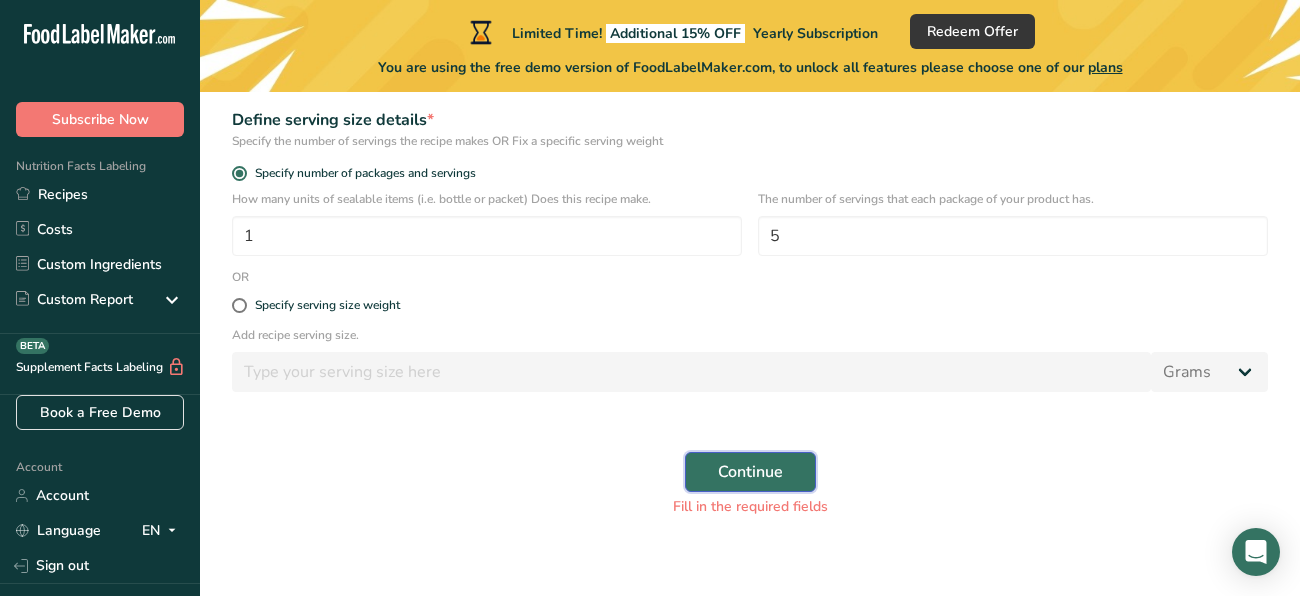 click on "Continue" at bounding box center [750, 472] 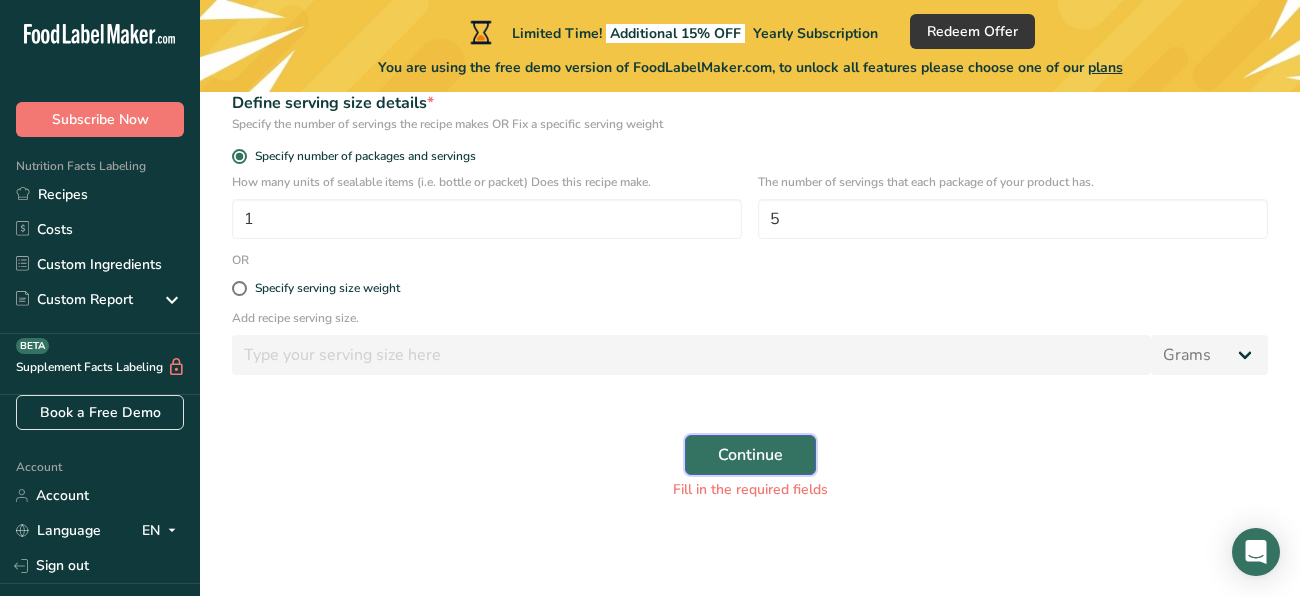 scroll, scrollTop: 362, scrollLeft: 0, axis: vertical 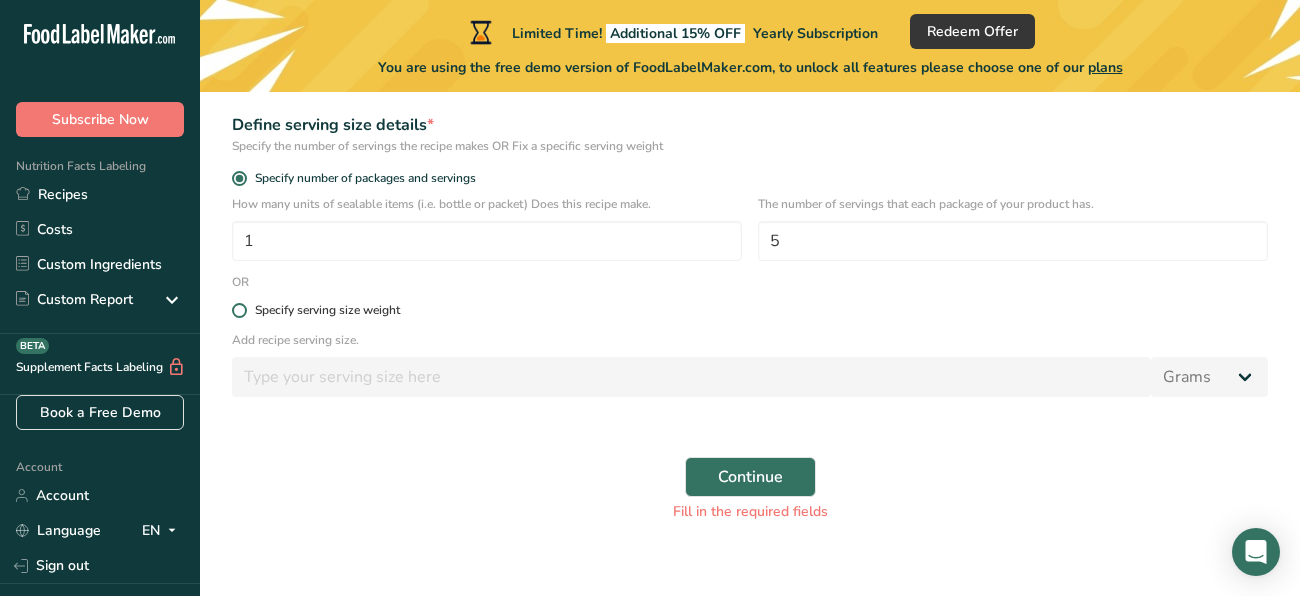 click at bounding box center (239, 310) 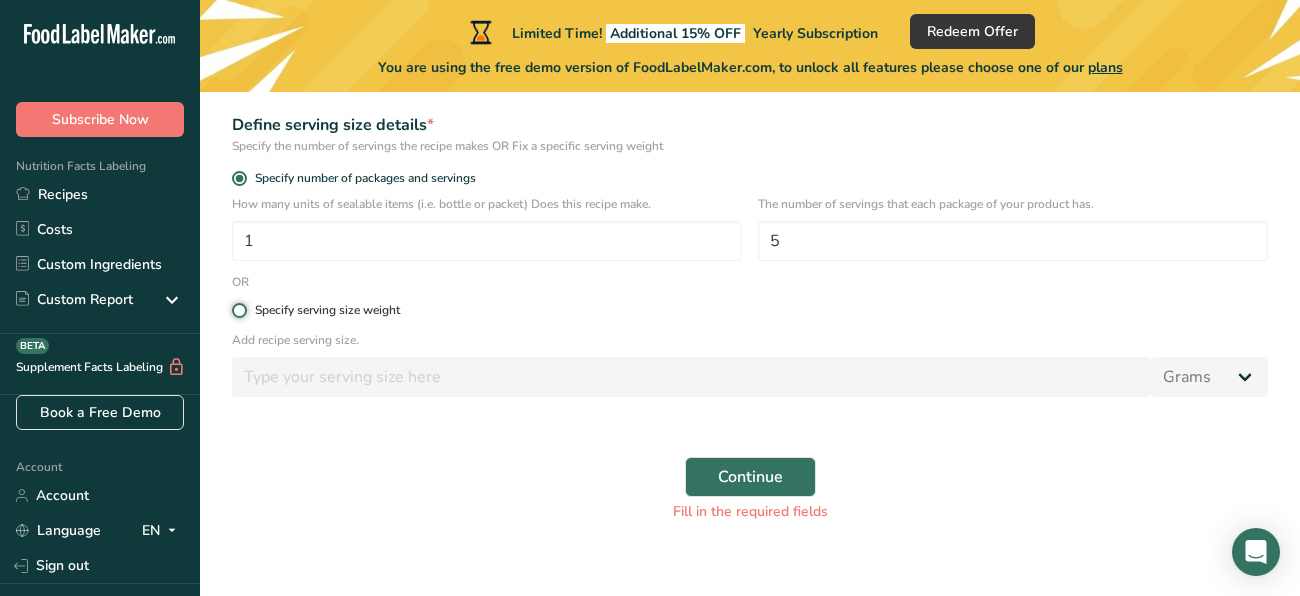 click on "Specify serving size weight" at bounding box center (238, 310) 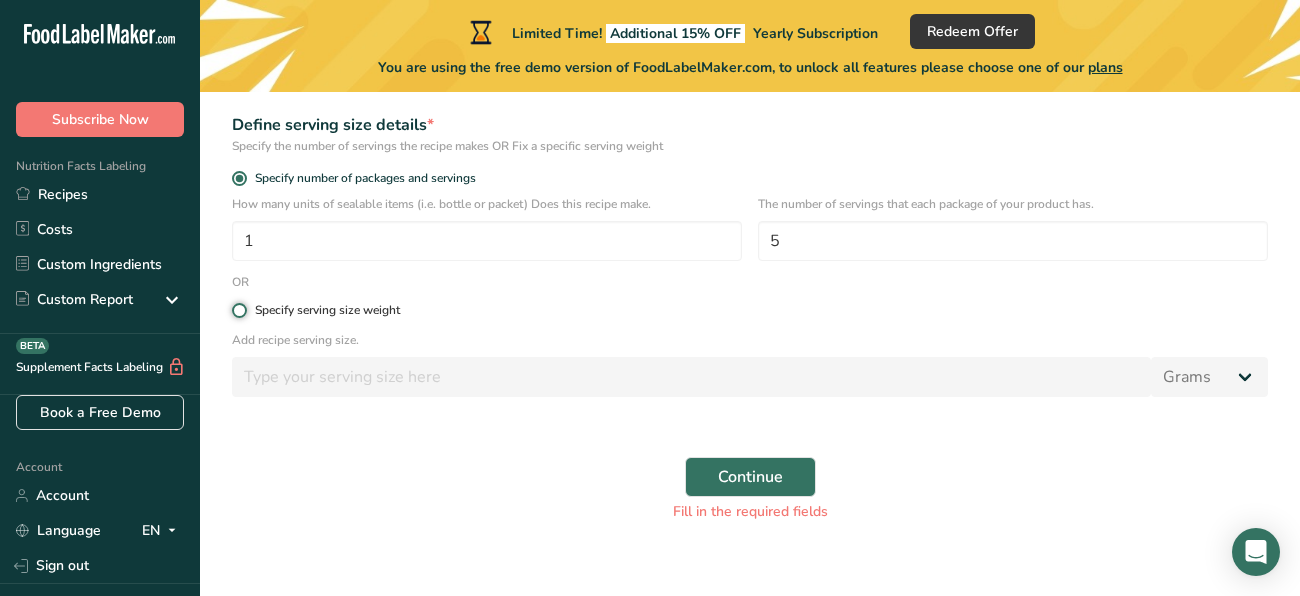 radio on "true" 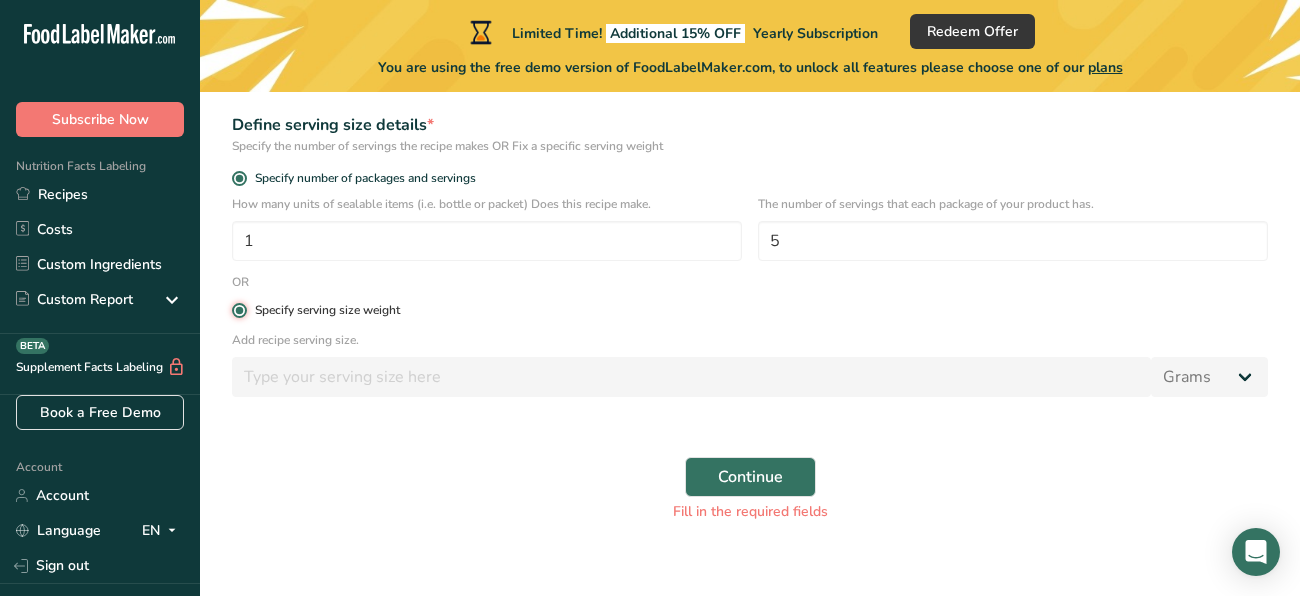 radio on "false" 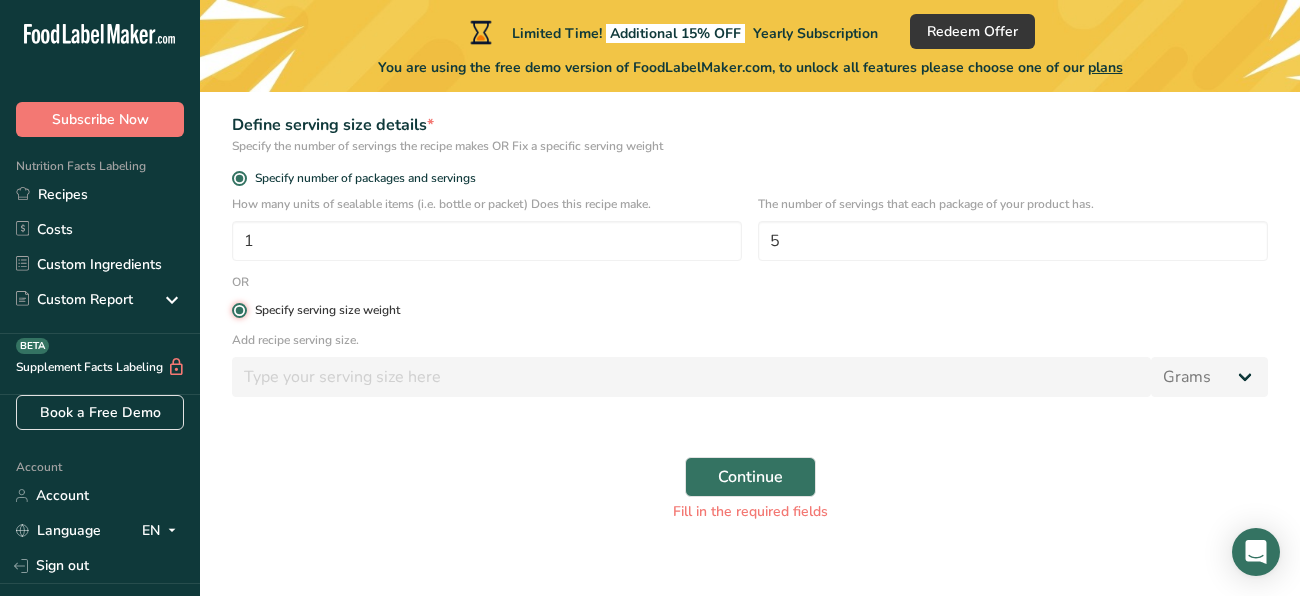 type 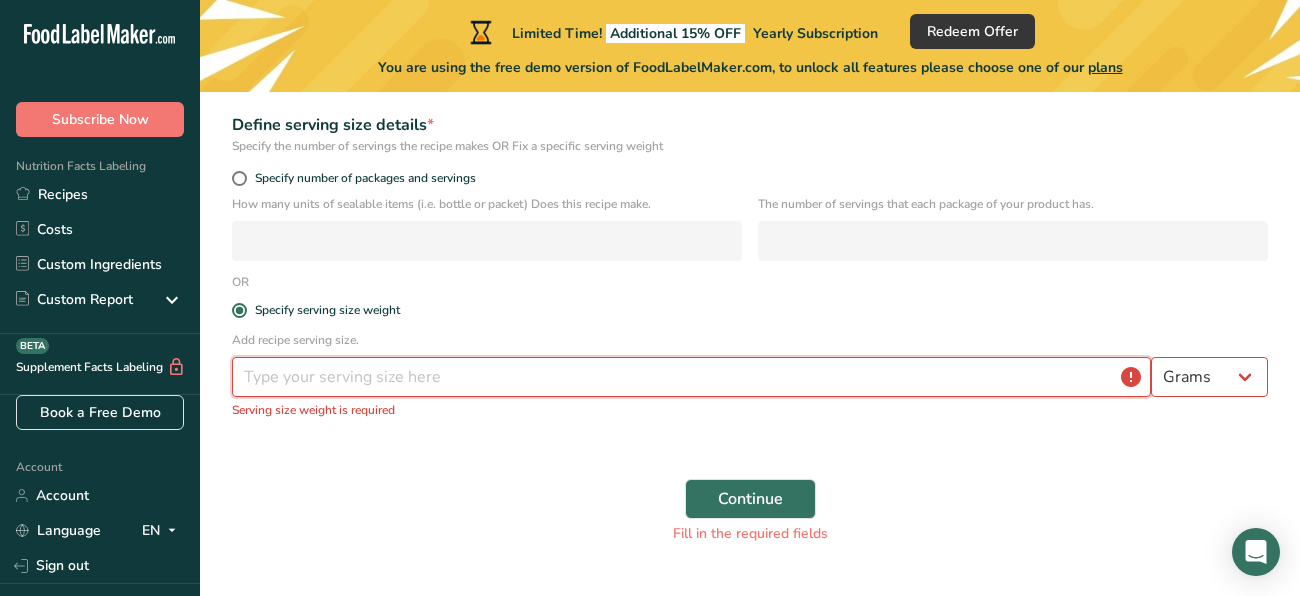 click at bounding box center [691, 377] 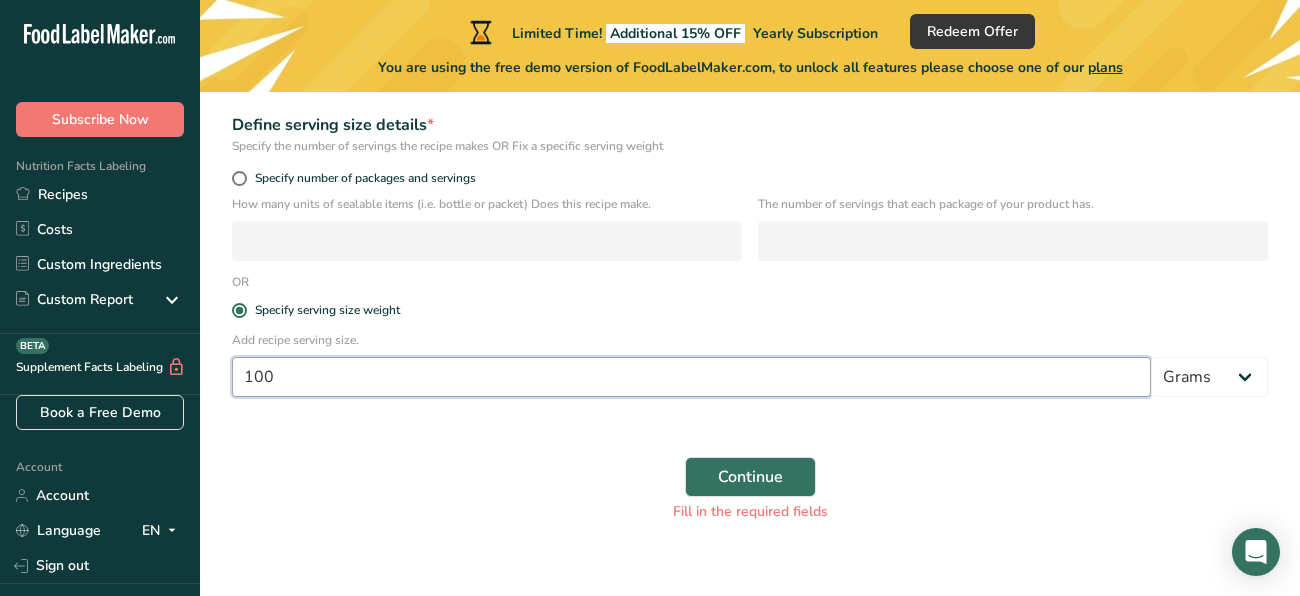 scroll, scrollTop: 0, scrollLeft: 0, axis: both 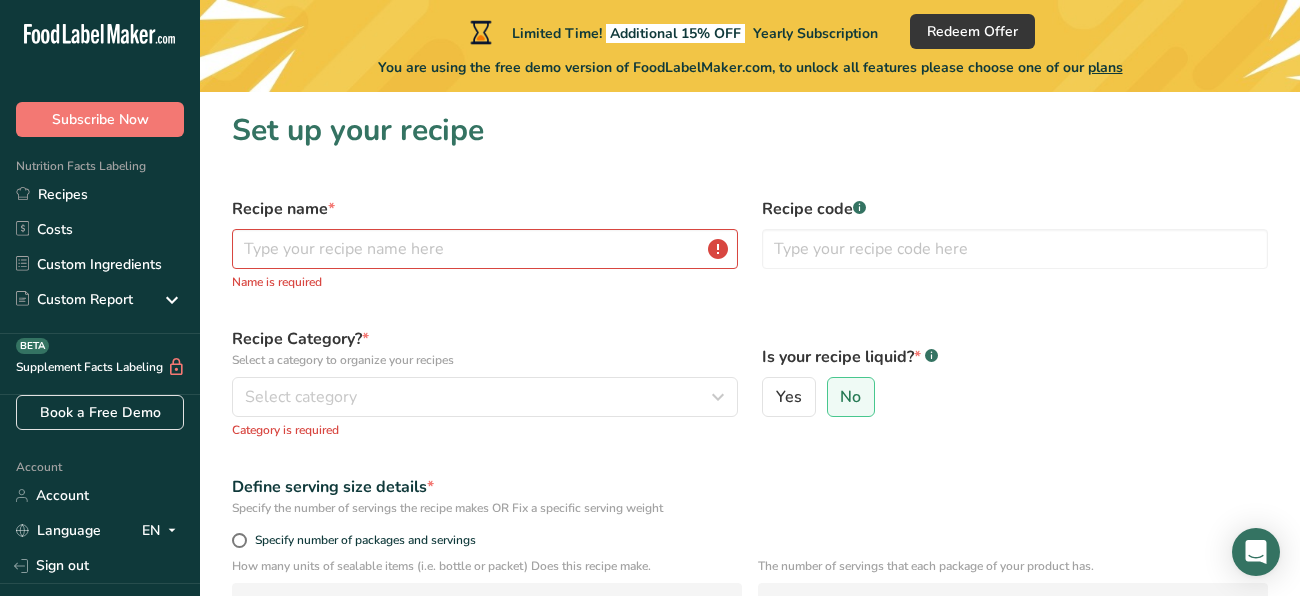 type on "100" 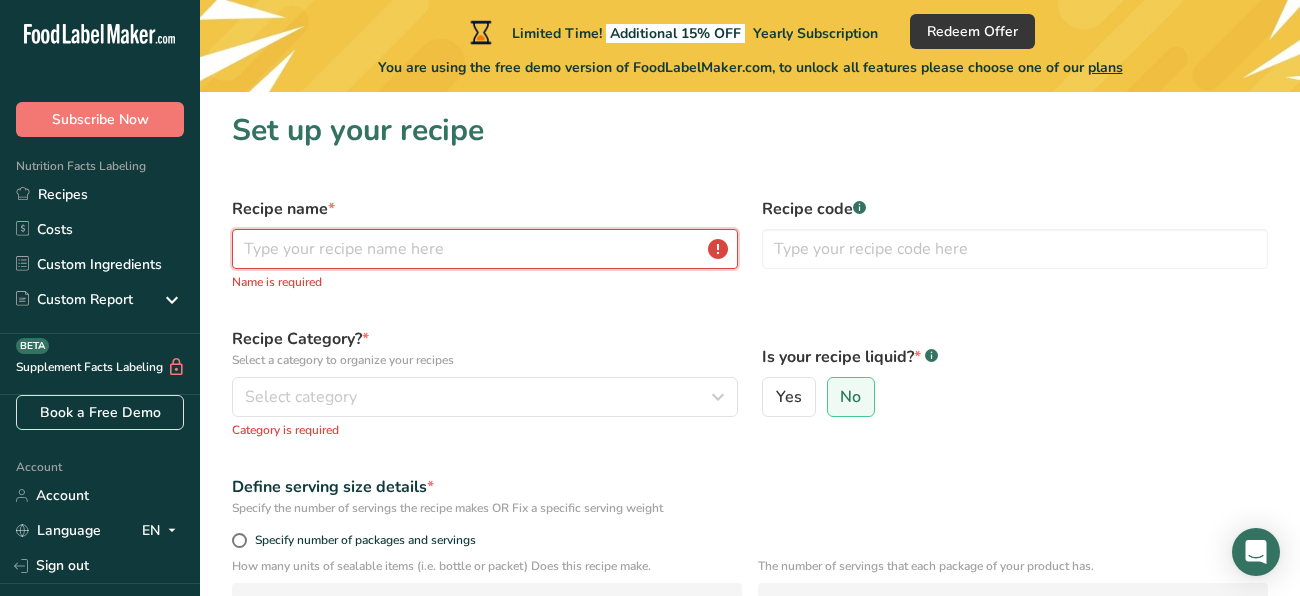 click at bounding box center (485, 249) 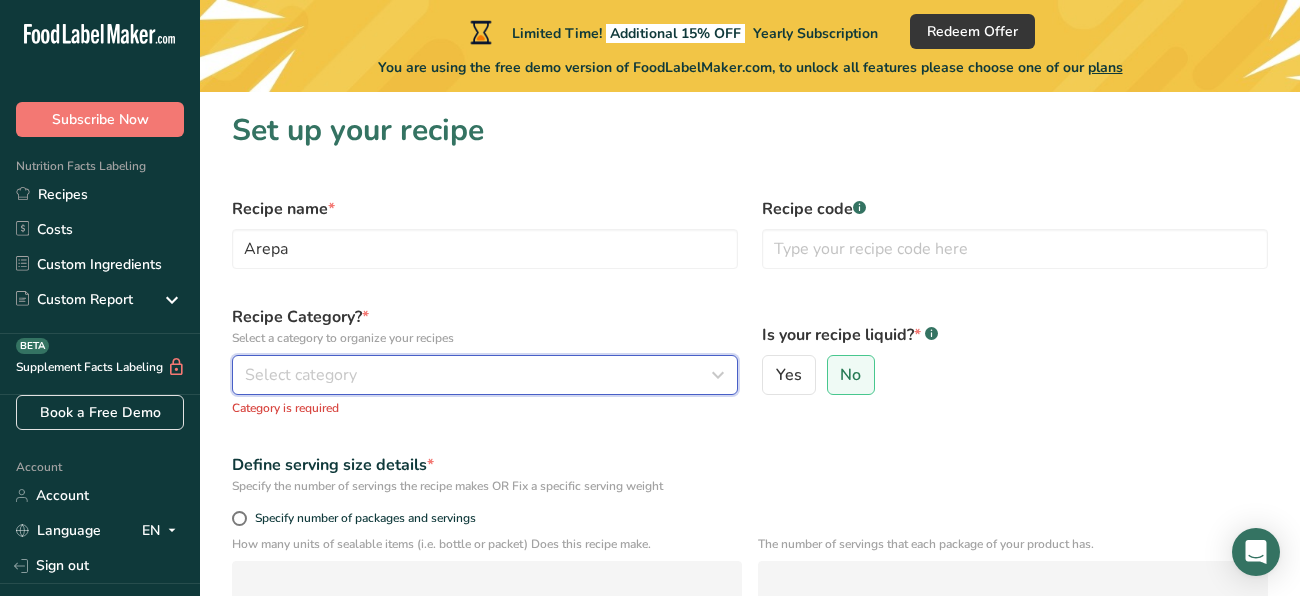 click on "Select category" at bounding box center (301, 375) 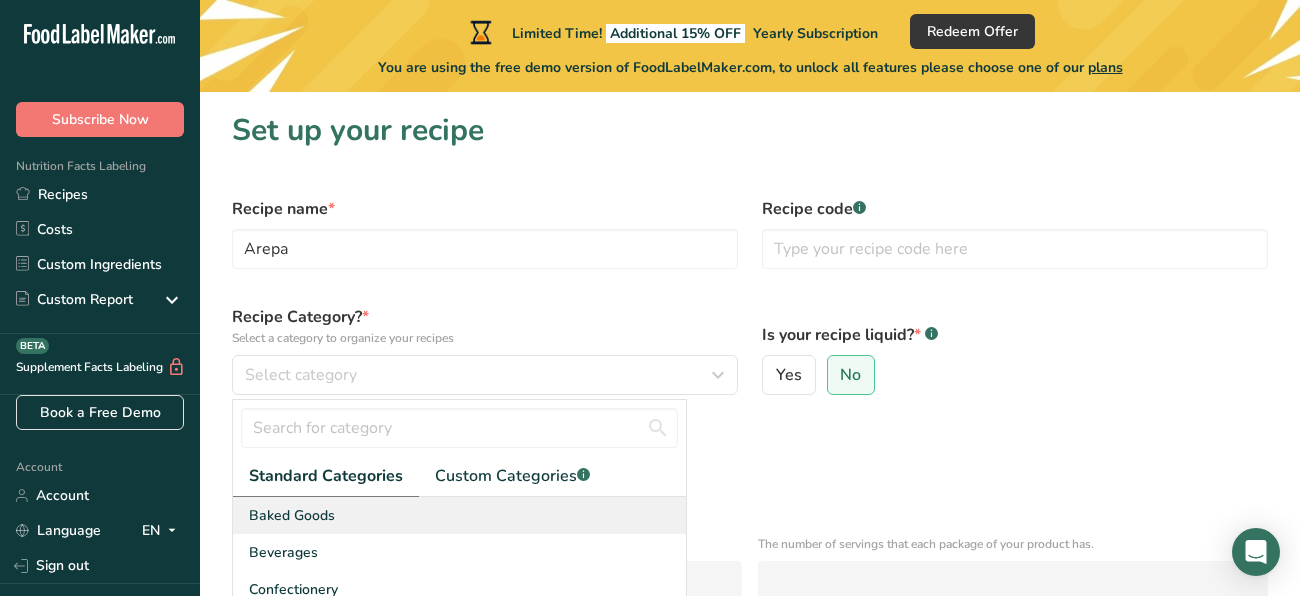 click on "Baked Goods" at bounding box center (292, 515) 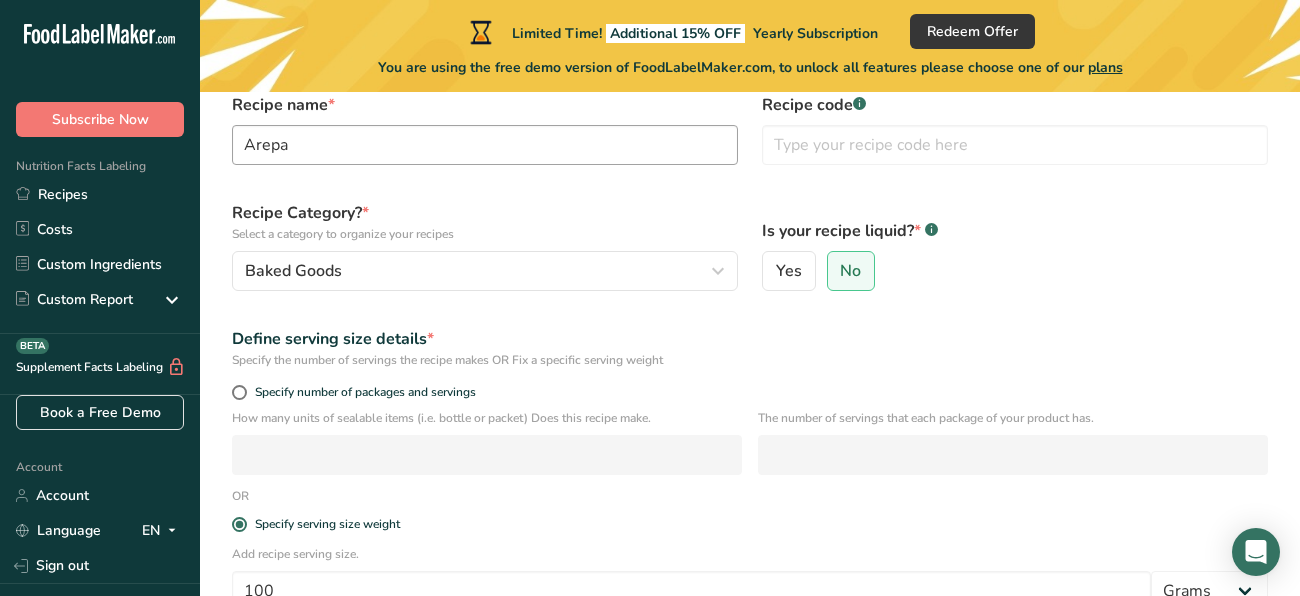 scroll, scrollTop: 342, scrollLeft: 0, axis: vertical 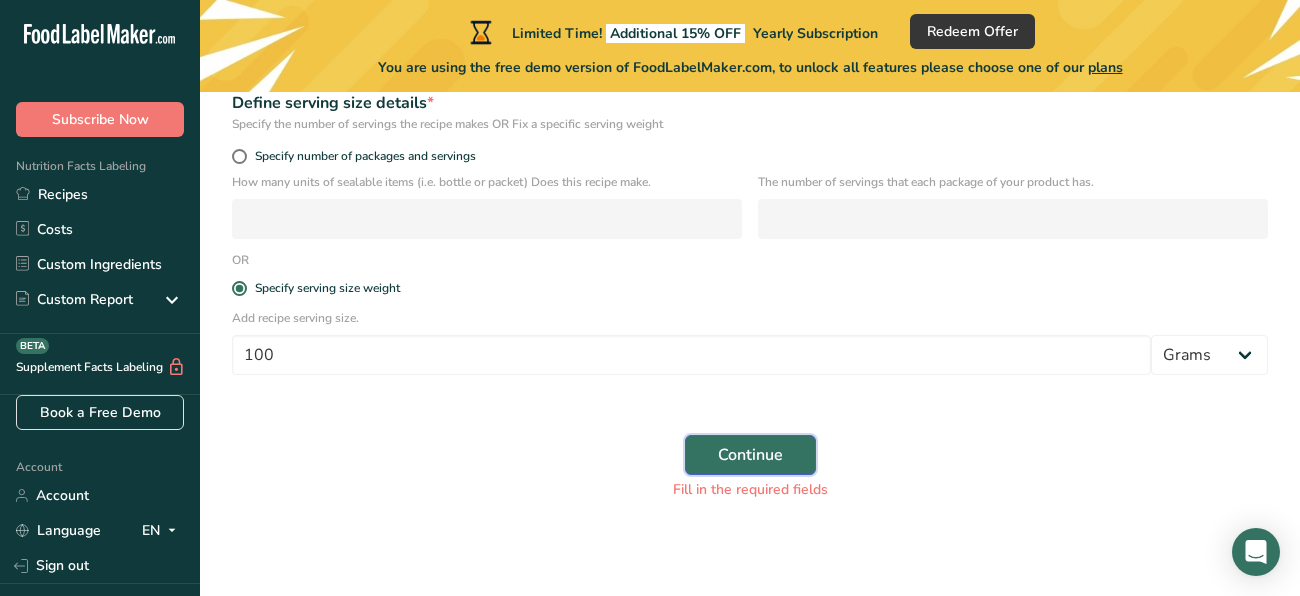 click on "Continue" at bounding box center [750, 455] 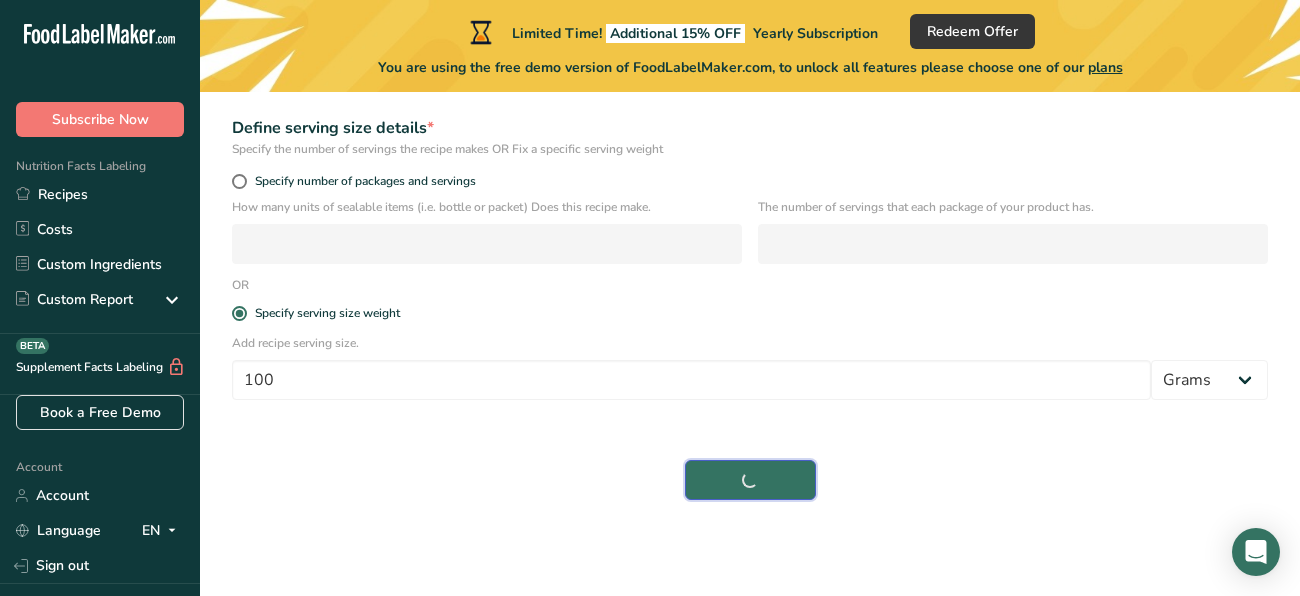 scroll, scrollTop: 317, scrollLeft: 0, axis: vertical 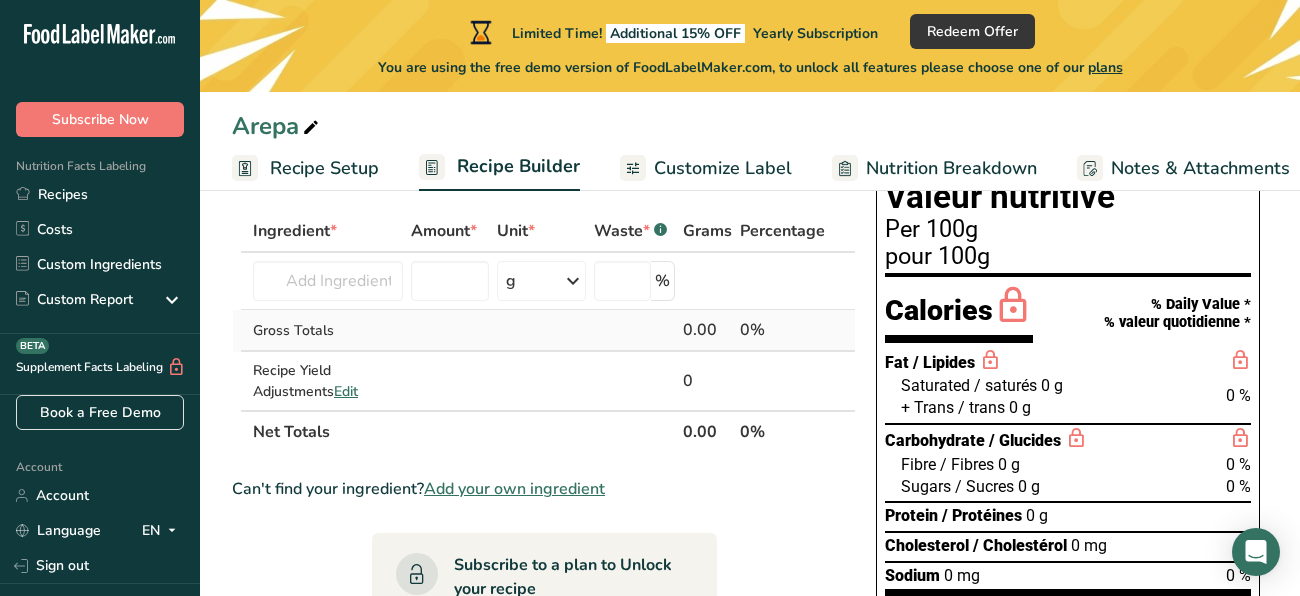 click at bounding box center (450, 331) 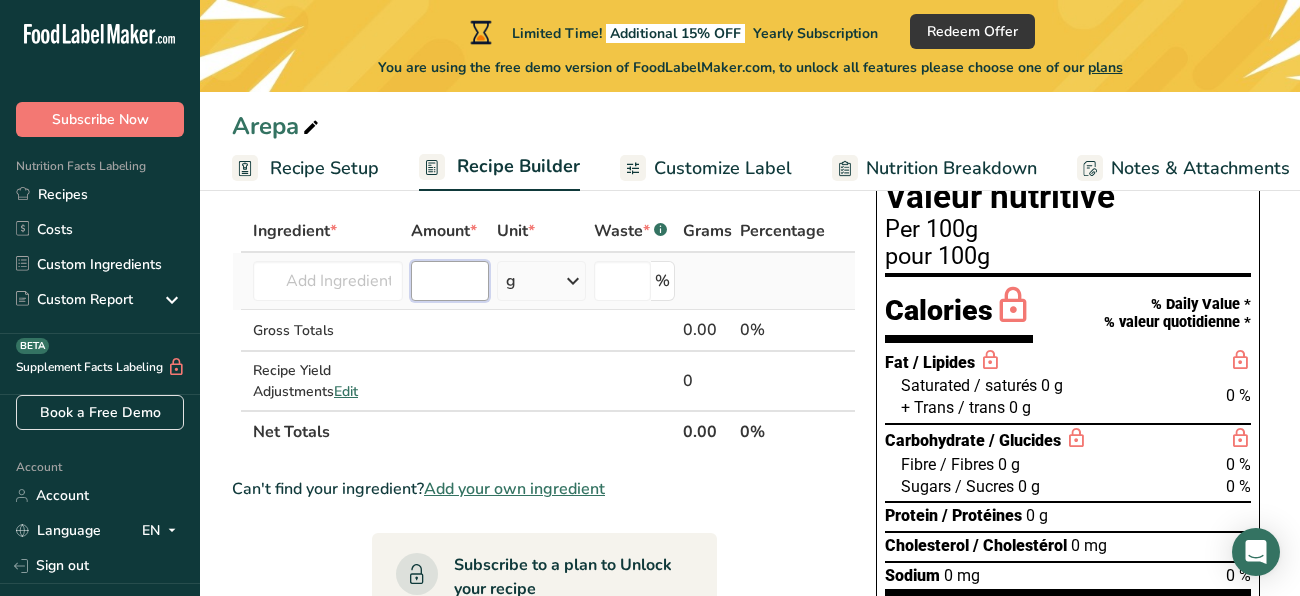 click at bounding box center [450, 281] 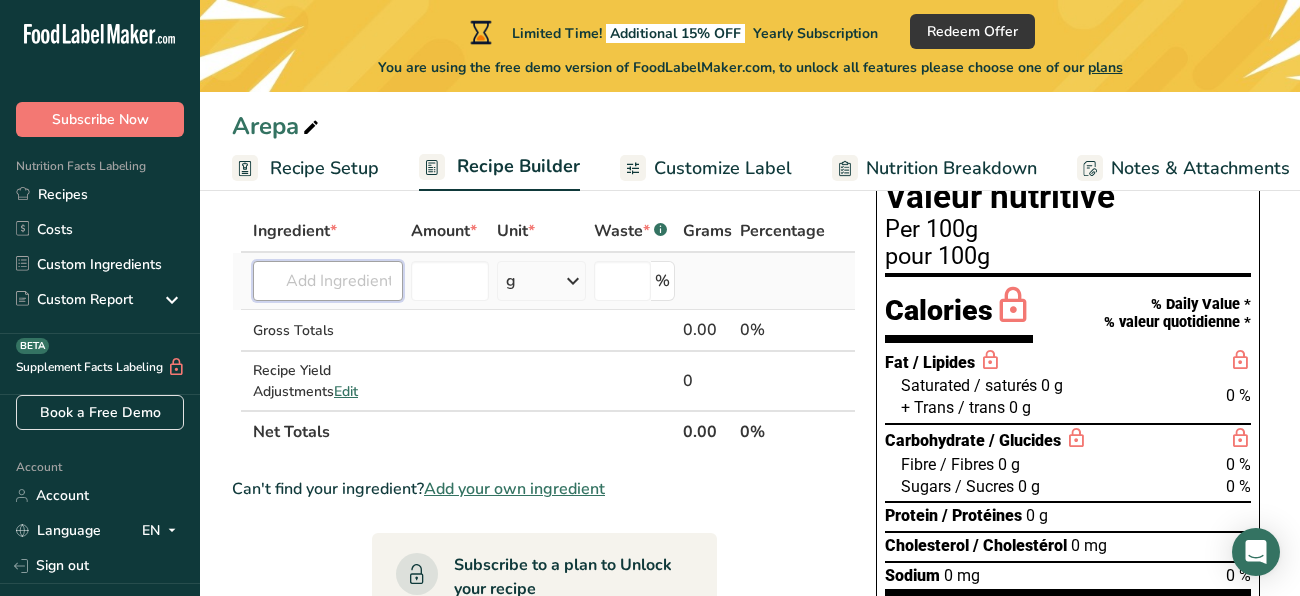 click at bounding box center [328, 281] 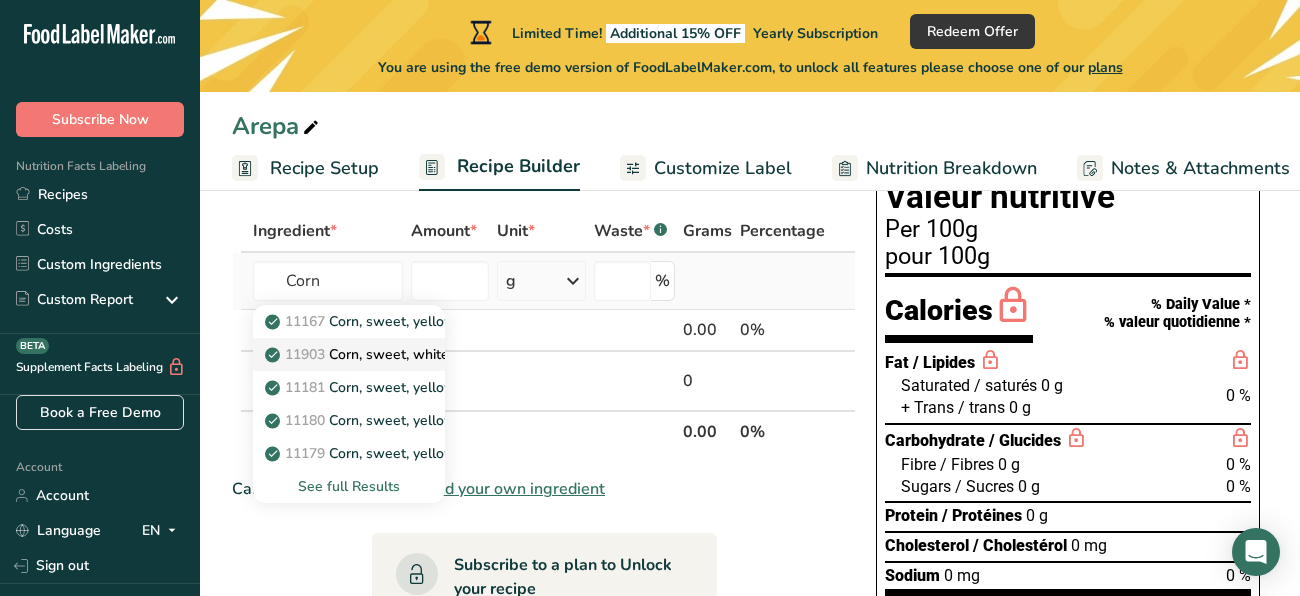 click on "[NUMBER]
Corn, sweet, white, canned, whole kernel, regular pack, solids and liquids" at bounding box center (349, 354) 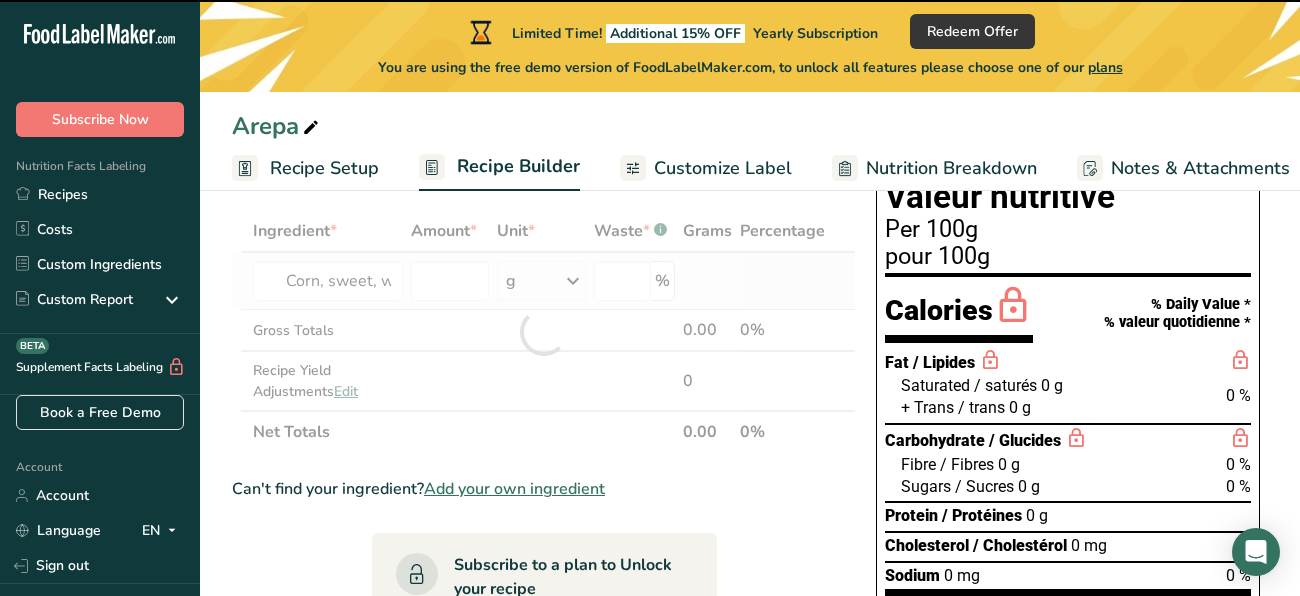 type on "0" 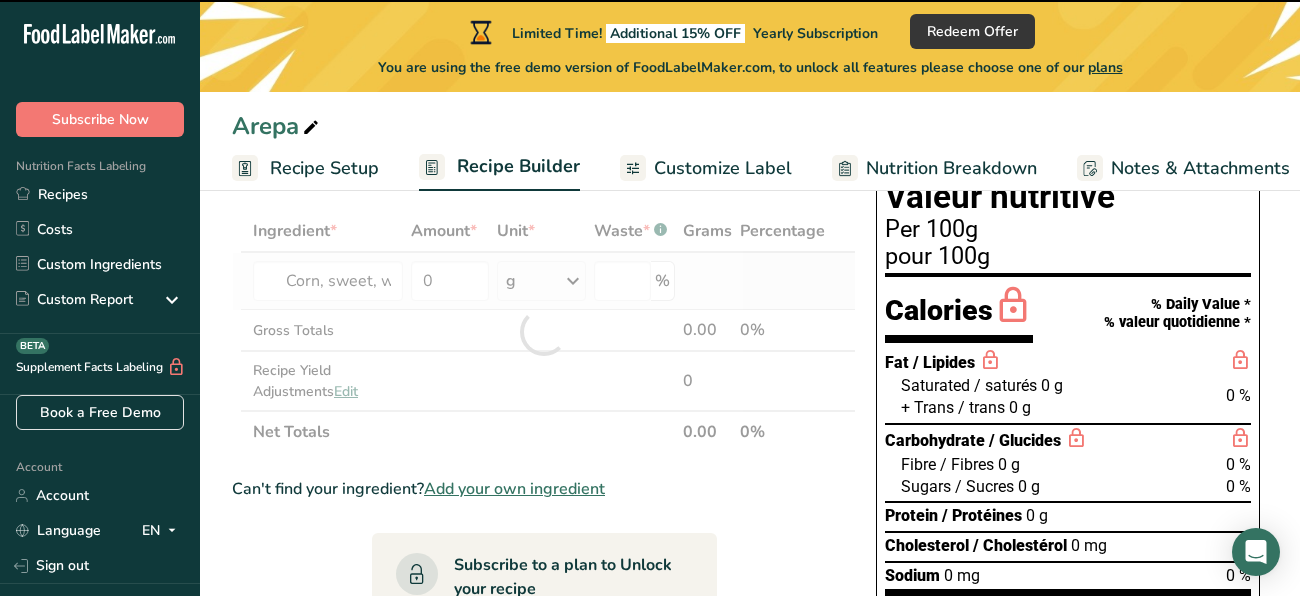 type on "0" 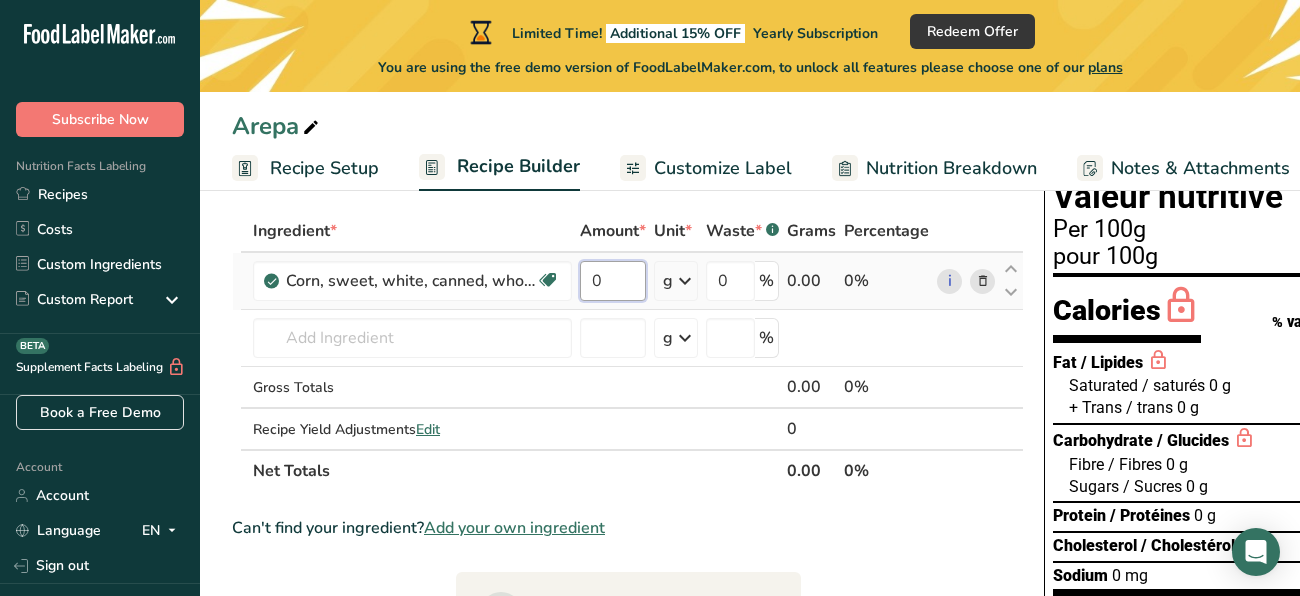 click on "0" at bounding box center (613, 281) 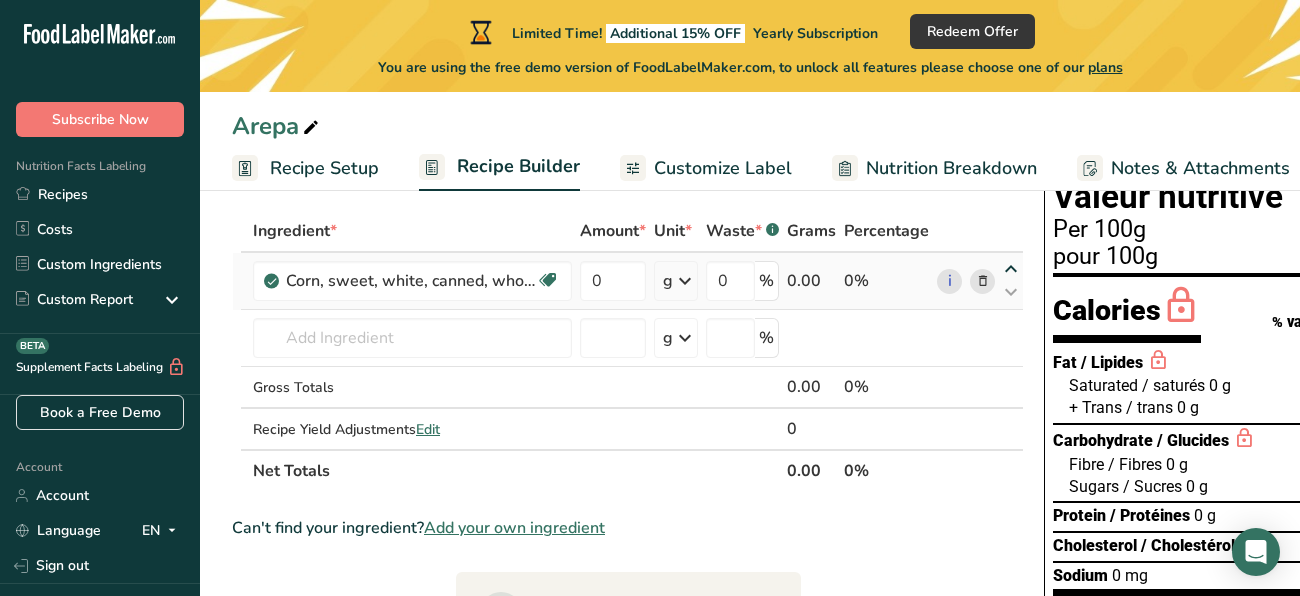 click on "Ingredient *
Amount *
Unit *
Waste *   .a-a{fill:#347362;}.b-a{fill:#fff;}          Grams
Percentage
Corn, sweet, white, canned, whole kernel, regular pack, solids and liquids
Dairy free
Gluten free
Vegan
Vegetarian
Soy free
0
g
Portions
1 cup
1 can (303 x 406)
Weight Units
g
kg
mg
See more
Volume Units
l
Volume units require a density conversion. If you know your ingredient's density enter it below. Otherwise, click on "RIA" our AI Regulatory bot - she will be able to help you
lb/ft3
g/cm3
Confirm
mL" at bounding box center (628, 351) 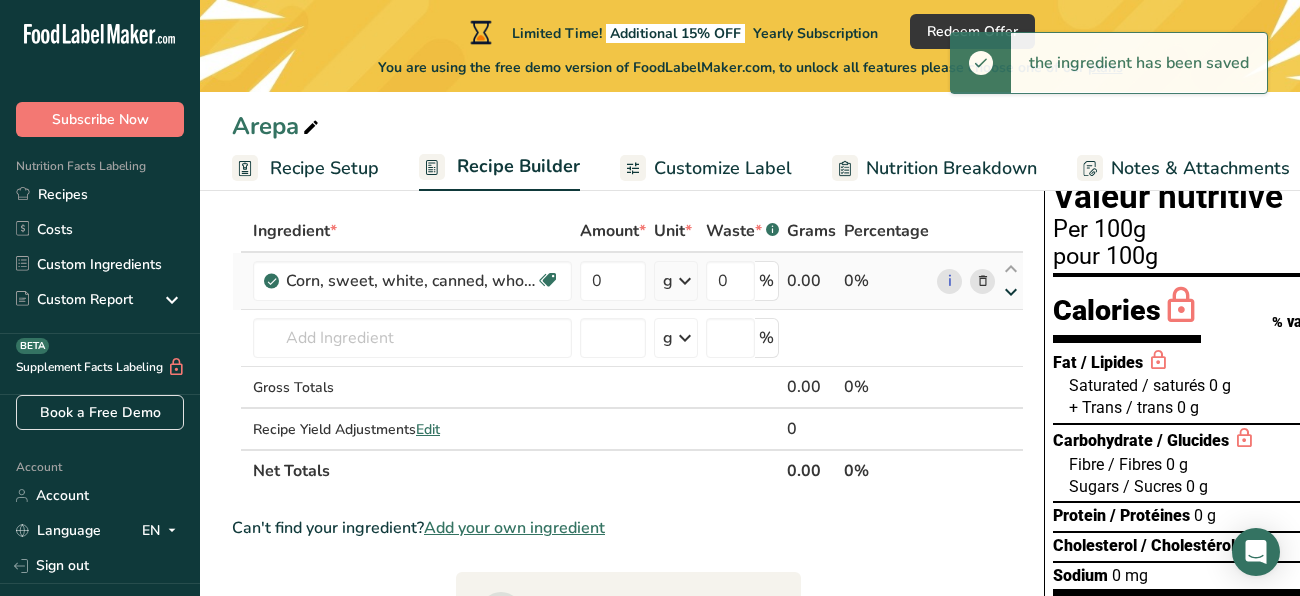 click at bounding box center [1011, 292] 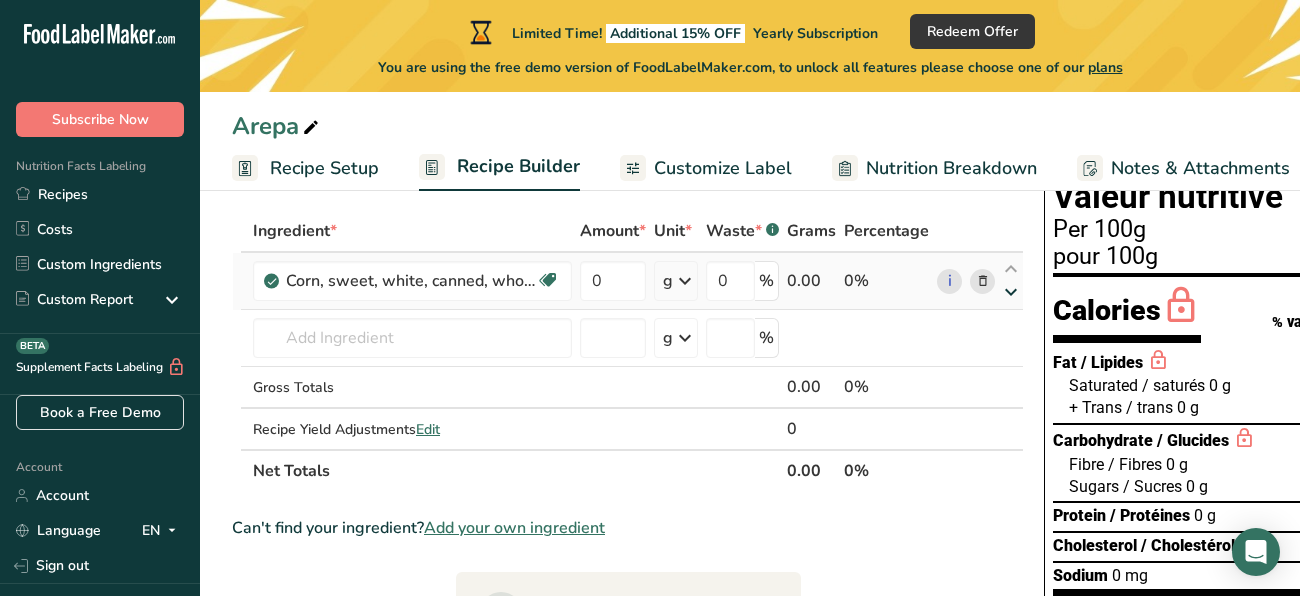 click at bounding box center (1011, 292) 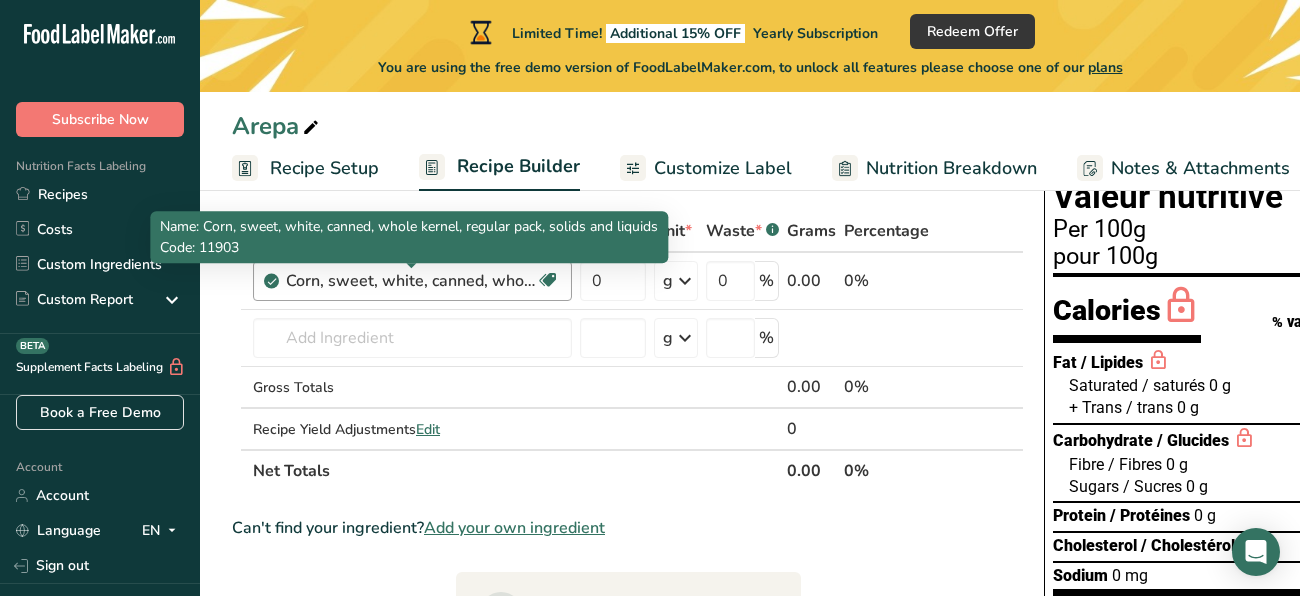 click on "Corn, sweet, white, canned, whole kernel, regular pack, solids and liquids" at bounding box center (411, 281) 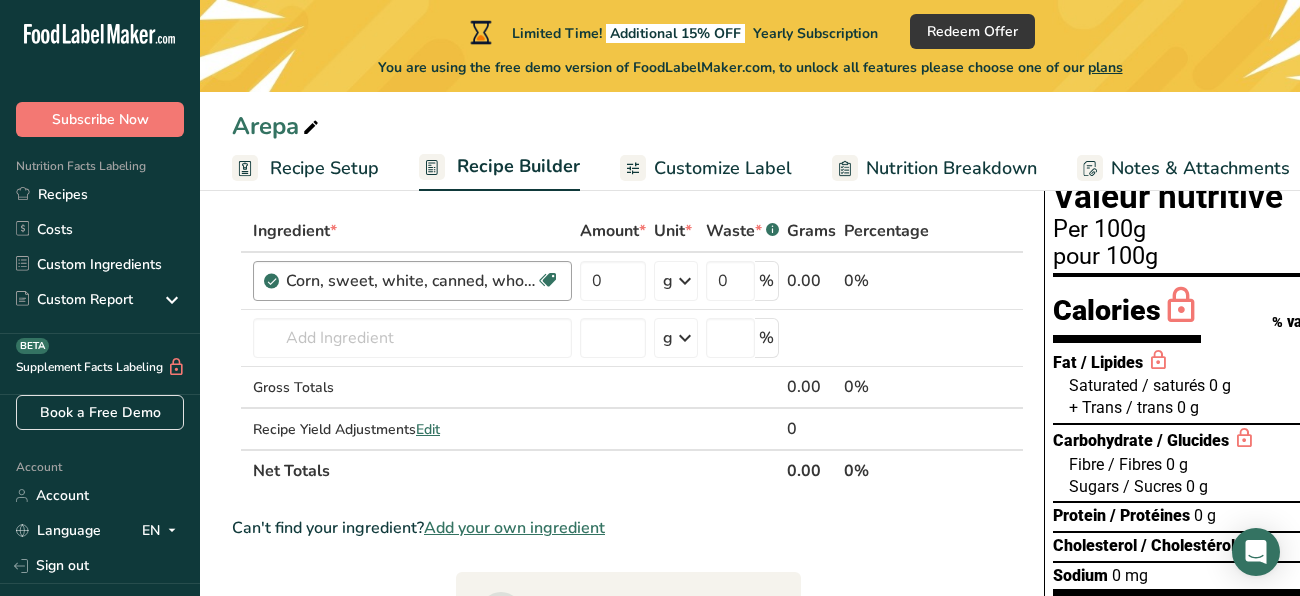 click on "Corn, sweet, white, canned, whole kernel, regular pack, solids and liquids" at bounding box center (411, 281) 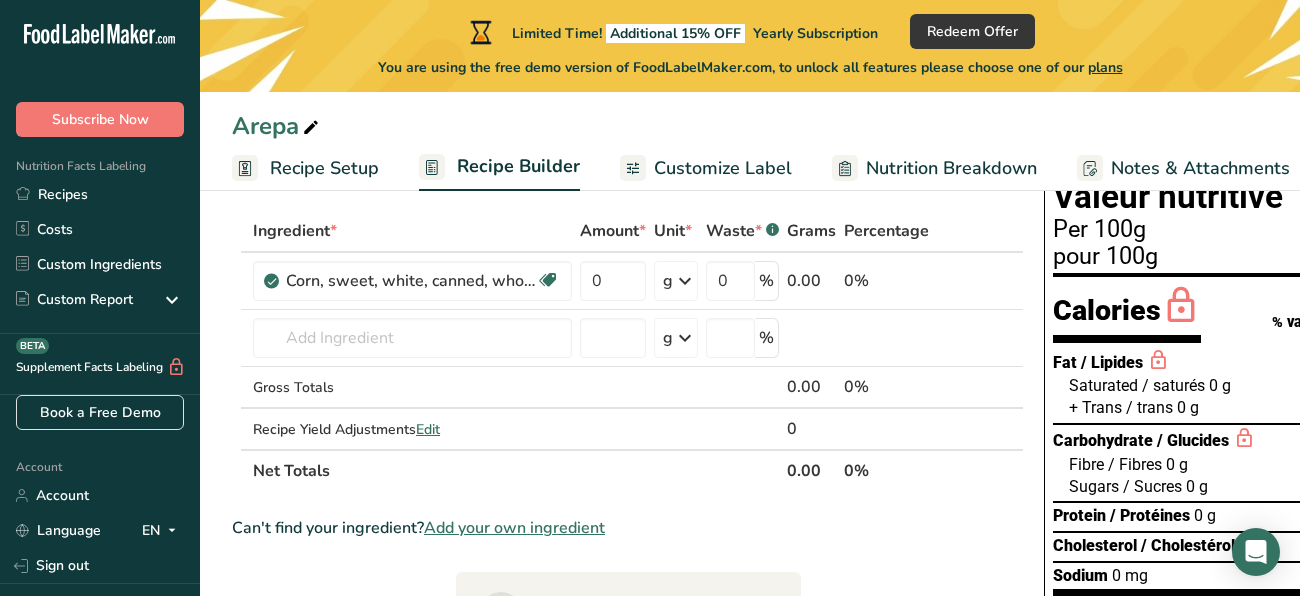 click at bounding box center [983, 281] 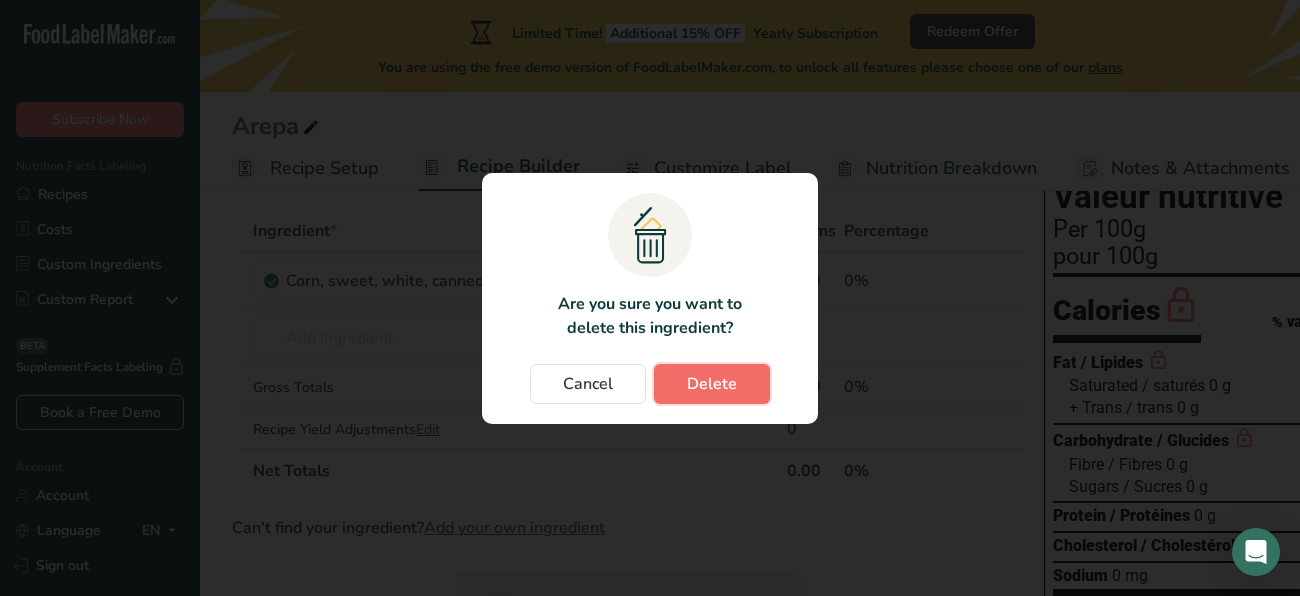 click on "Delete" at bounding box center [712, 384] 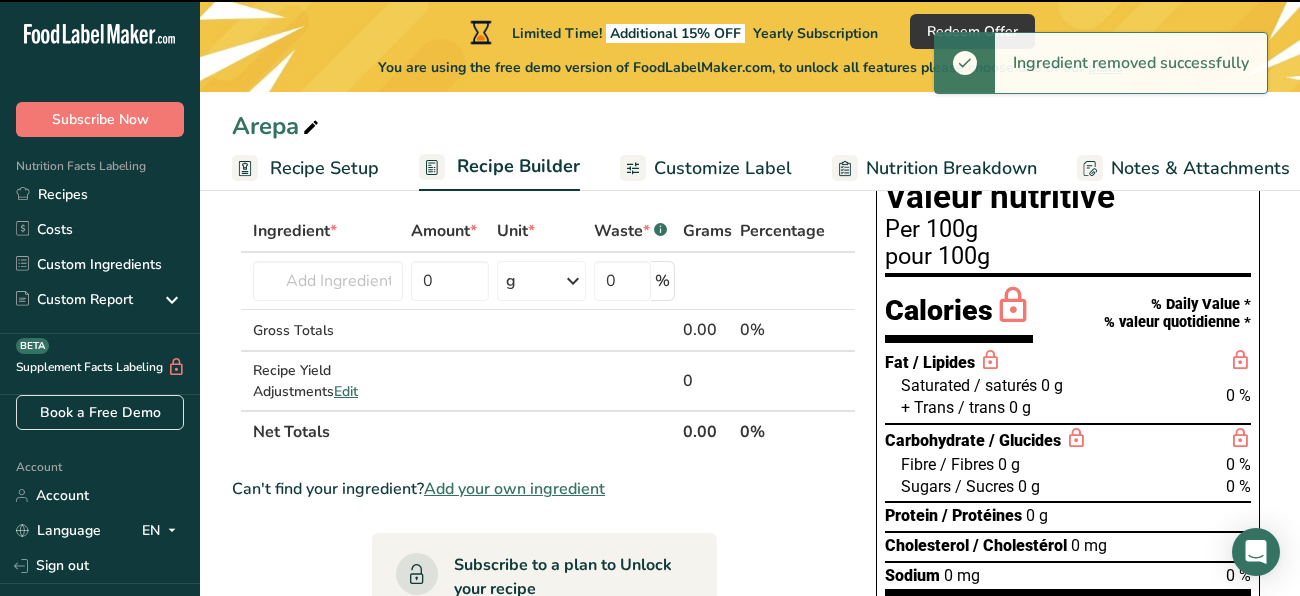 type 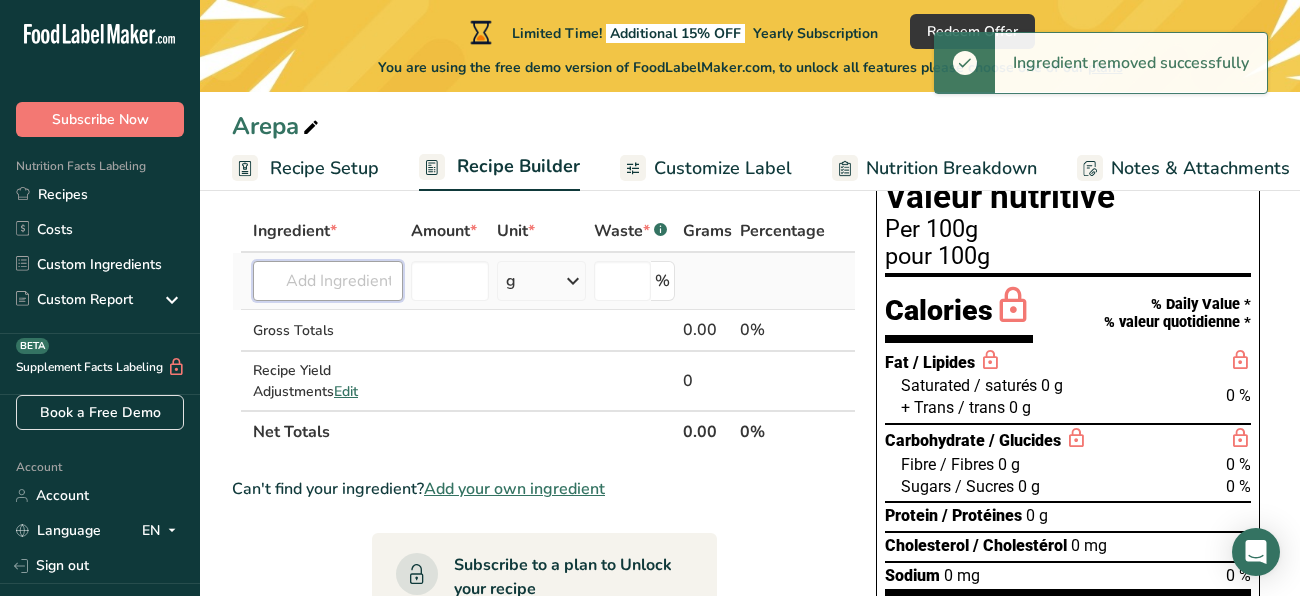 click at bounding box center [328, 281] 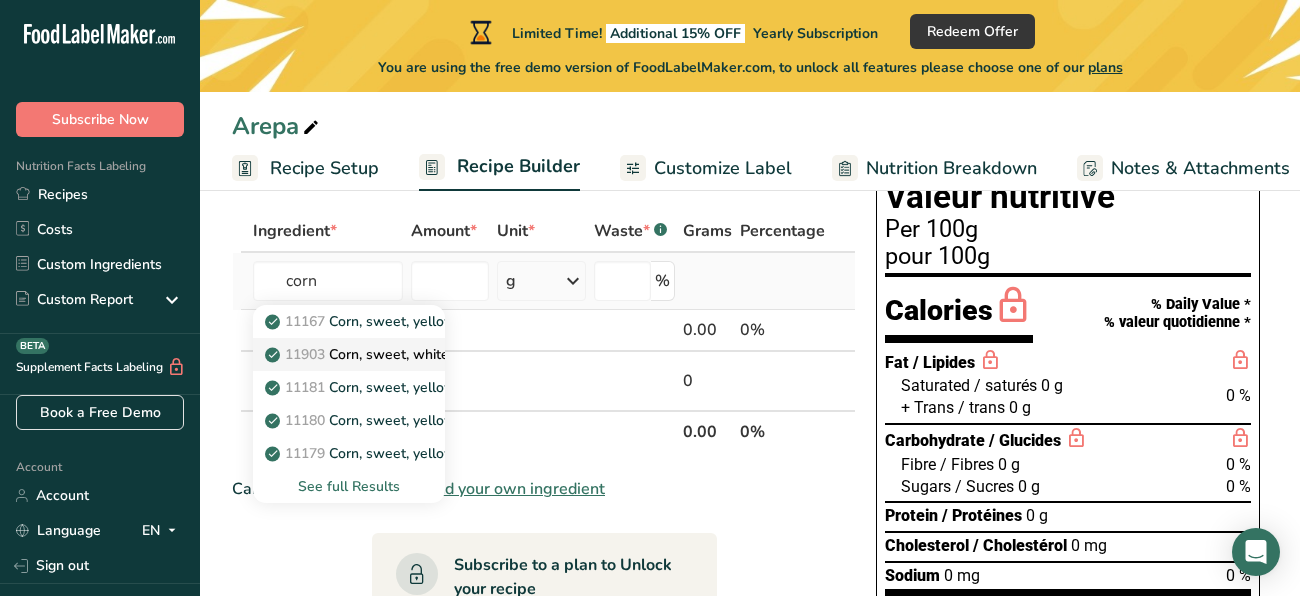 click on "[NUMBER]
Corn, sweet, white, canned, whole kernel, regular pack, solids and liquids" at bounding box center (349, 354) 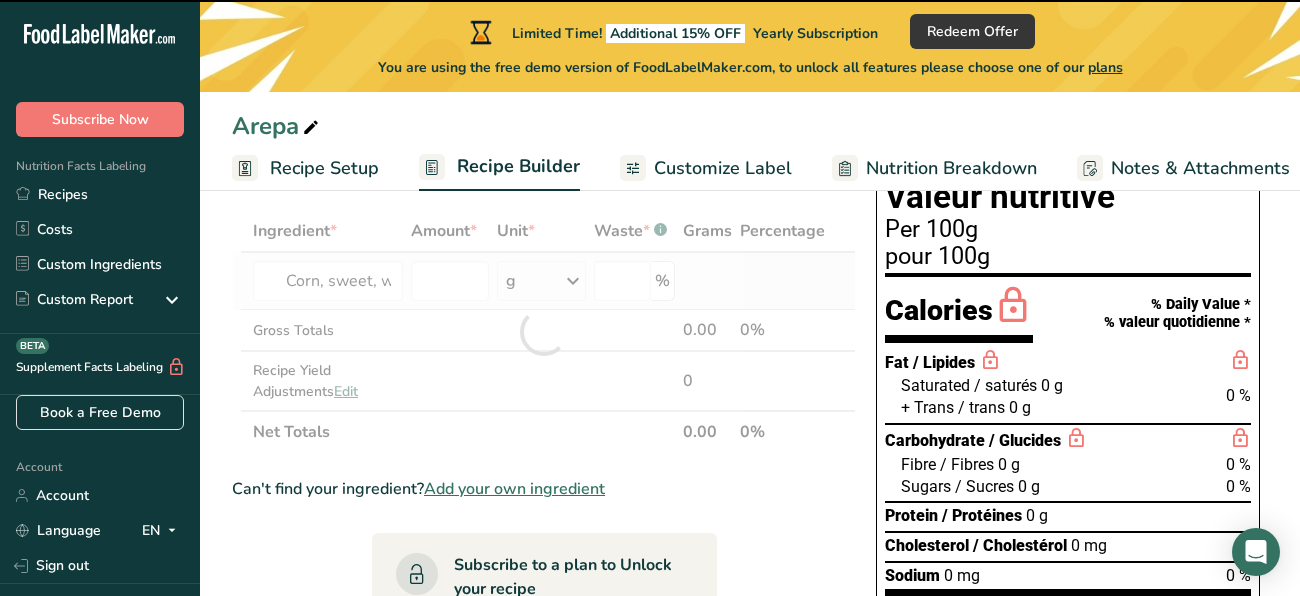 type on "0" 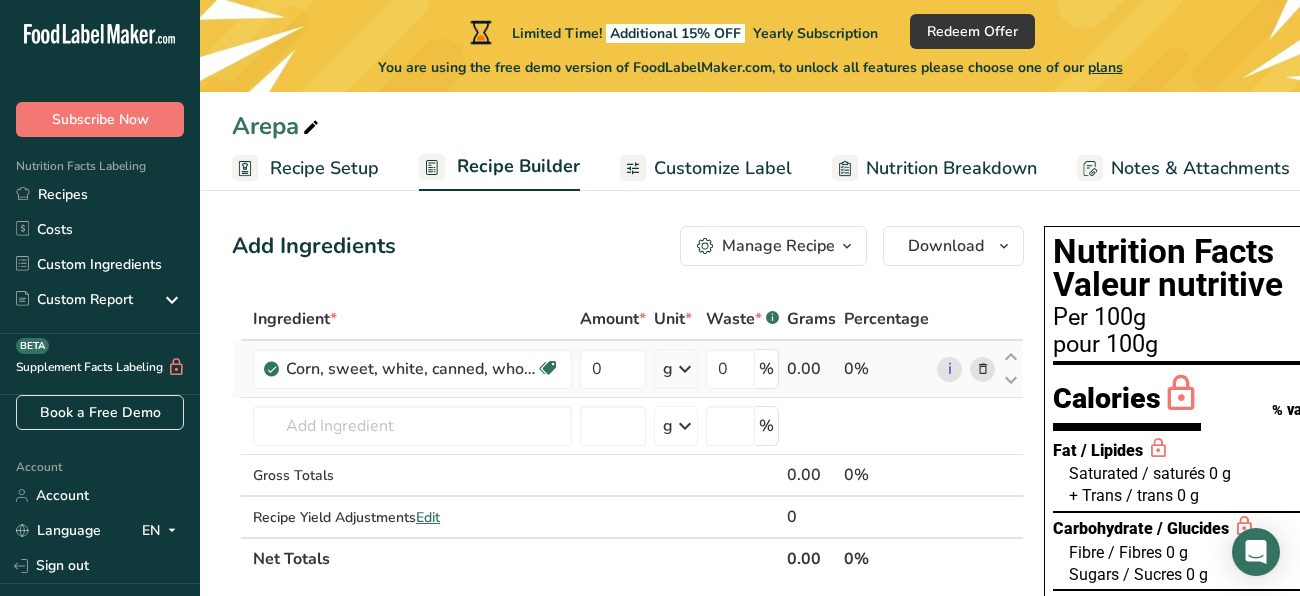 scroll, scrollTop: 0, scrollLeft: 0, axis: both 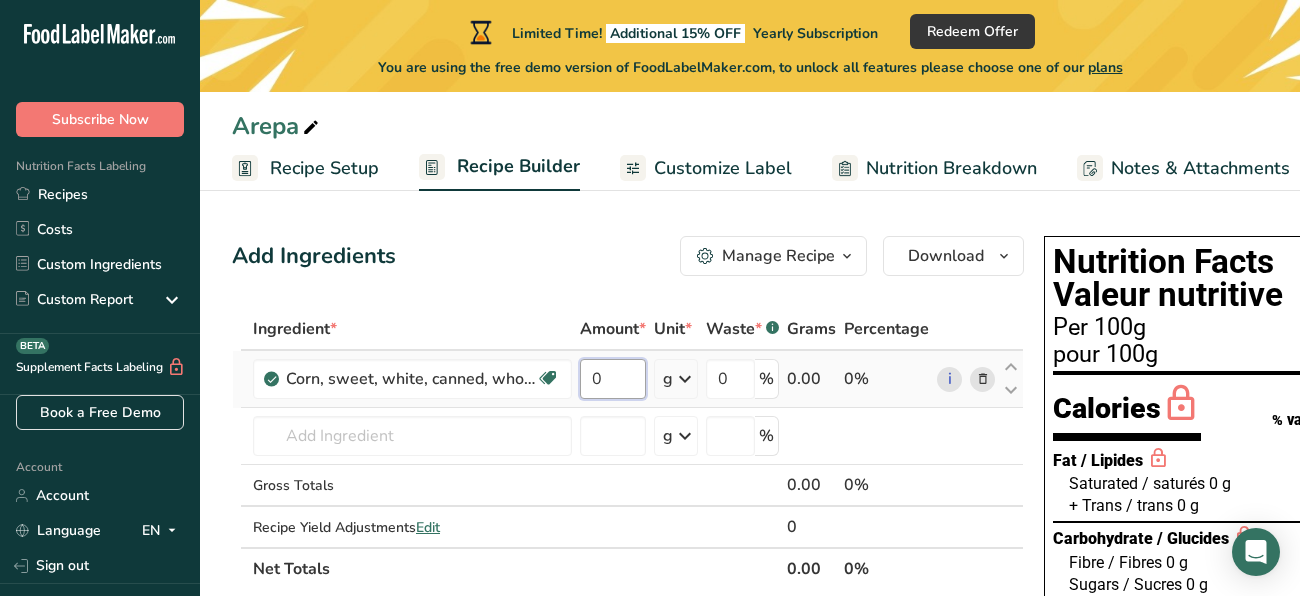 click on "0" at bounding box center (613, 379) 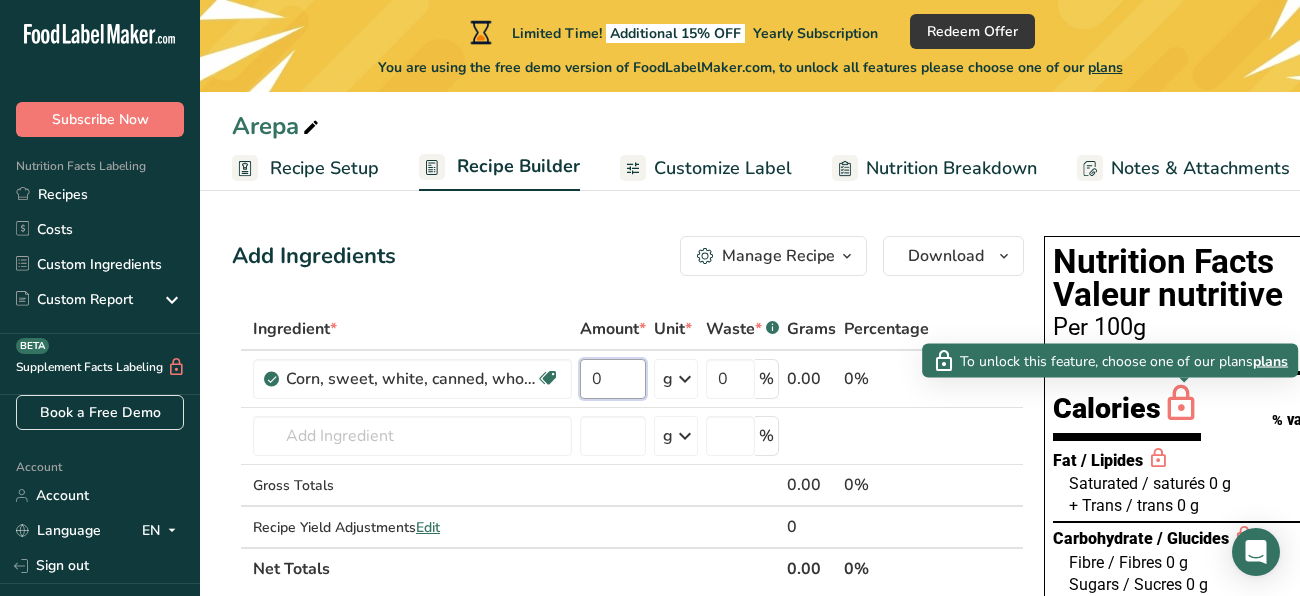 scroll, scrollTop: 0, scrollLeft: 133, axis: horizontal 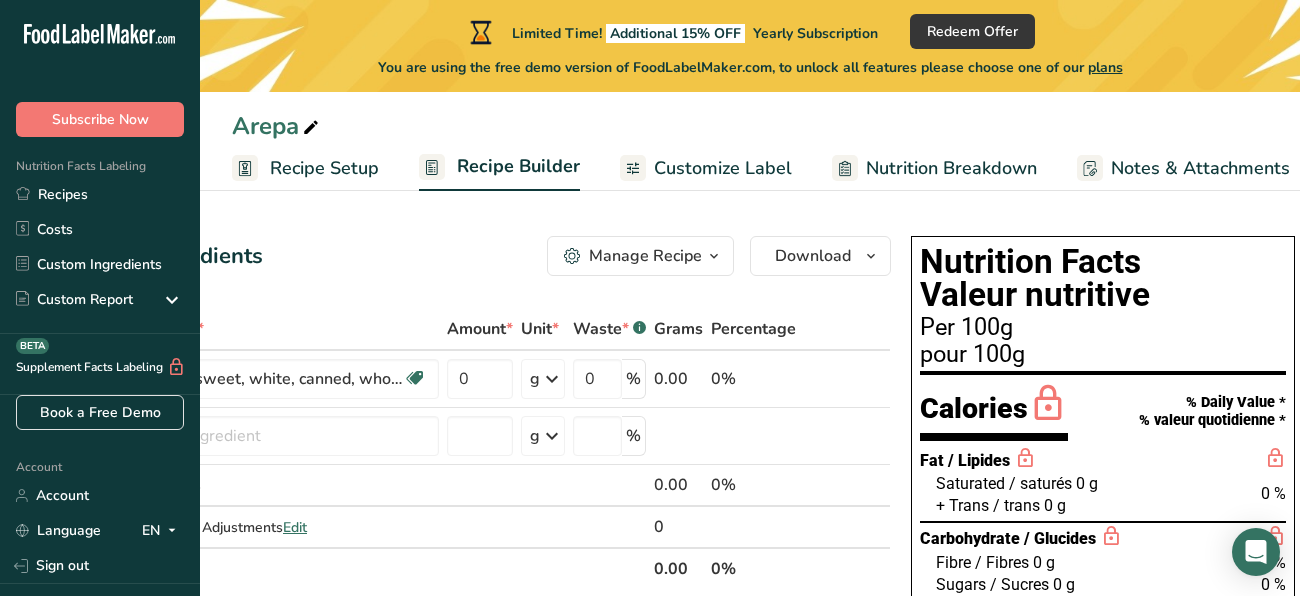 click on "% Daily Value *
% valeur quotidienne *" at bounding box center (1212, 411) 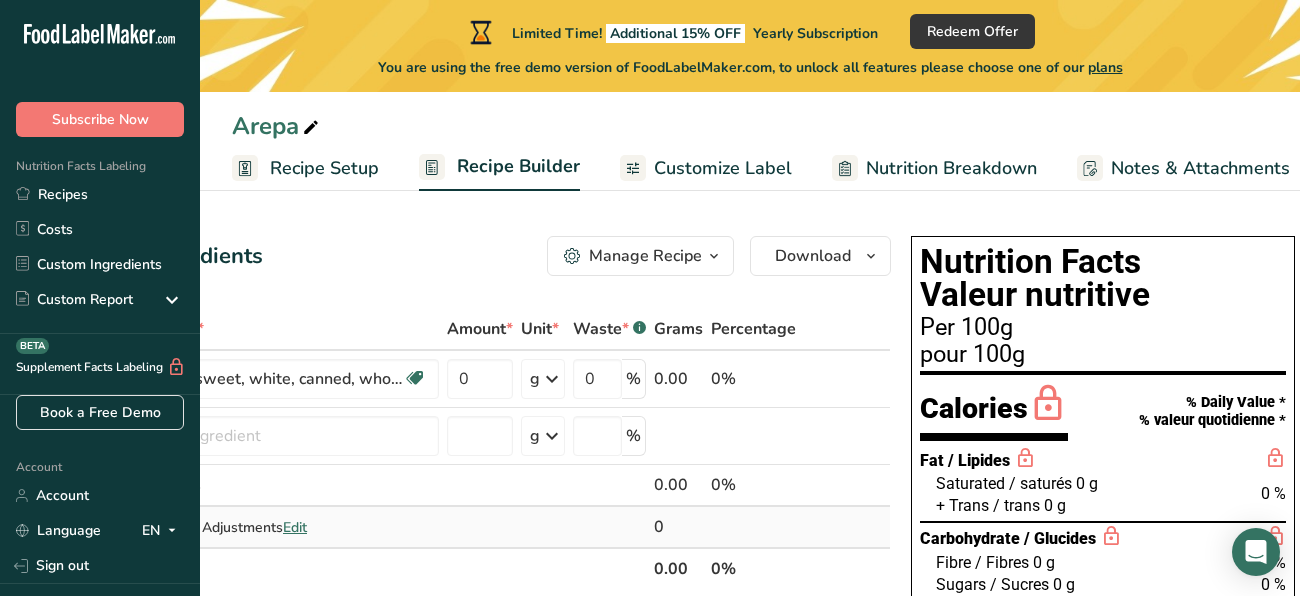scroll, scrollTop: 1, scrollLeft: 0, axis: vertical 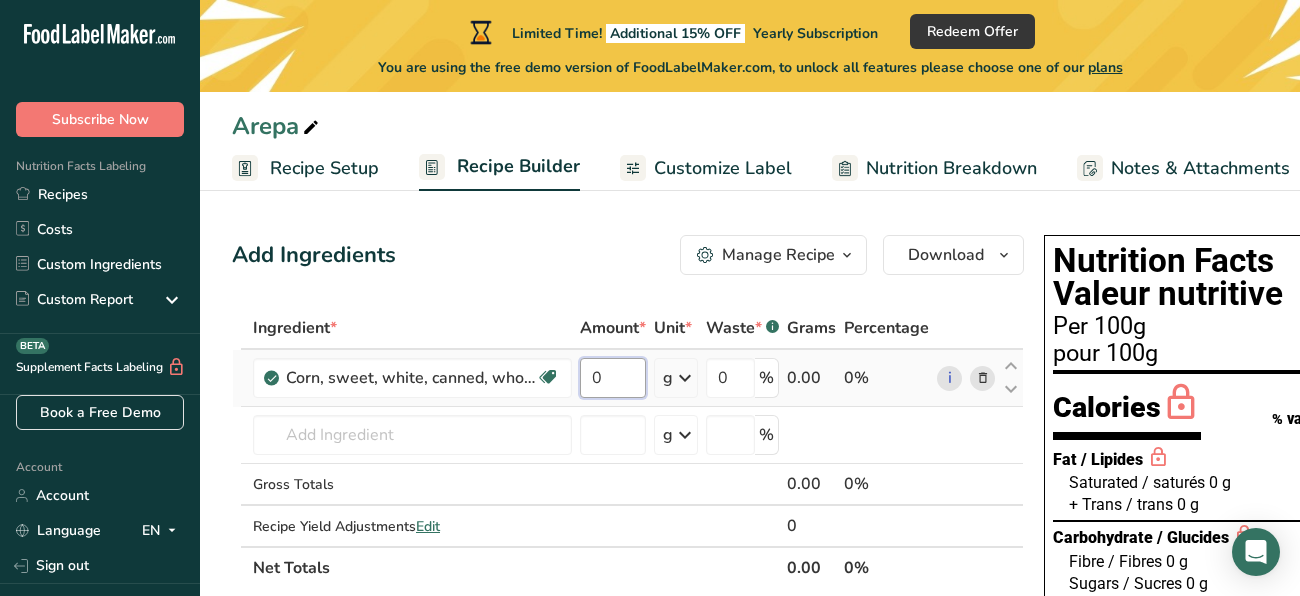 click on "0" at bounding box center (613, 378) 